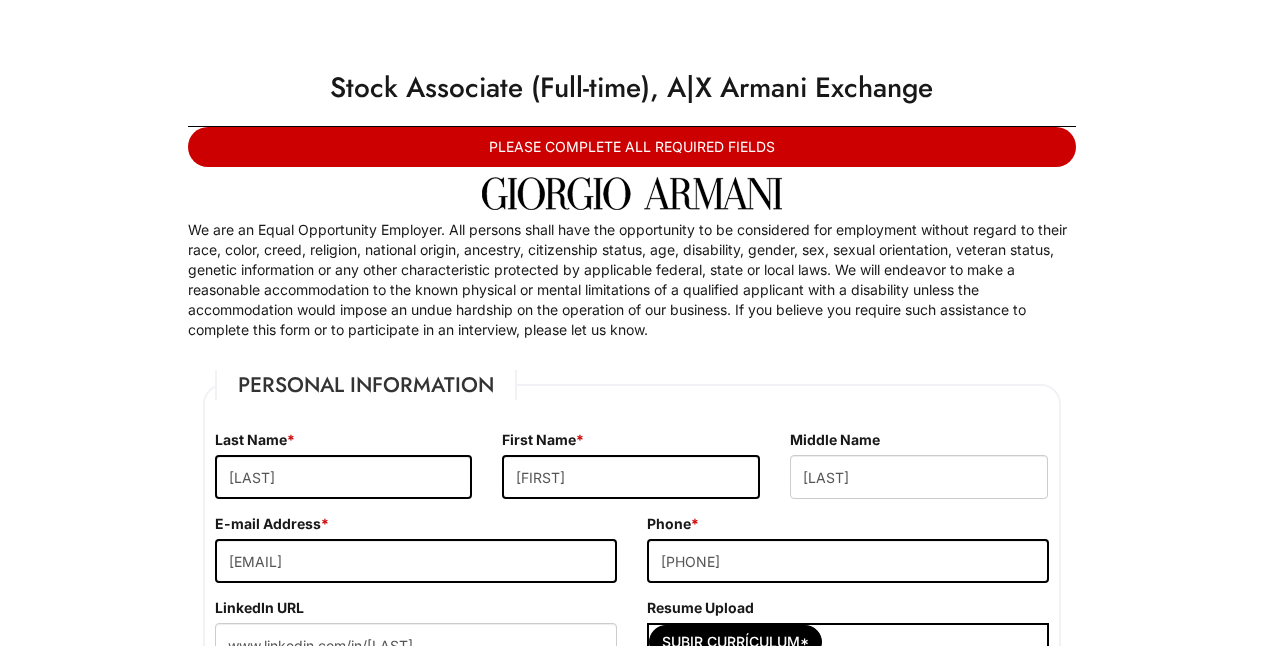 select on "FL" 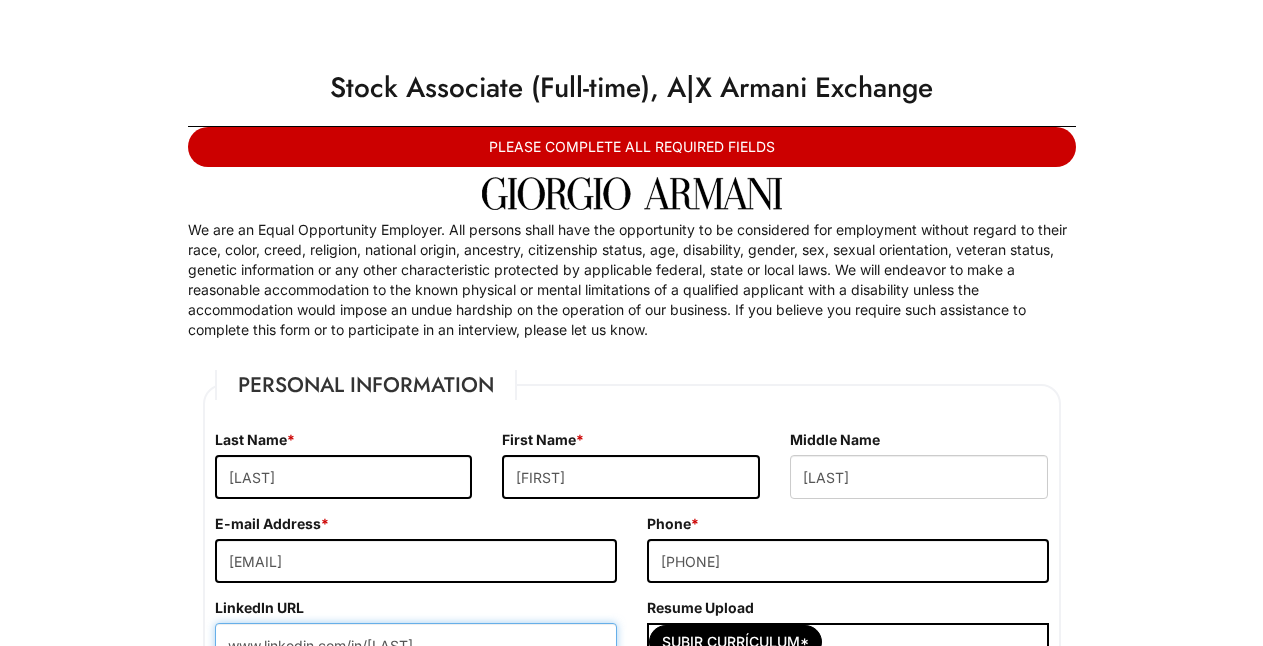 scroll, scrollTop: 248, scrollLeft: 0, axis: vertical 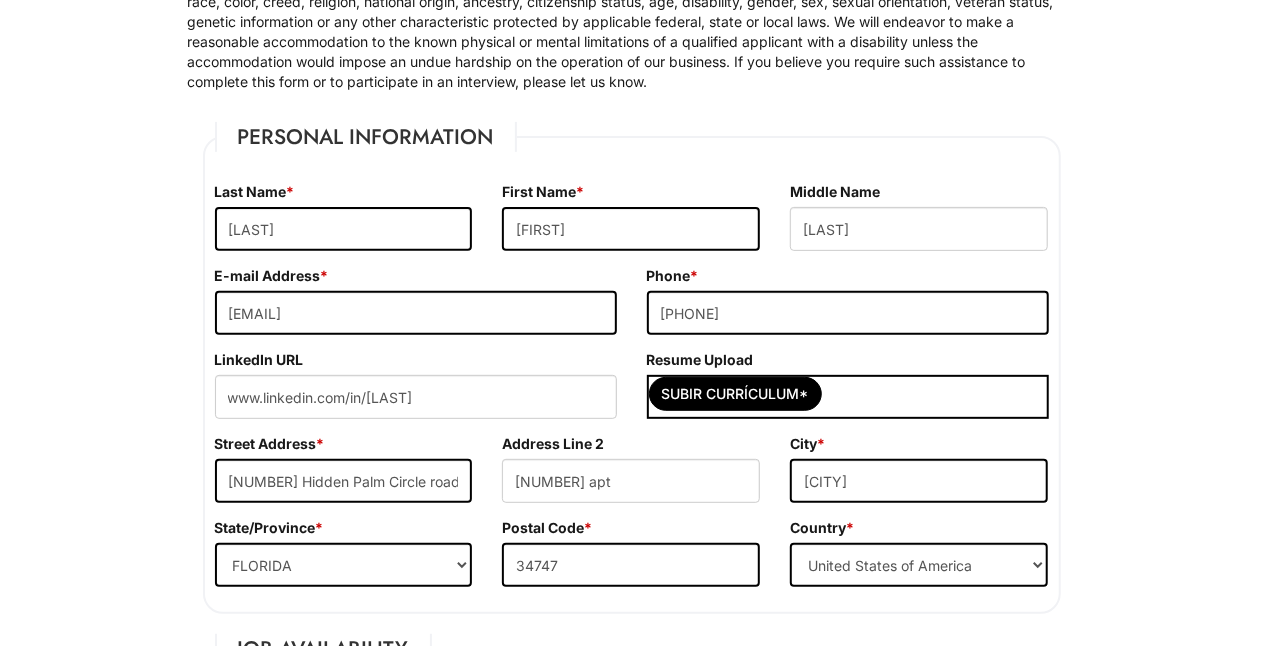 drag, startPoint x: 1081, startPoint y: 318, endPoint x: 1151, endPoint y: 369, distance: 86.608315 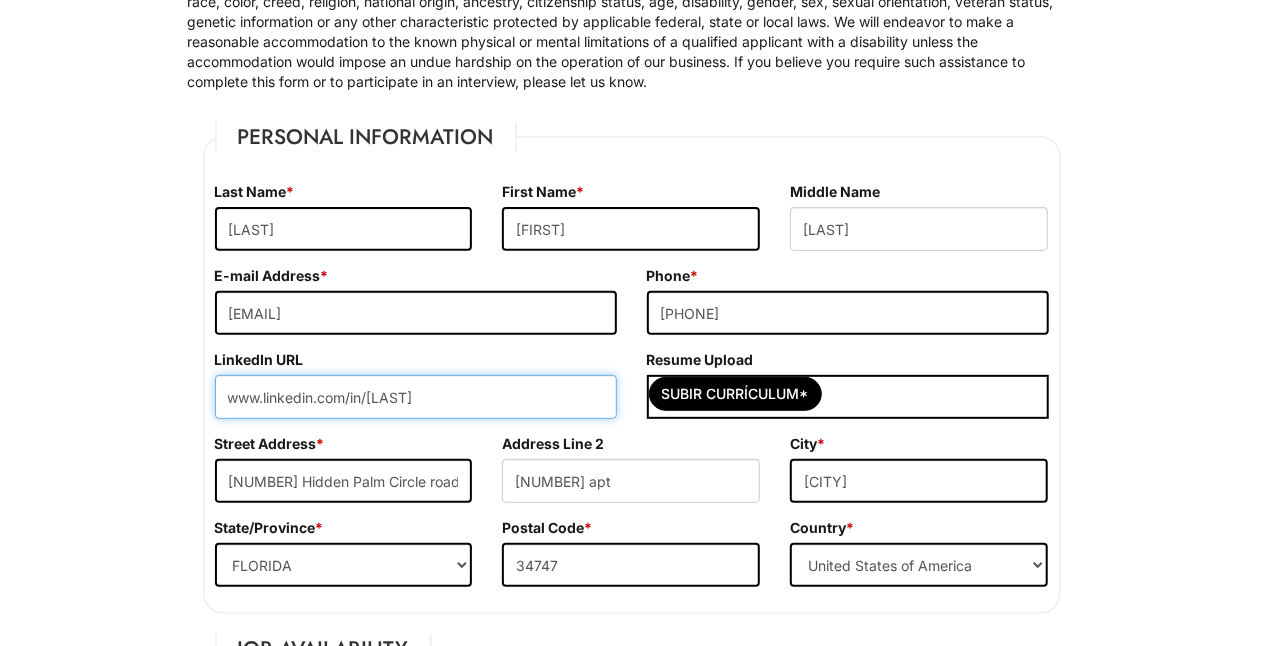 click on "www.linkedin.com/in/[LAST]" at bounding box center (416, 397) 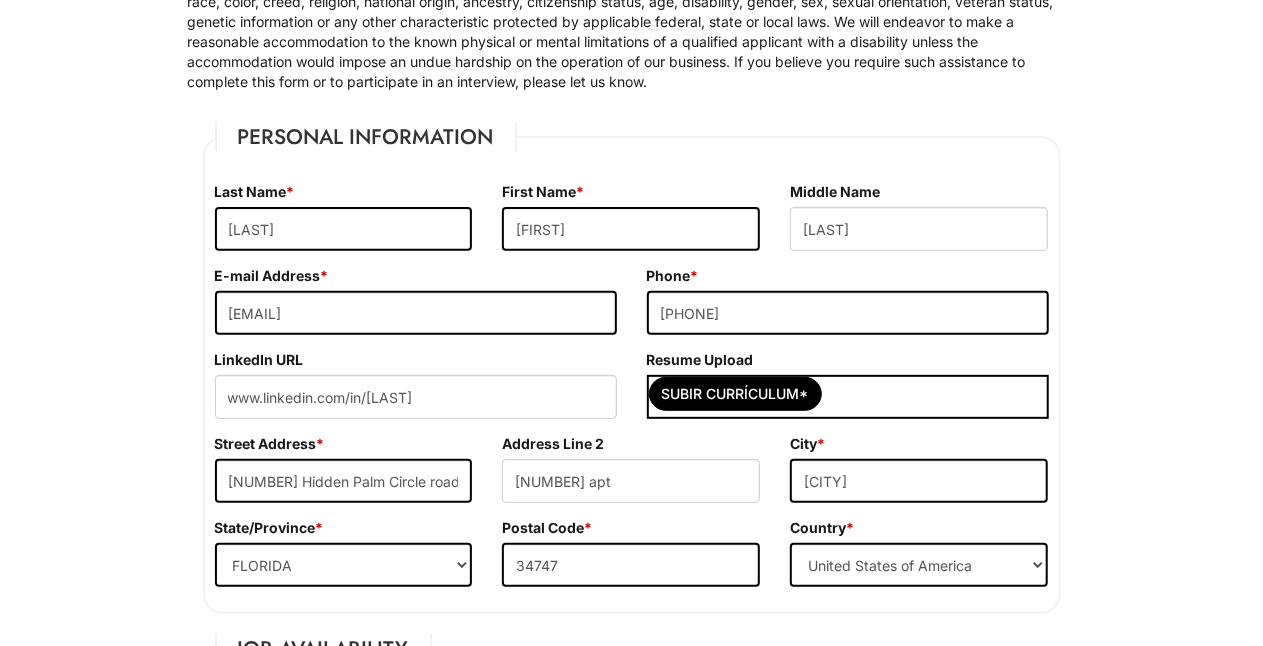 click on "Please Complete This Form 1 2 3 Stock Associate (Full-time), A|X Armani Exchange PLEASE COMPLETE ALL REQUIRED FIELDS
We are an Equal Opportunity Employer. All persons shall have the opportunity to be considered for employment without regard to their race, color, creed, religion, national origin, ancestry, citizenship status, age, disability, gender, sex, sexual orientation, veteran status, genetic information or any other characteristic protected by applicable federal, state or local laws. We will endeavor to make a reasonable accommodation to the known physical or mental limitations of a qualified applicant with a disability unless the accommodation would impose an undue hardship on the operation of our business. If you believe you require such assistance to complete this form or to participate in an interview, please let us know.
Personal Information
Last Name  *   [LAST]
First Name  *   [FIRST]
Middle Name   [MIDDLE]
E-mail Address  *   [EMAIL]
Phone  *" at bounding box center [631, 1835] 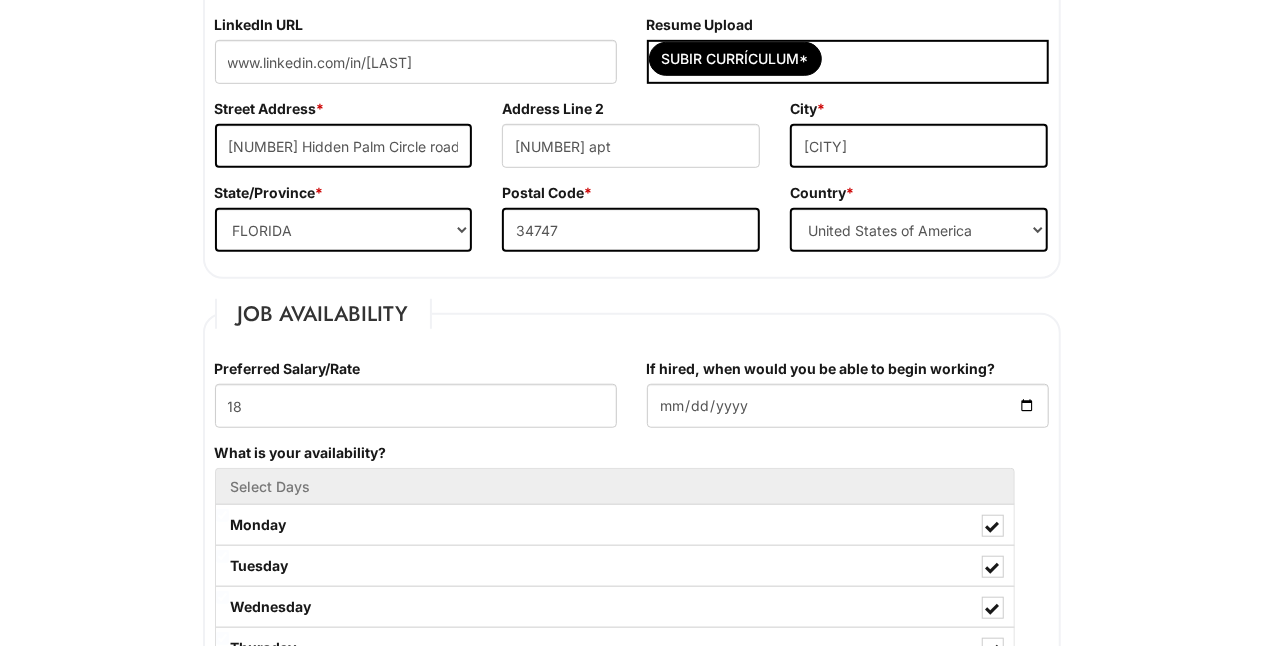 scroll, scrollTop: 570, scrollLeft: 0, axis: vertical 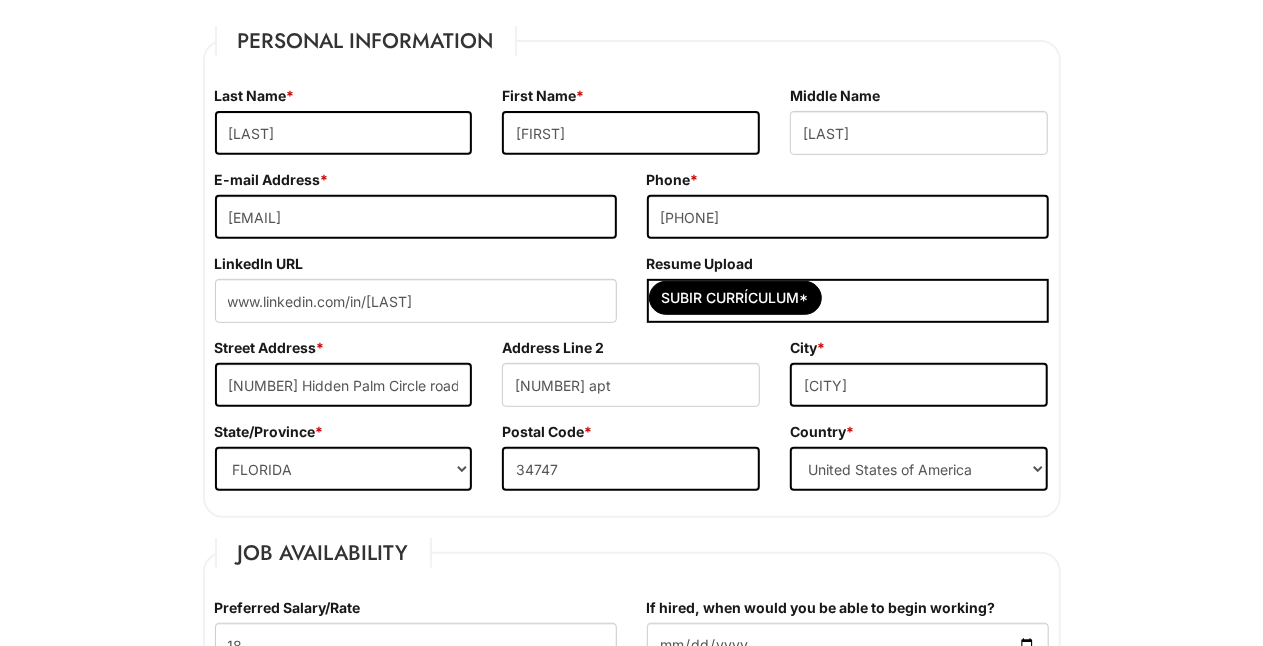 click on "Please Complete This Form 1 2 3 Stock Associate (Full-time), A|X Armani Exchange PLEASE COMPLETE ALL REQUIRED FIELDS
We are an Equal Opportunity Employer. All persons shall have the opportunity to be considered for employment without regard to their race, color, creed, religion, national origin, ancestry, citizenship status, age, disability, gender, sex, sexual orientation, veteran status, genetic information or any other characteristic protected by applicable federal, state or local laws. We will endeavor to make a reasonable accommodation to the known physical or mental limitations of a qualified applicant with a disability unless the accommodation would impose an undue hardship on the operation of our business. If you believe you require such assistance to complete this form or to participate in an interview, please let us know.
Personal Information
Last Name  *   [LAST]
First Name  *   [FIRST]
Middle Name   [MIDDLE]
E-mail Address  *   [EMAIL]
Phone  *" at bounding box center (631, 1739) 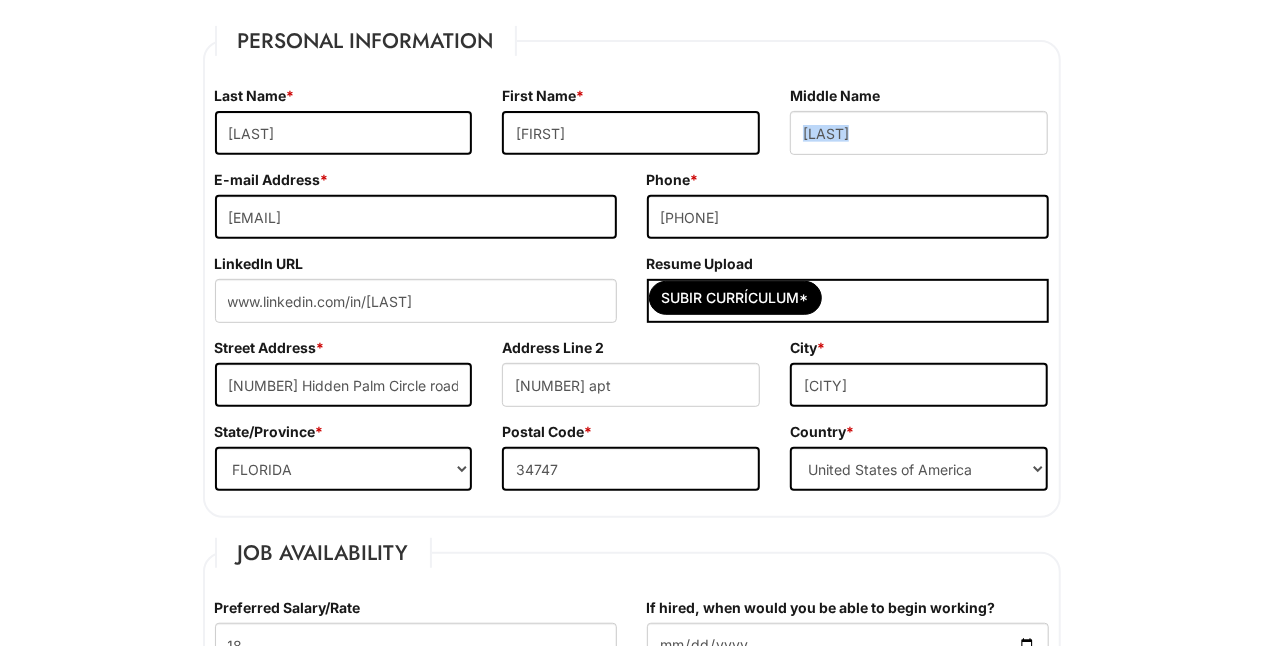 click on "Please Complete This Form 1 2 3 Stock Associate (Full-time), A|X Armani Exchange PLEASE COMPLETE ALL REQUIRED FIELDS
We are an Equal Opportunity Employer. All persons shall have the opportunity to be considered for employment without regard to their race, color, creed, religion, national origin, ancestry, citizenship status, age, disability, gender, sex, sexual orientation, veteran status, genetic information or any other characteristic protected by applicable federal, state or local laws. We will endeavor to make a reasonable accommodation to the known physical or mental limitations of a qualified applicant with a disability unless the accommodation would impose an undue hardship on the operation of our business. If you believe you require such assistance to complete this form or to participate in an interview, please let us know.
Personal Information
Last Name  *   [LAST]
First Name  *   [FIRST]
Middle Name   [MIDDLE]
E-mail Address  *   [EMAIL]
Phone  *" at bounding box center (631, 1739) 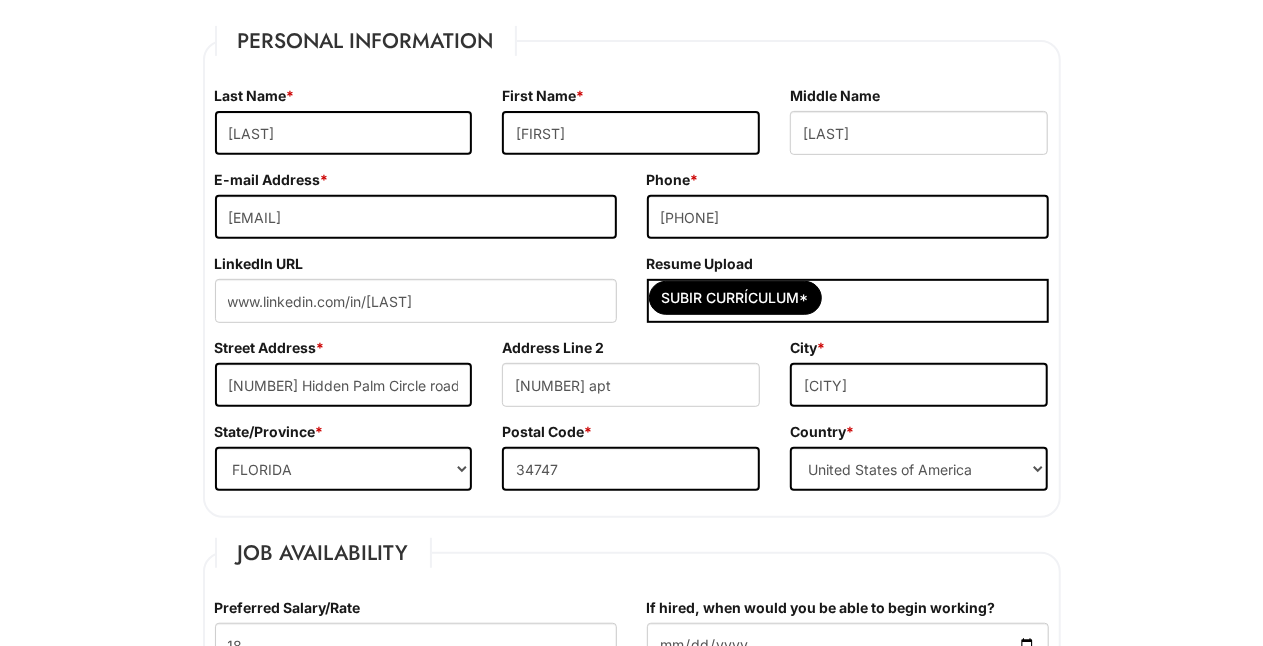 drag, startPoint x: 1260, startPoint y: 120, endPoint x: 1279, endPoint y: 94, distance: 32.202484 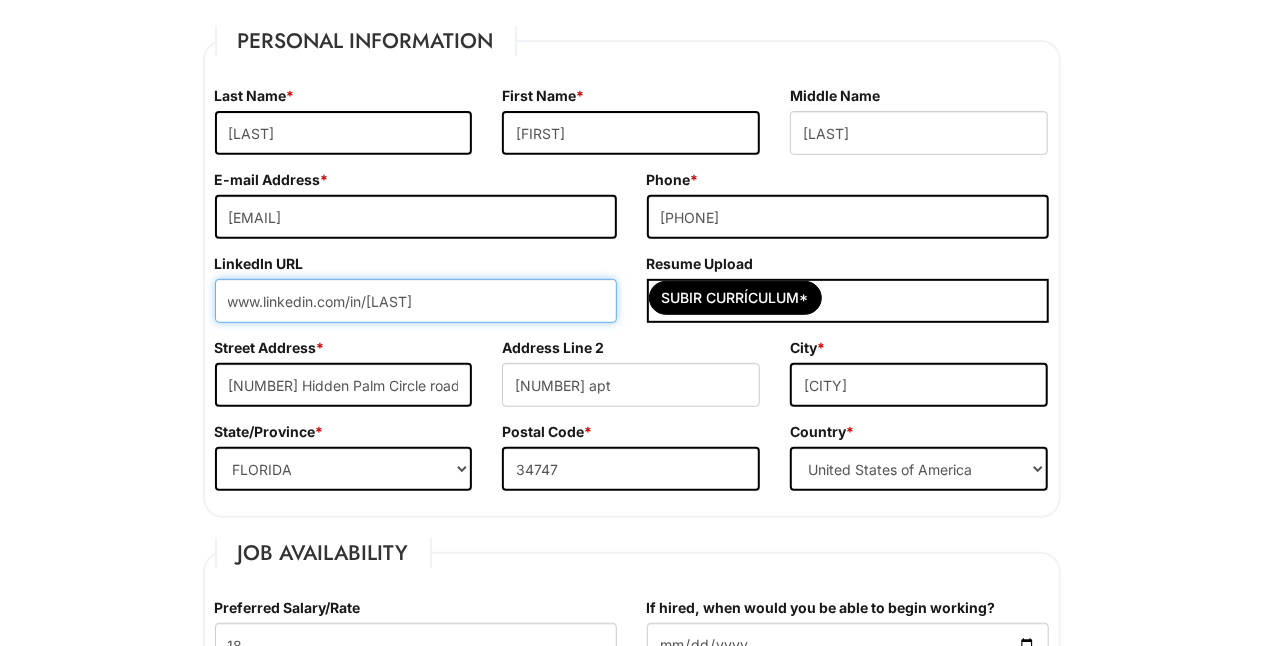 click on "www.linkedin.com/in/[LAST]" at bounding box center (416, 301) 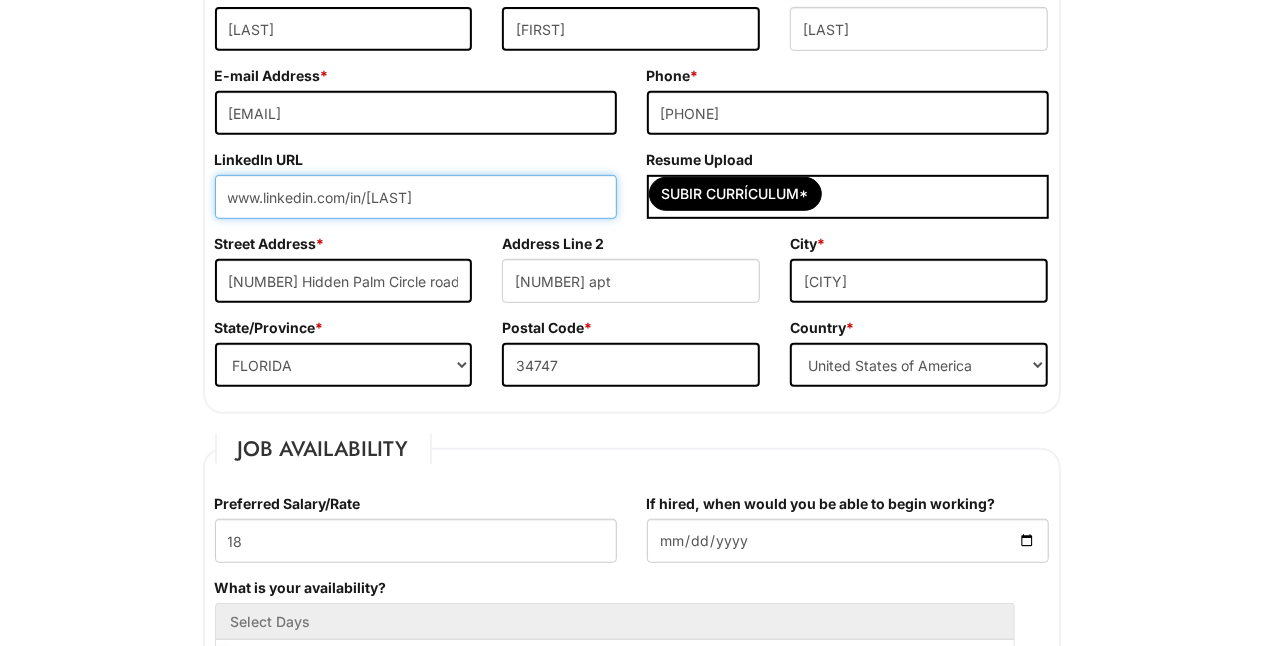 scroll, scrollTop: 470, scrollLeft: 0, axis: vertical 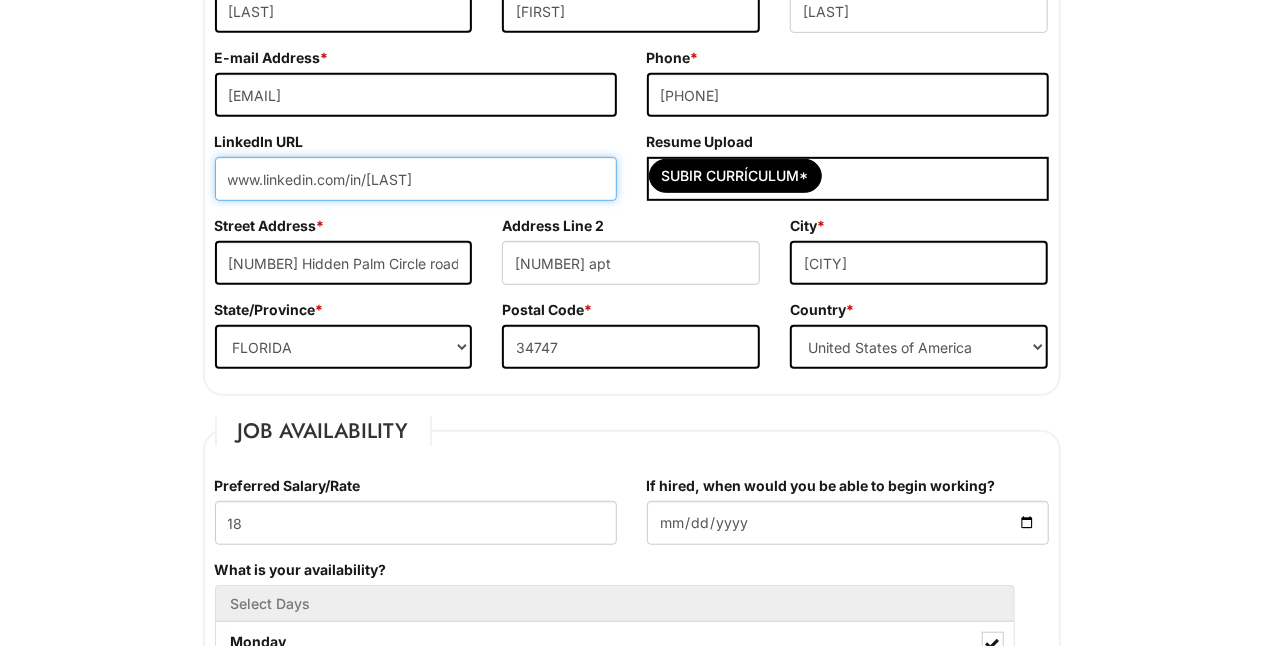 click on "www.linkedin.com/in/[LAST]" at bounding box center [416, 179] 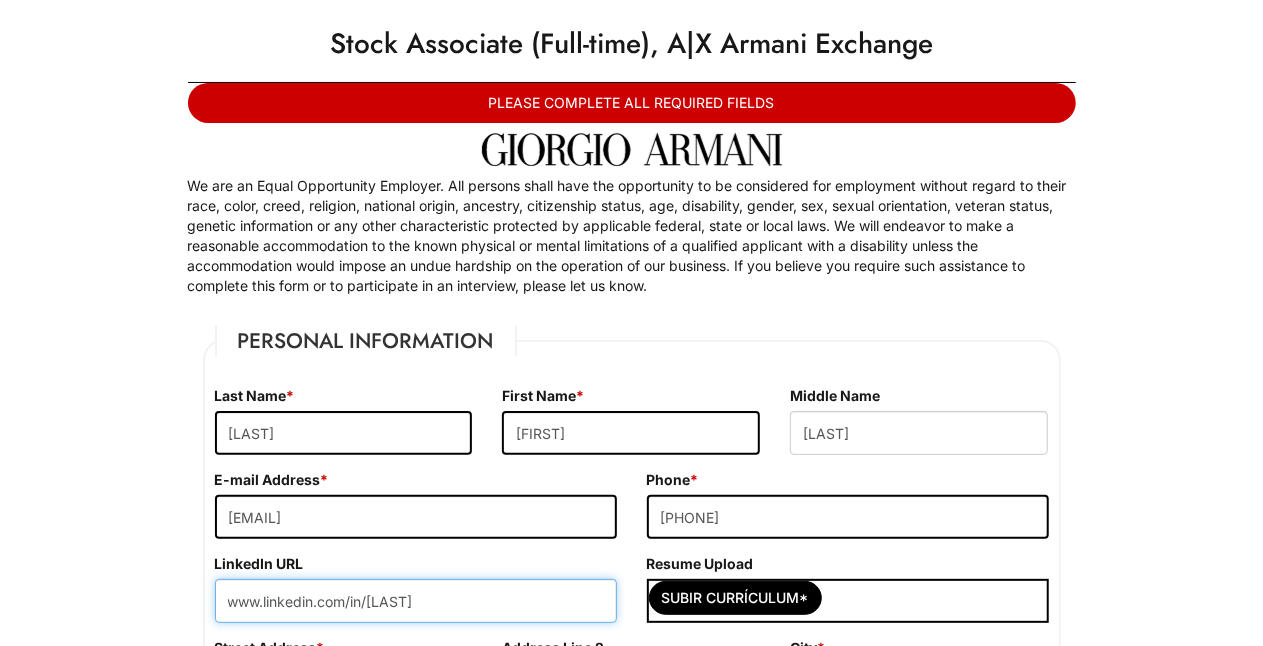 scroll, scrollTop: 0, scrollLeft: 0, axis: both 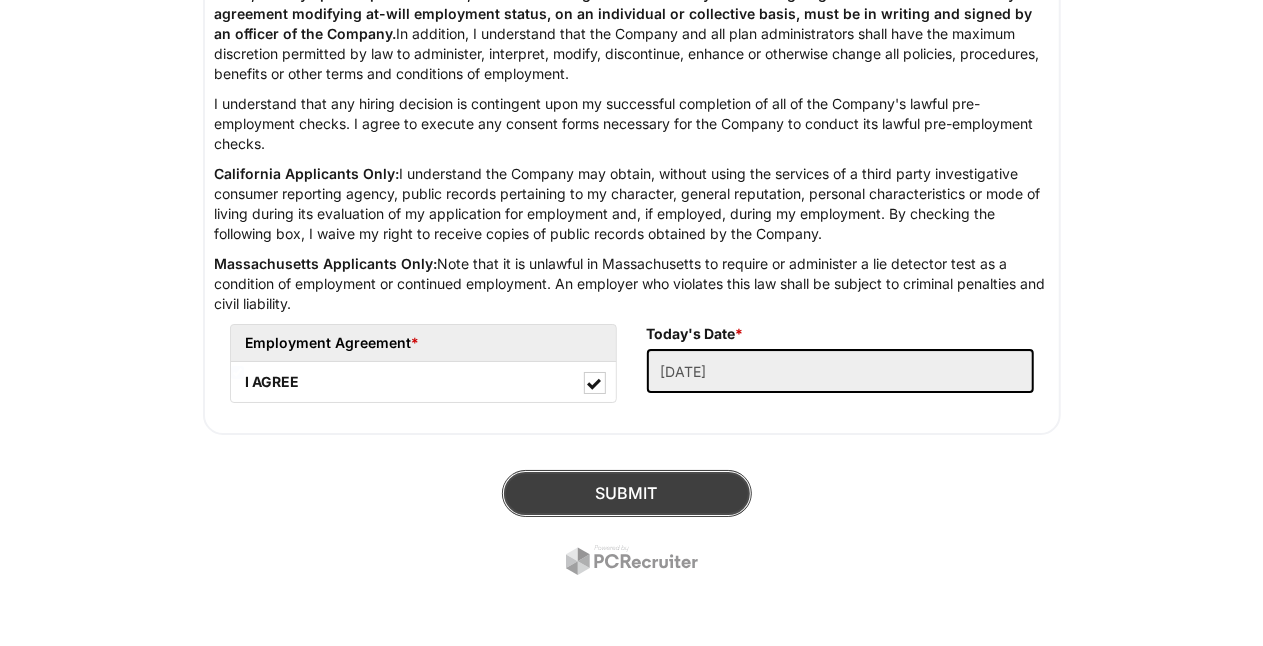 click on "SUBMIT" at bounding box center [627, 493] 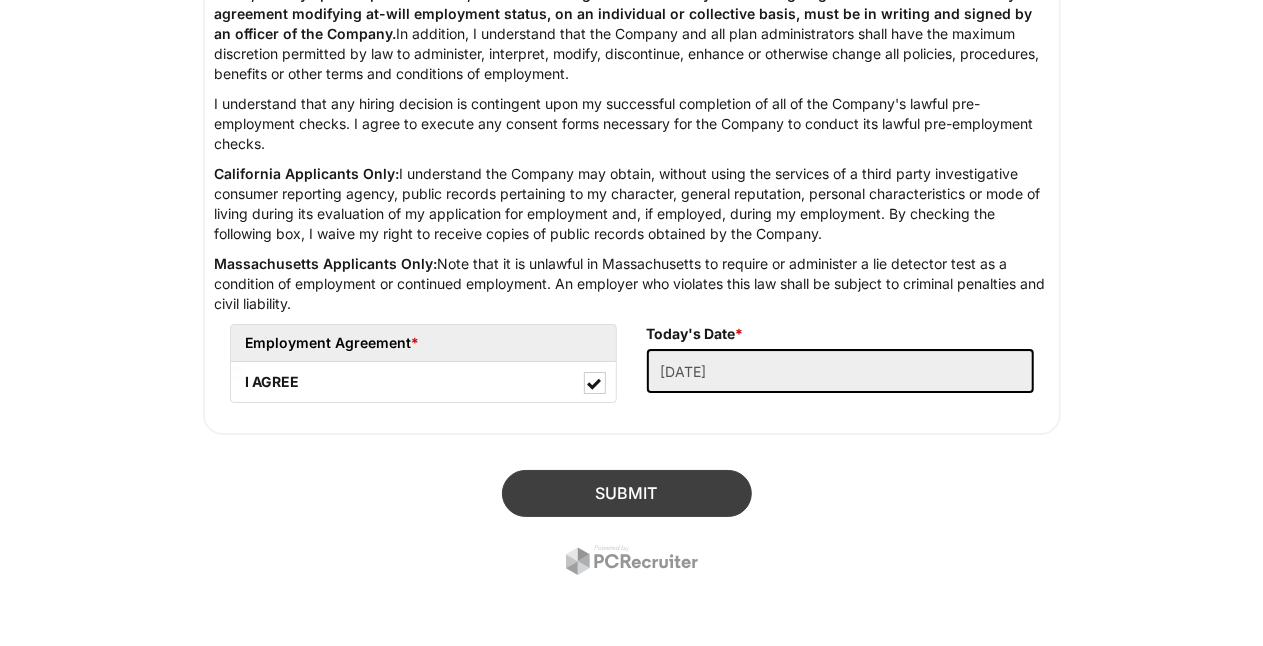 scroll, scrollTop: 622, scrollLeft: 0, axis: vertical 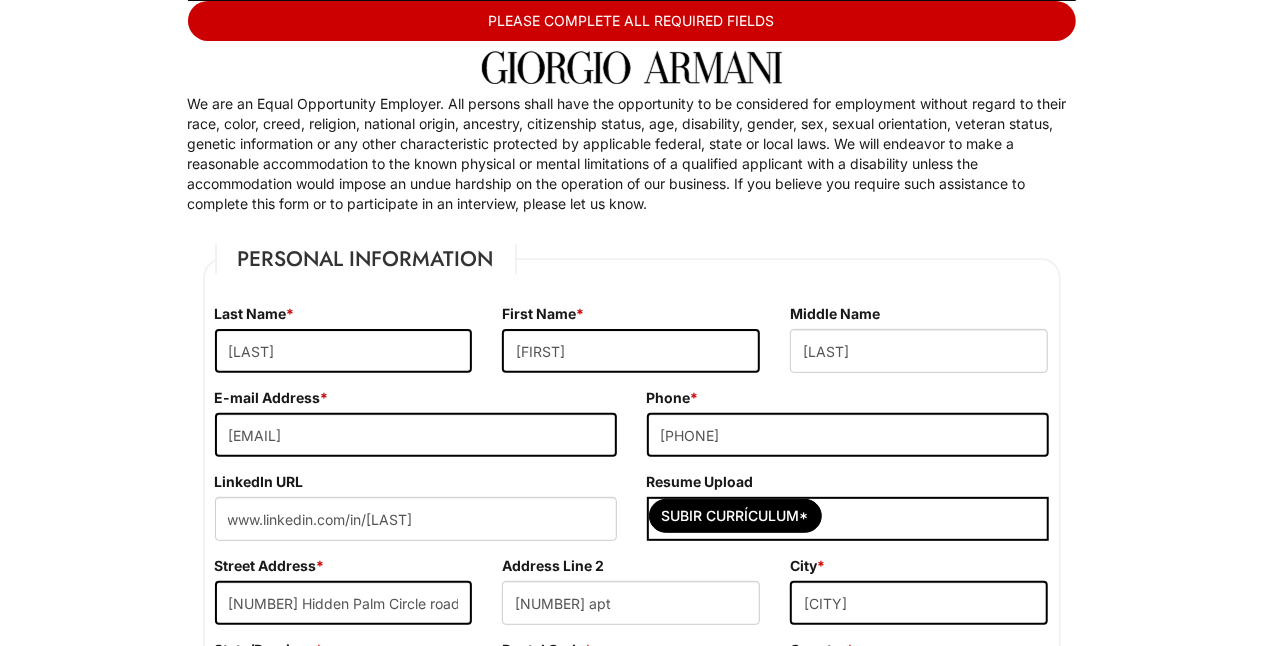 click on "Street Address  *   [NUMBER] Hidden Palm Circle road" at bounding box center [344, 598] 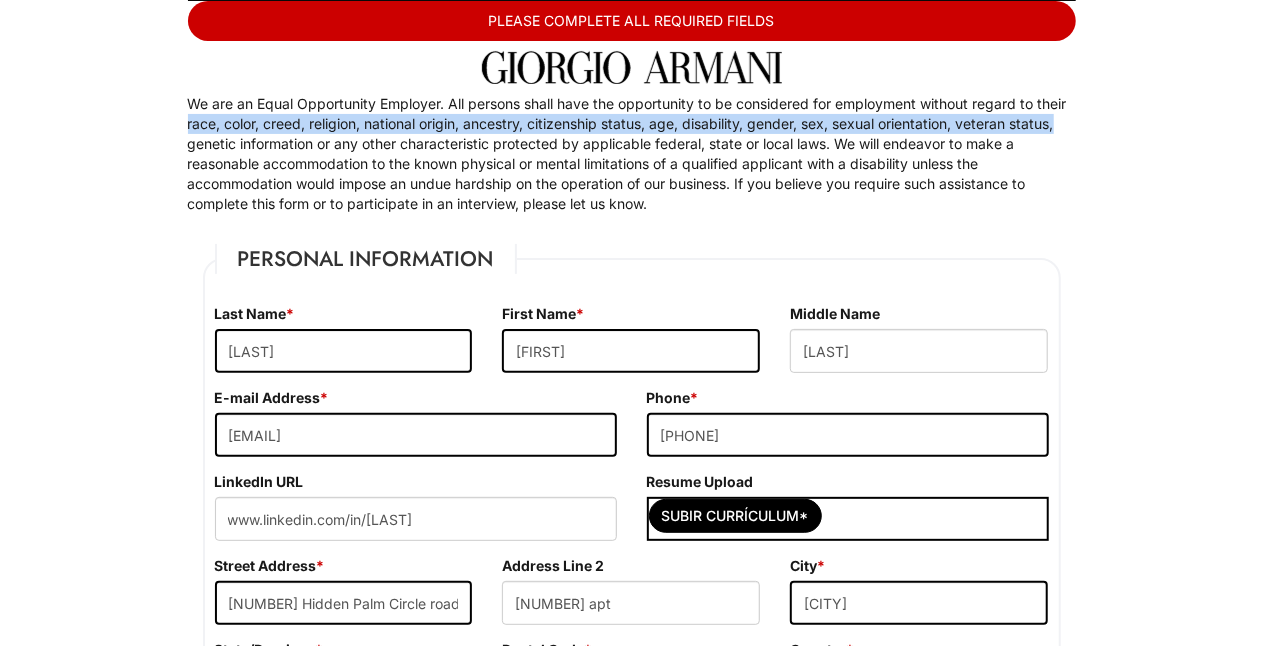drag, startPoint x: 1262, startPoint y: 84, endPoint x: 1269, endPoint y: 119, distance: 35.69314 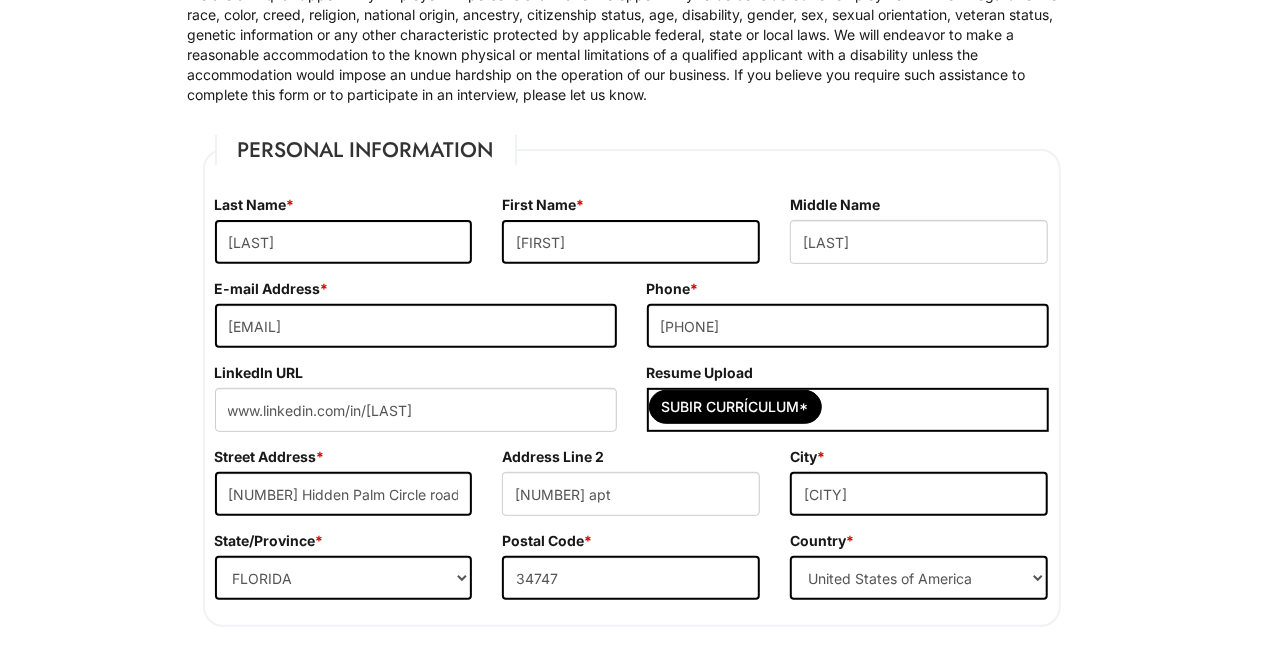 scroll, scrollTop: 249, scrollLeft: 0, axis: vertical 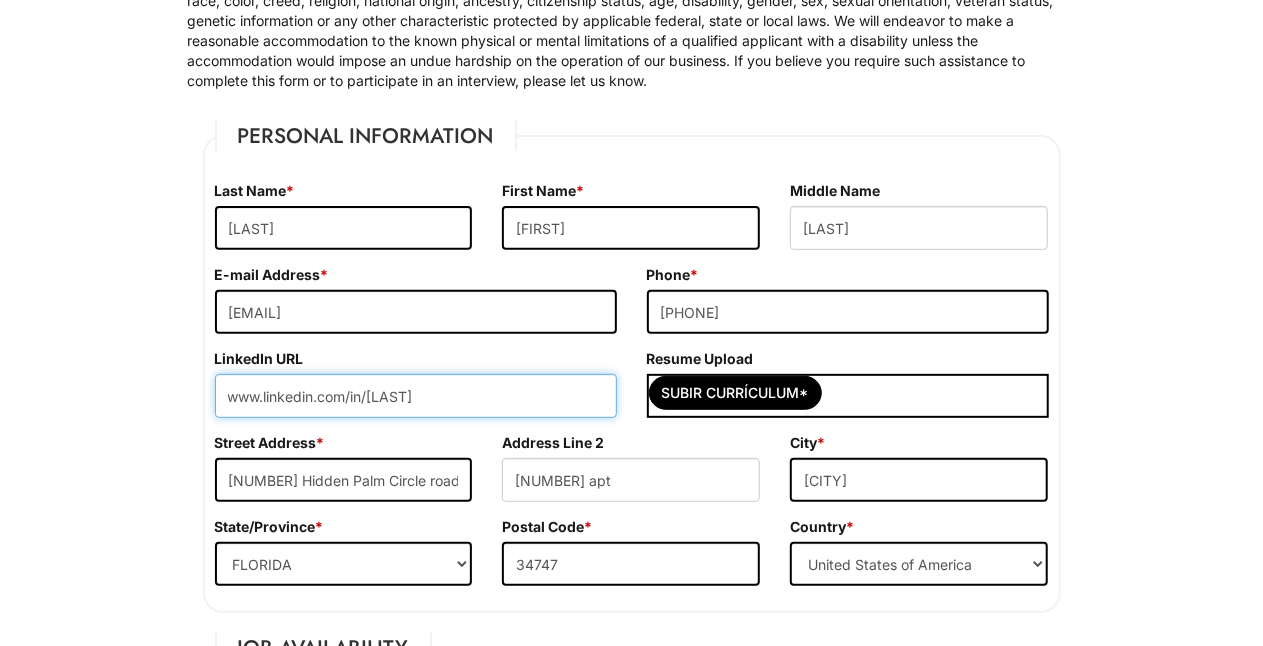 click on "www.linkedin.com/in/[LAST]" at bounding box center (416, 396) 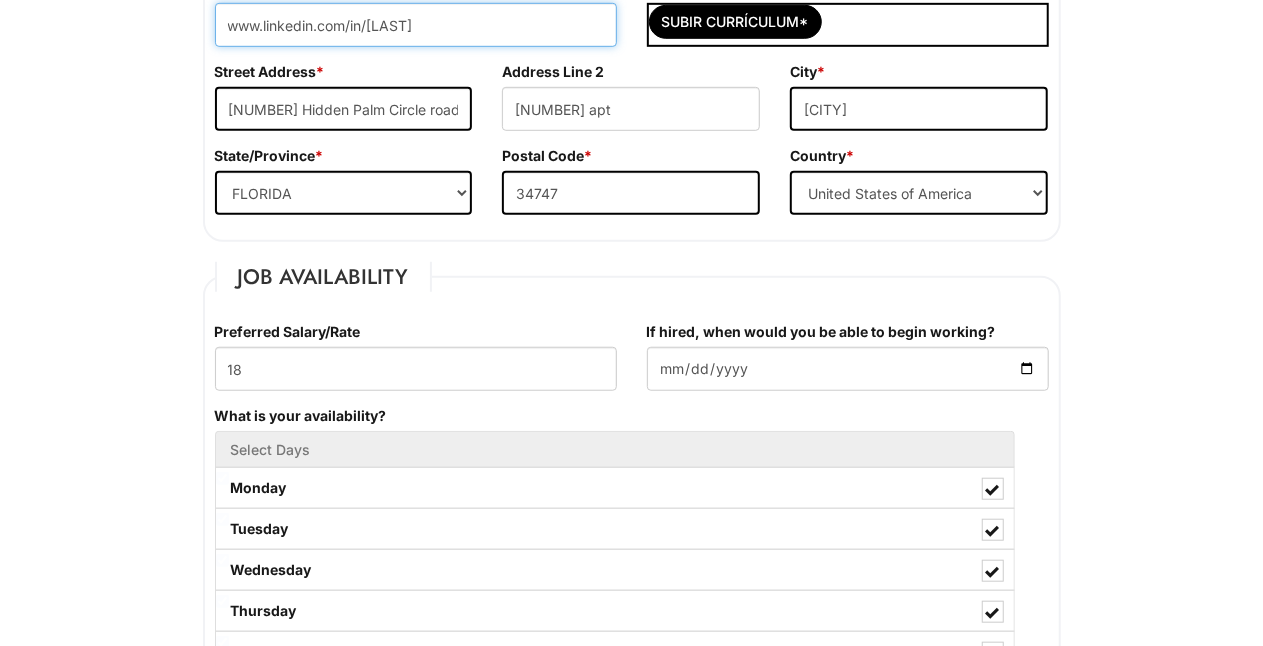 scroll, scrollTop: 579, scrollLeft: 0, axis: vertical 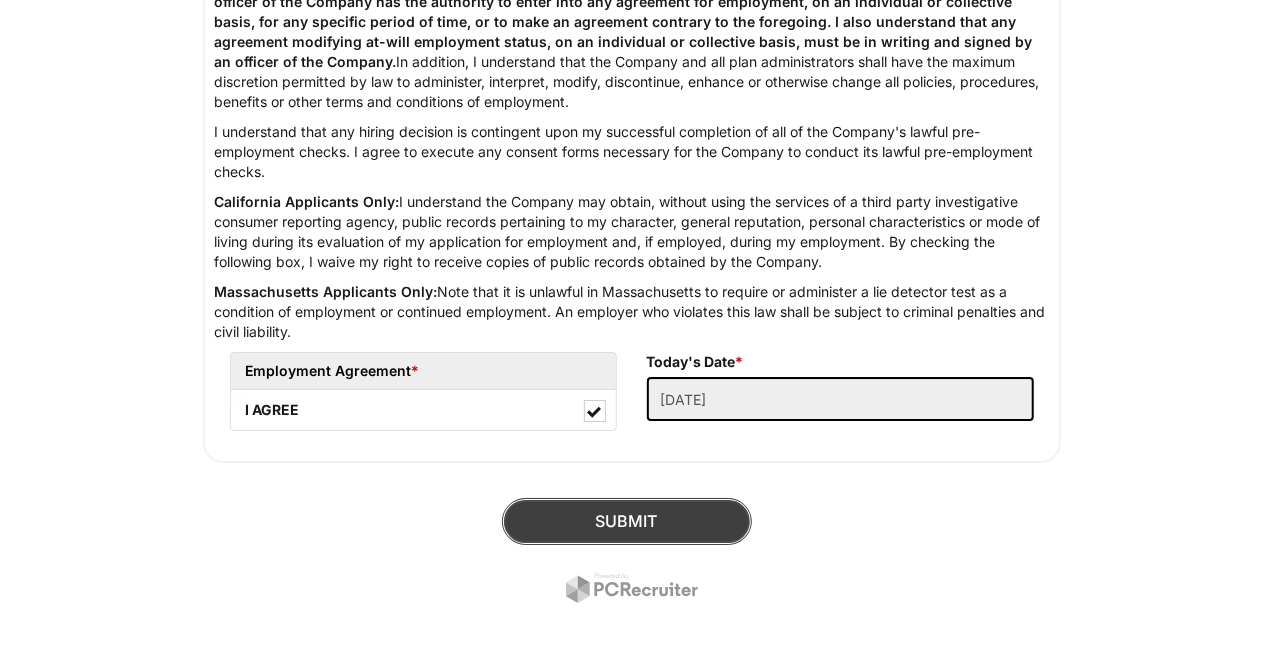 click on "SUBMIT" at bounding box center [627, 521] 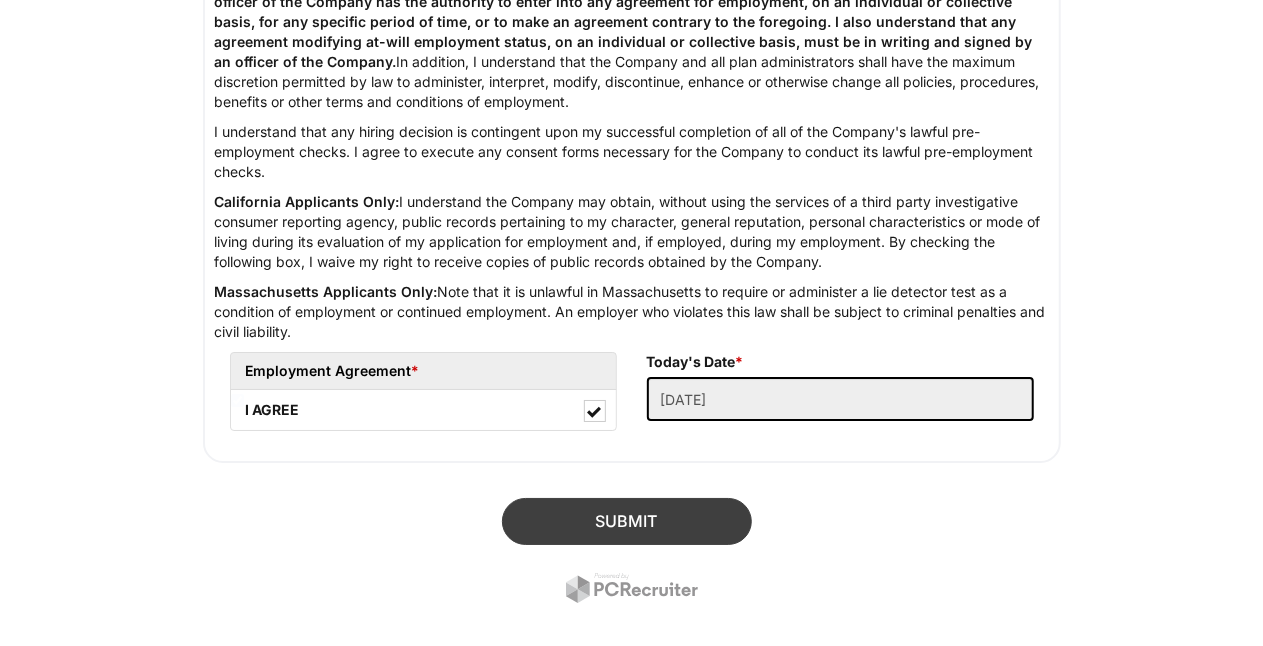 scroll, scrollTop: 622, scrollLeft: 0, axis: vertical 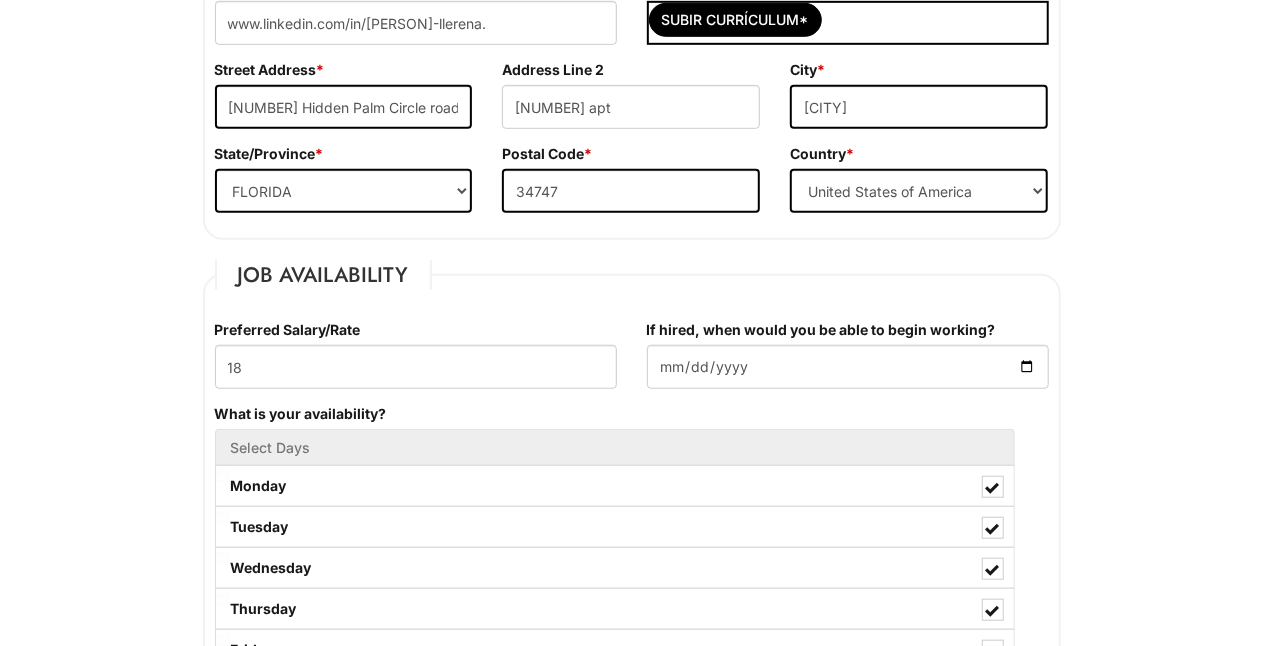 click on "Street Address  *   [NUMBER] Hidden Palm Circle road" at bounding box center [344, 102] 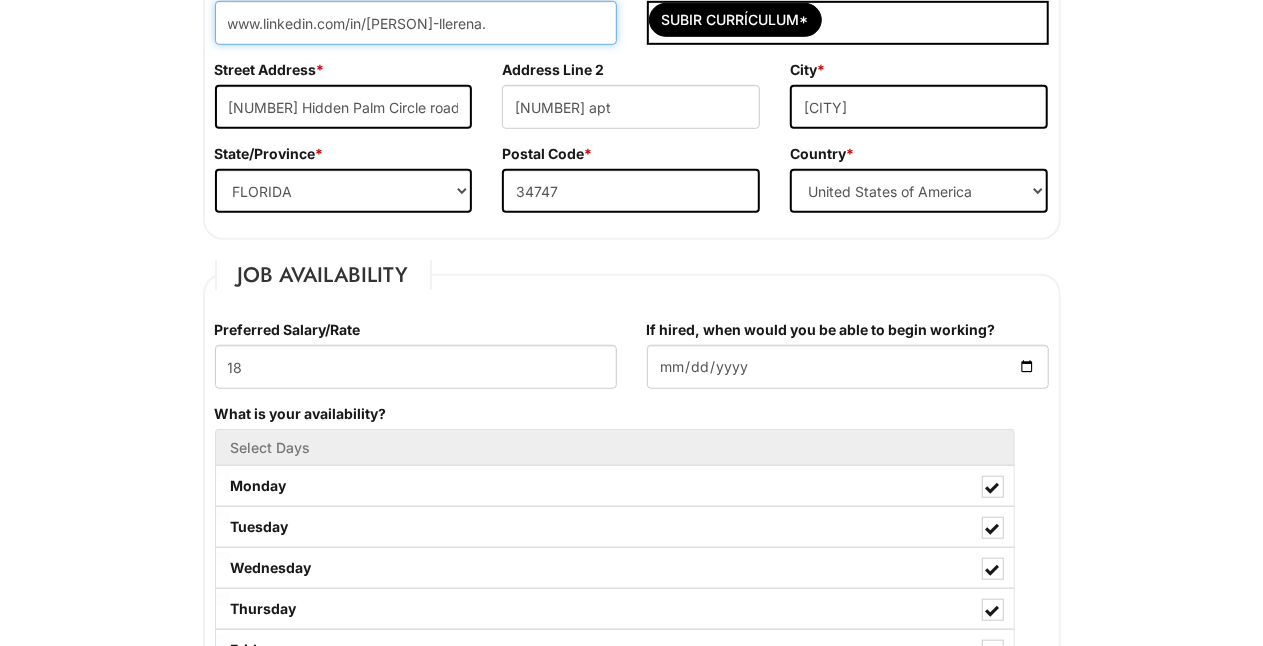 click on "www.linkedin.com/in/[PERSON]-llerena." at bounding box center (416, 23) 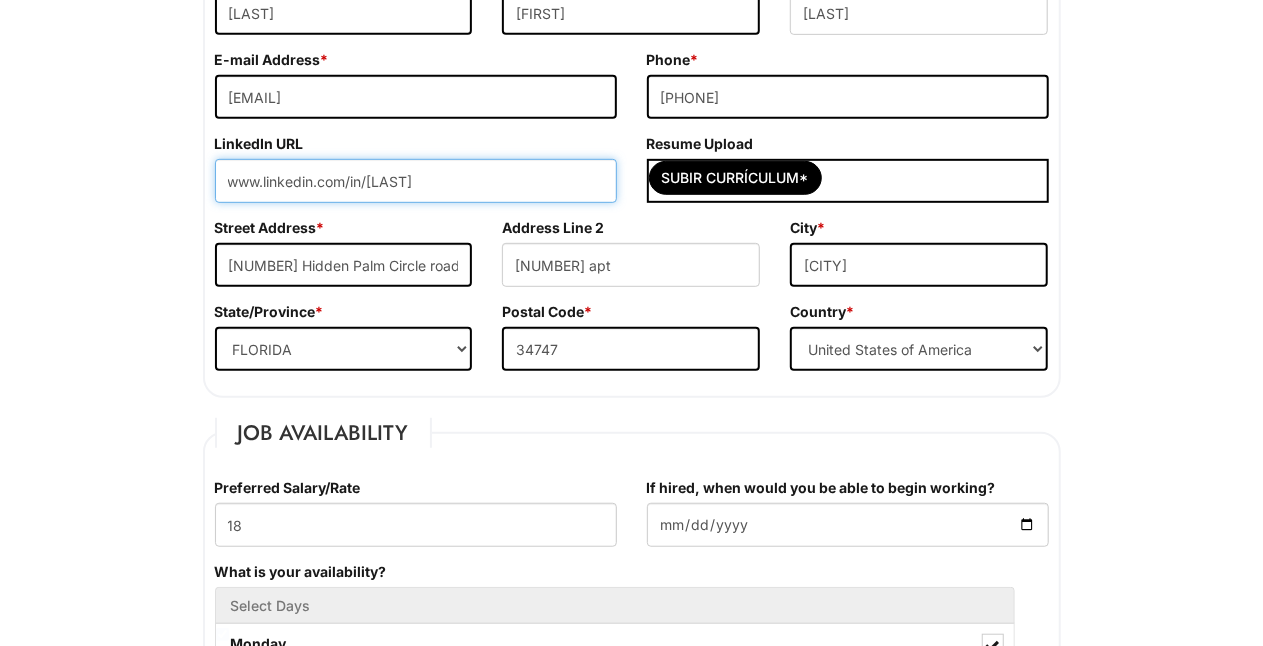 scroll, scrollTop: 378, scrollLeft: 0, axis: vertical 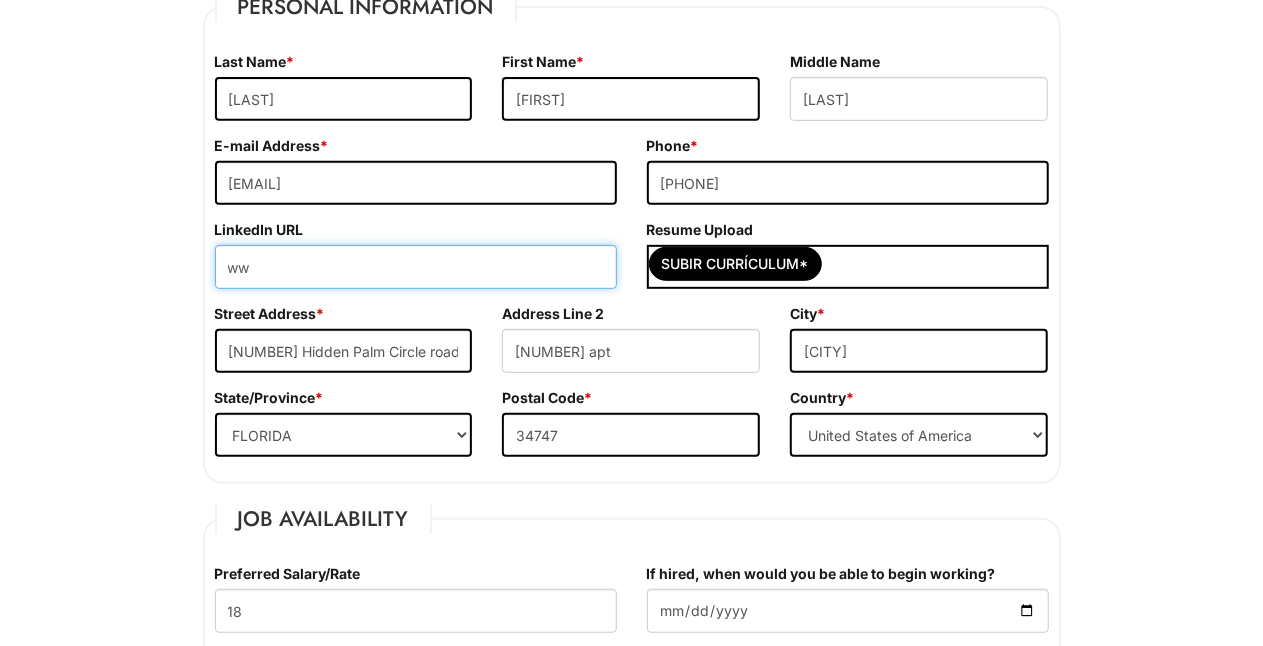 type on "w" 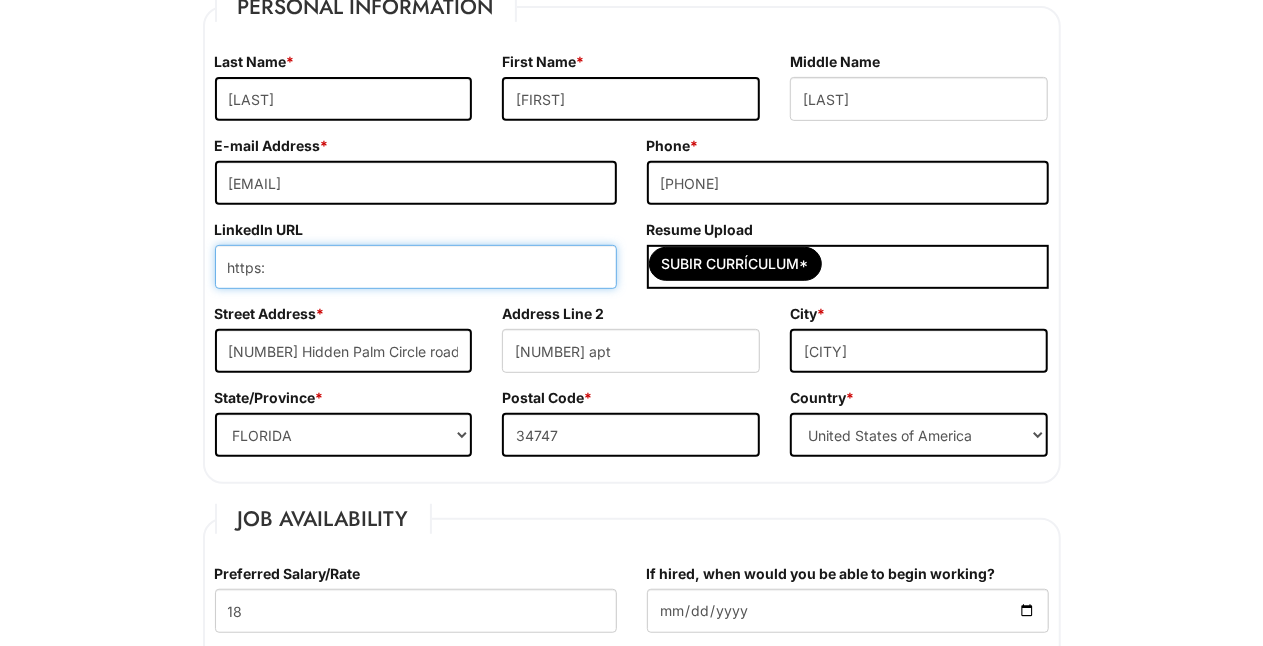 paste on "/" 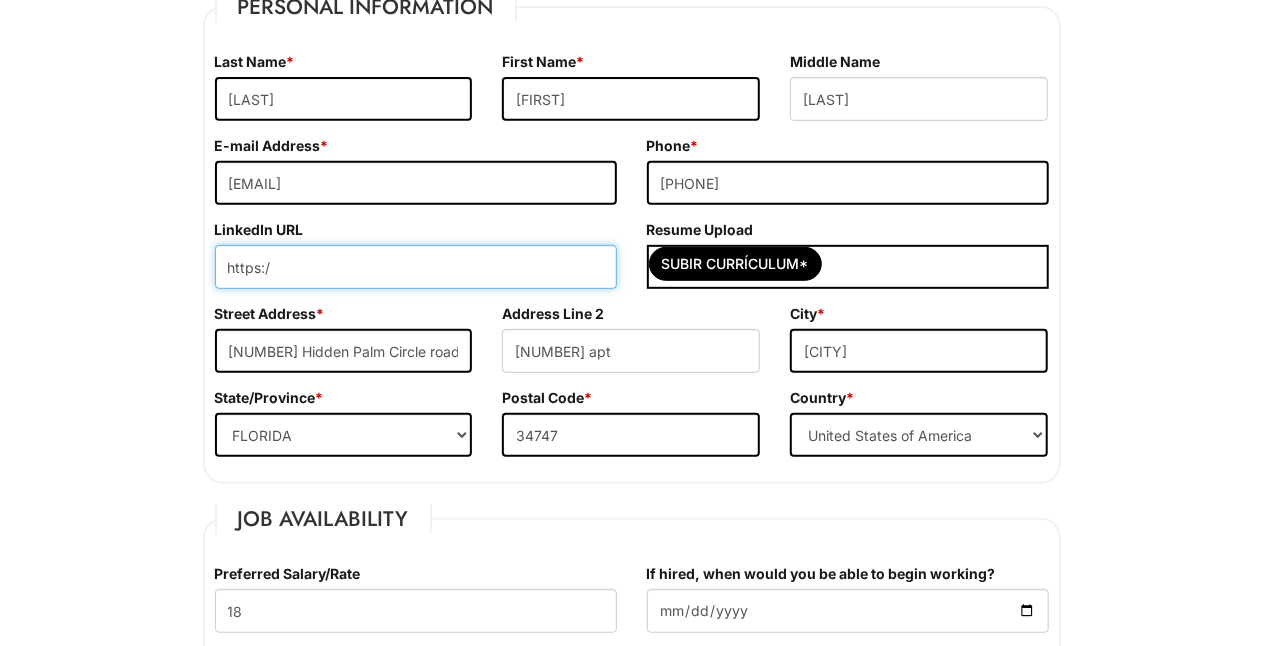 paste on "/" 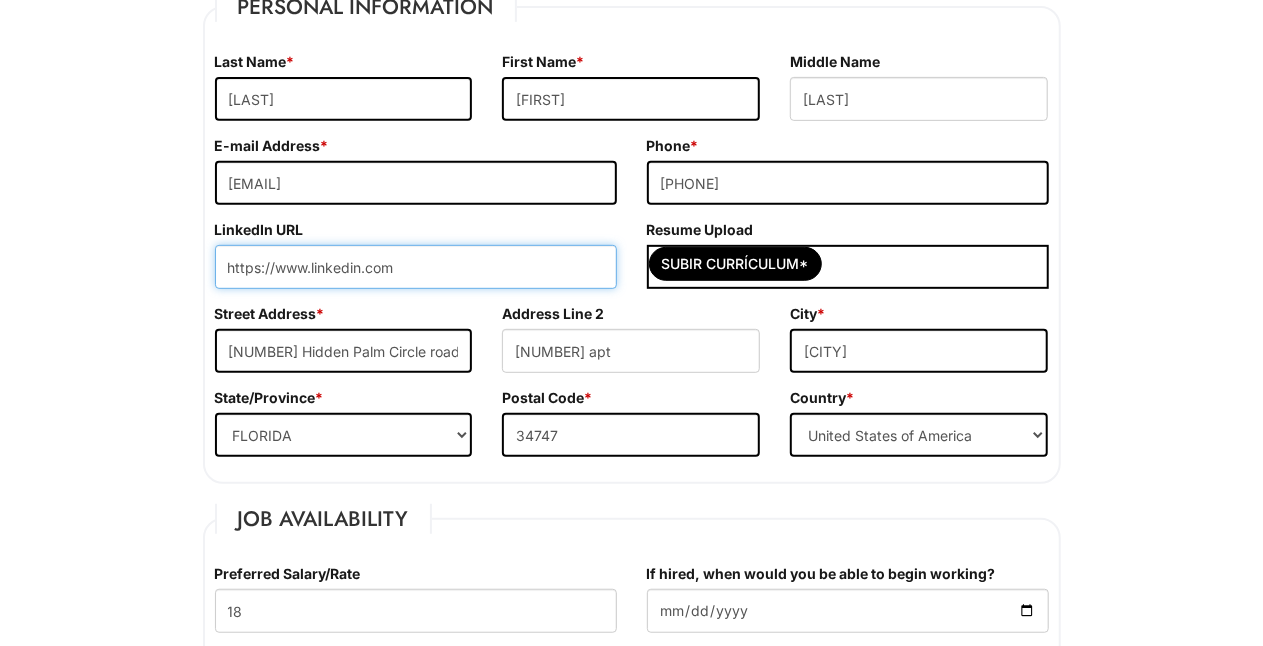 paste on "/" 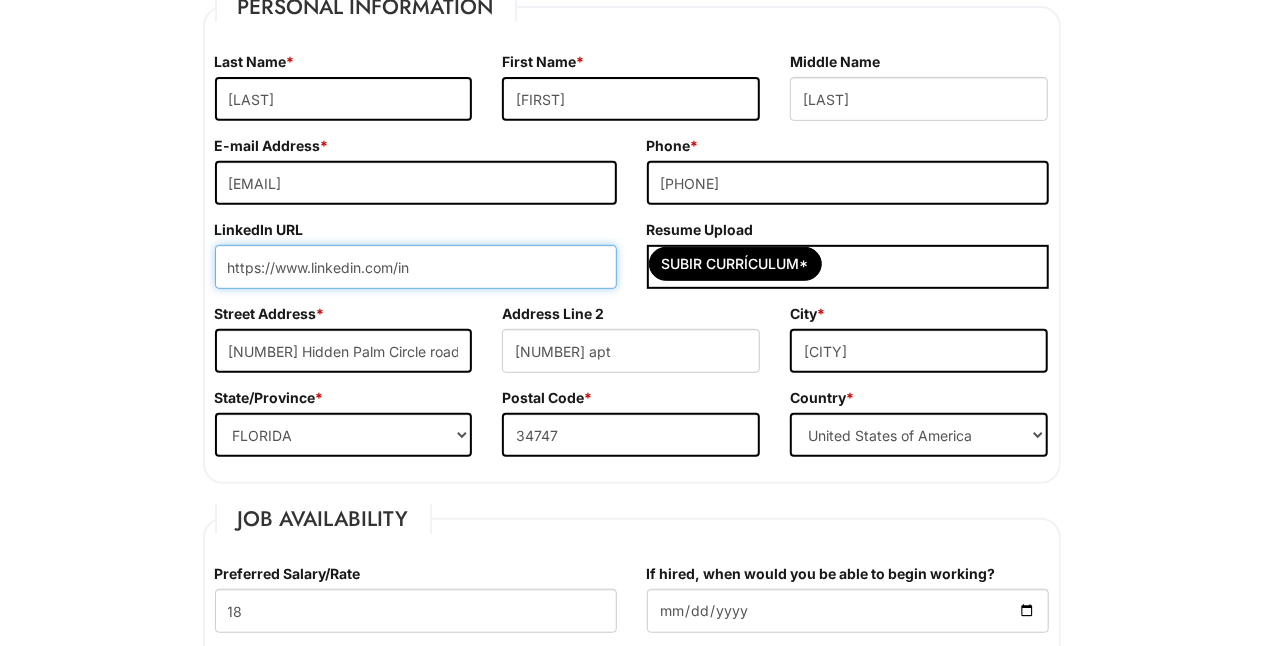 paste on "/" 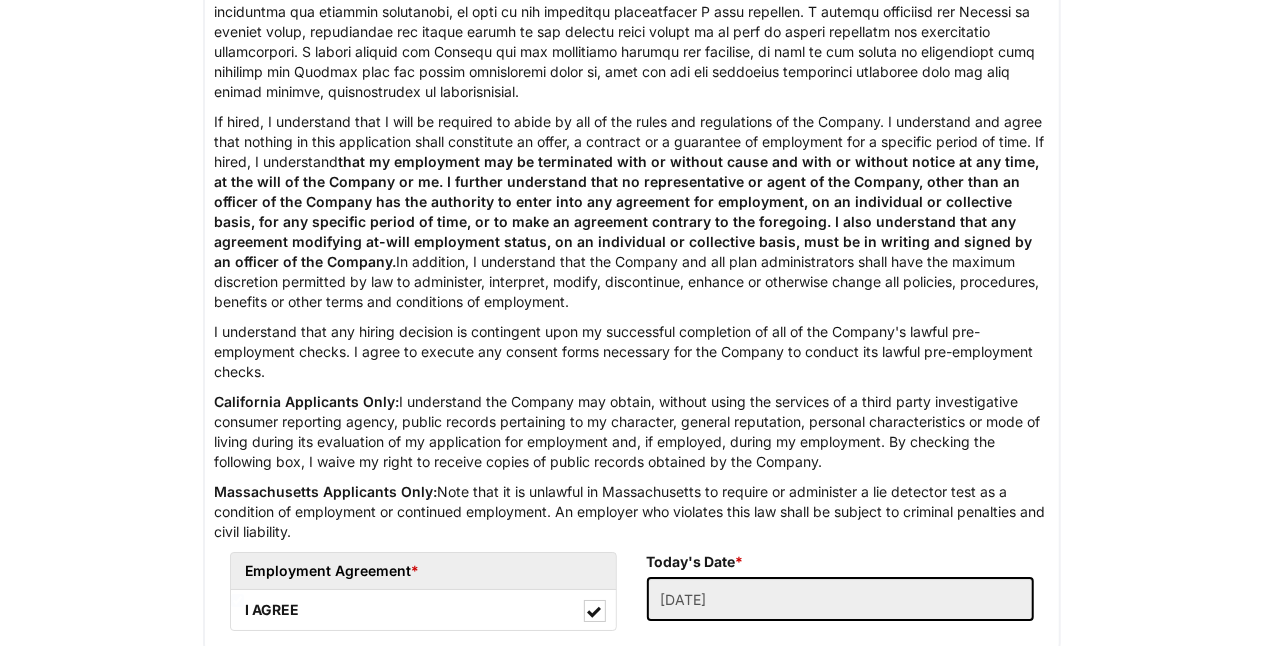 scroll, scrollTop: 3512, scrollLeft: 0, axis: vertical 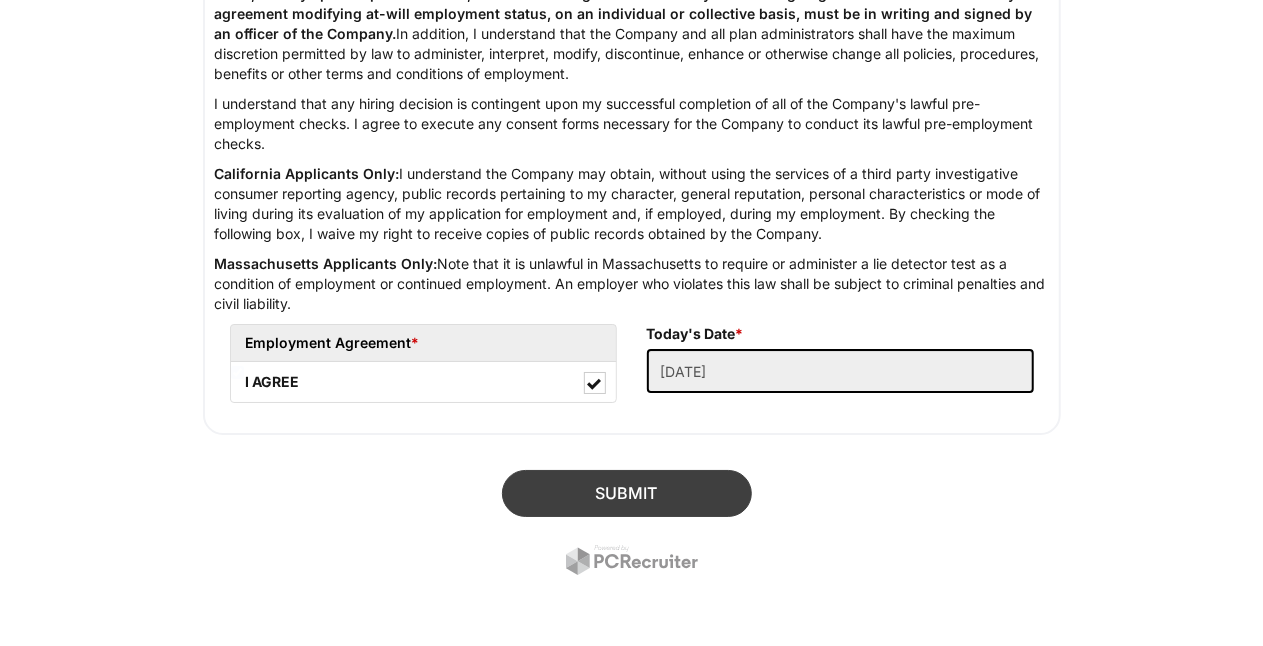 type on "https://www.linkedin.com/in/[PERSON]-llerena" 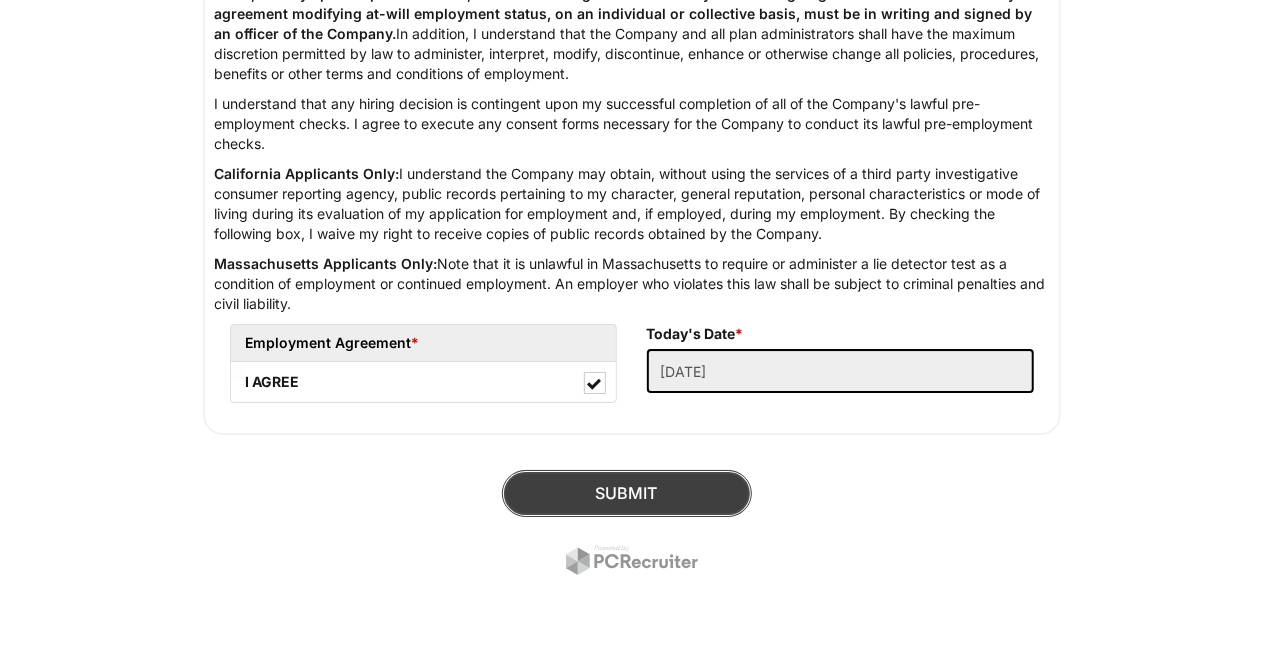click on "SUBMIT" at bounding box center (627, 493) 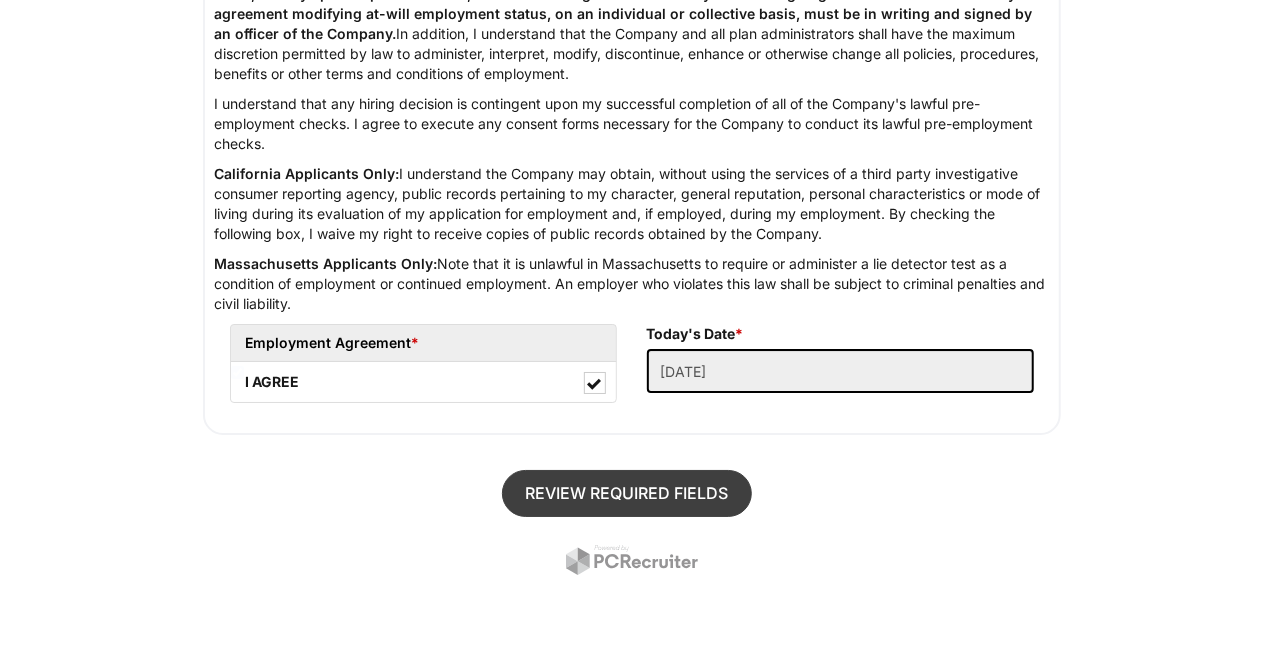 scroll, scrollTop: 122, scrollLeft: 0, axis: vertical 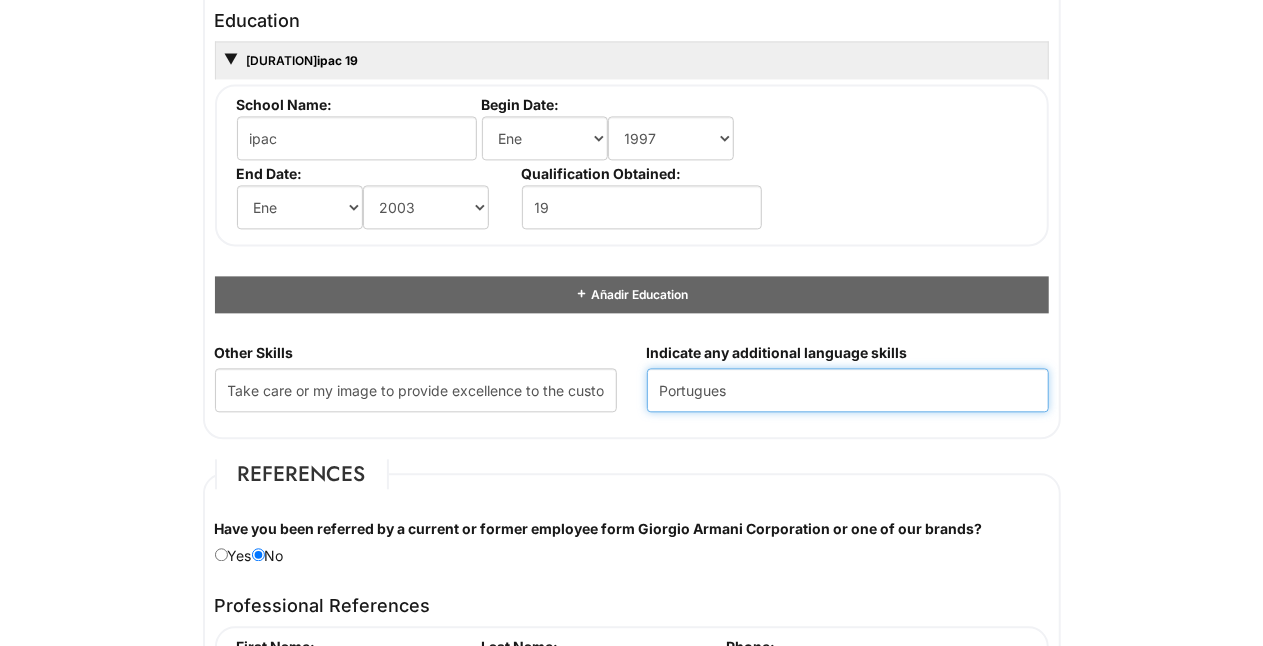 click on "Portugues" at bounding box center [848, 390] 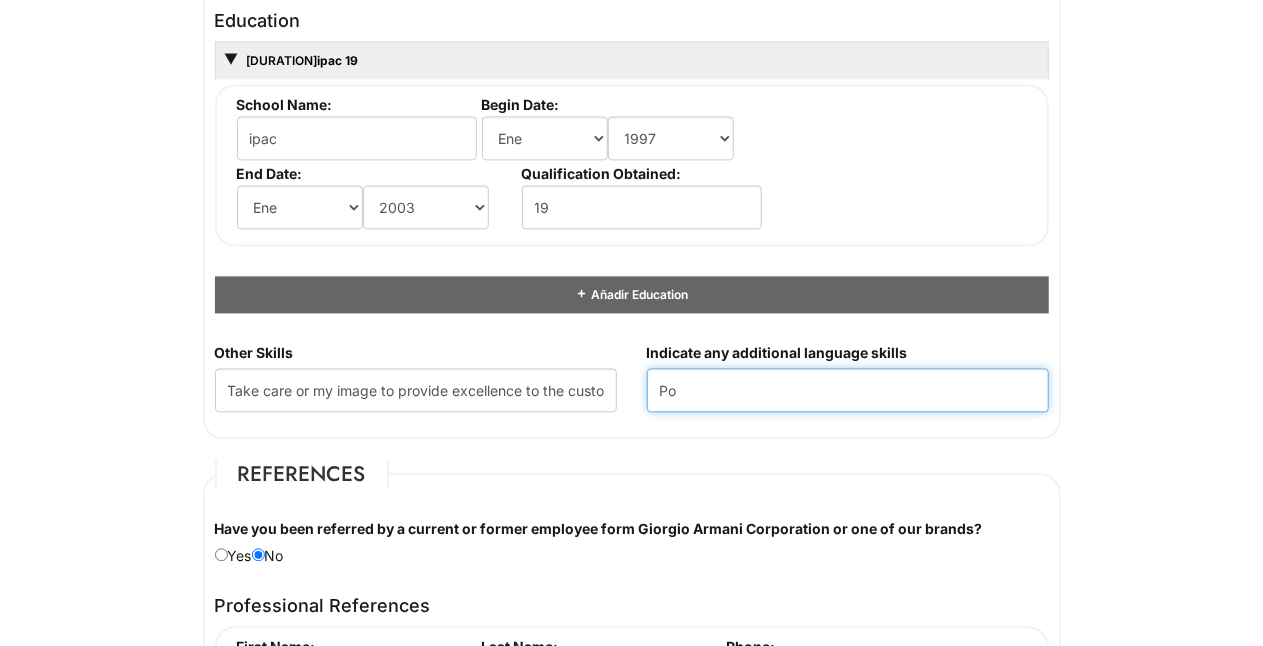 type on "P" 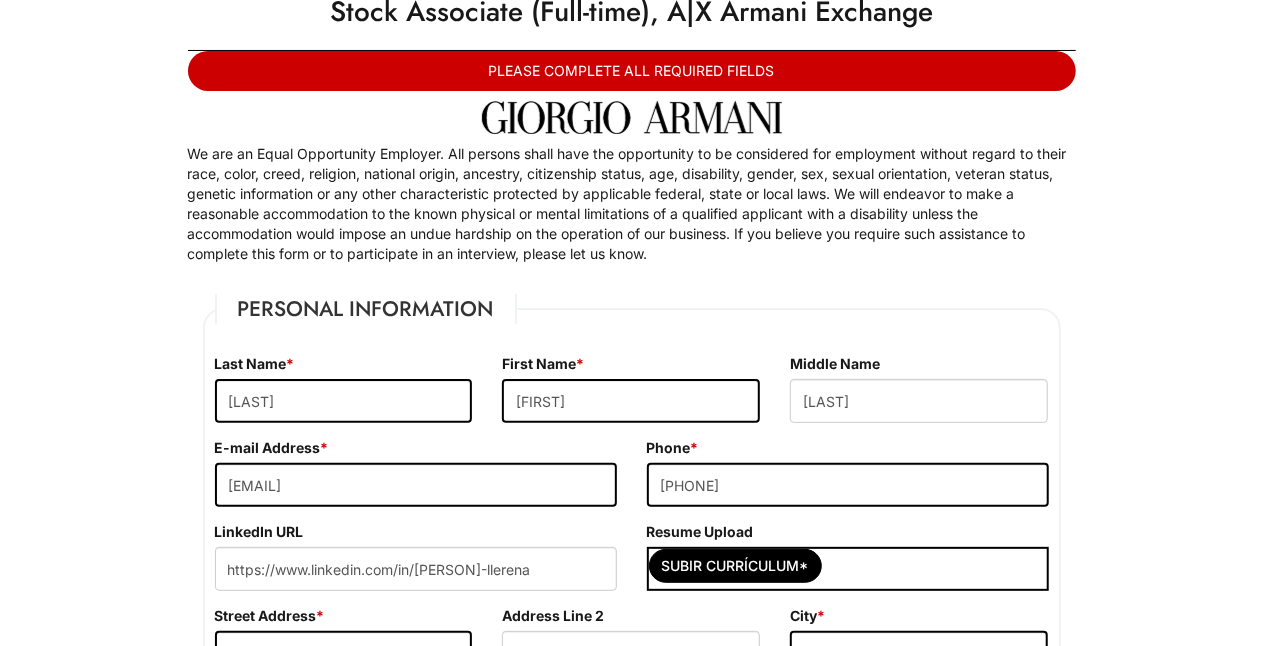 scroll, scrollTop: 0, scrollLeft: 0, axis: both 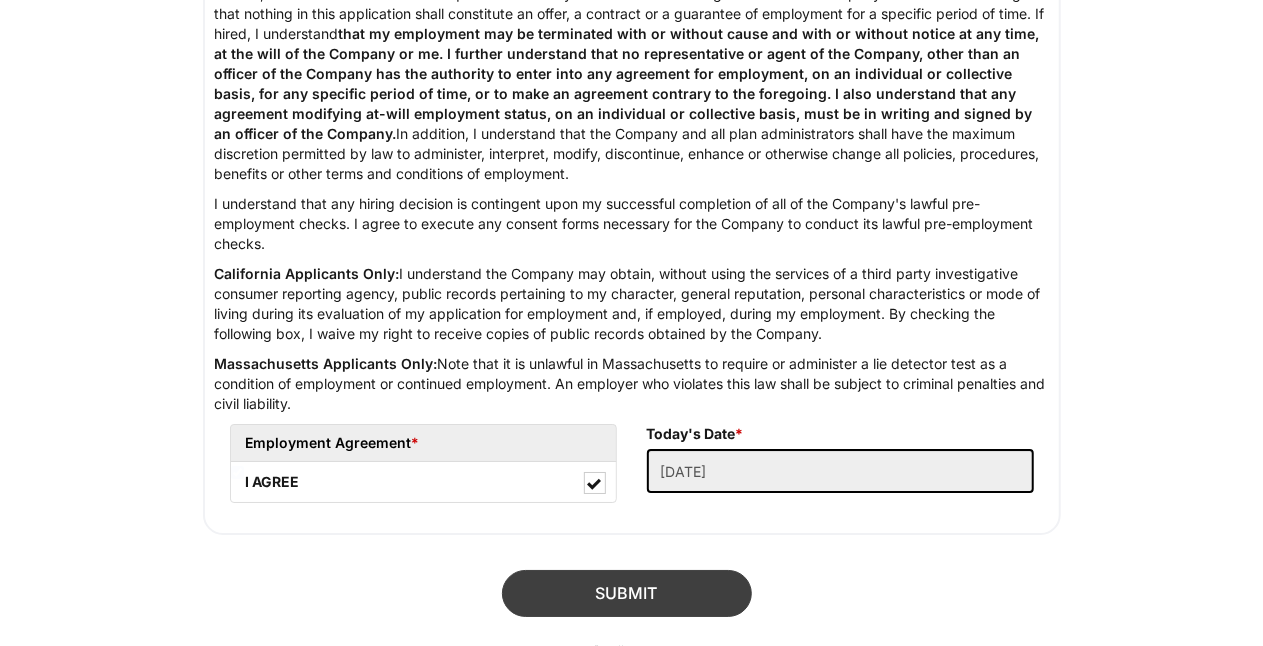 type on "French" 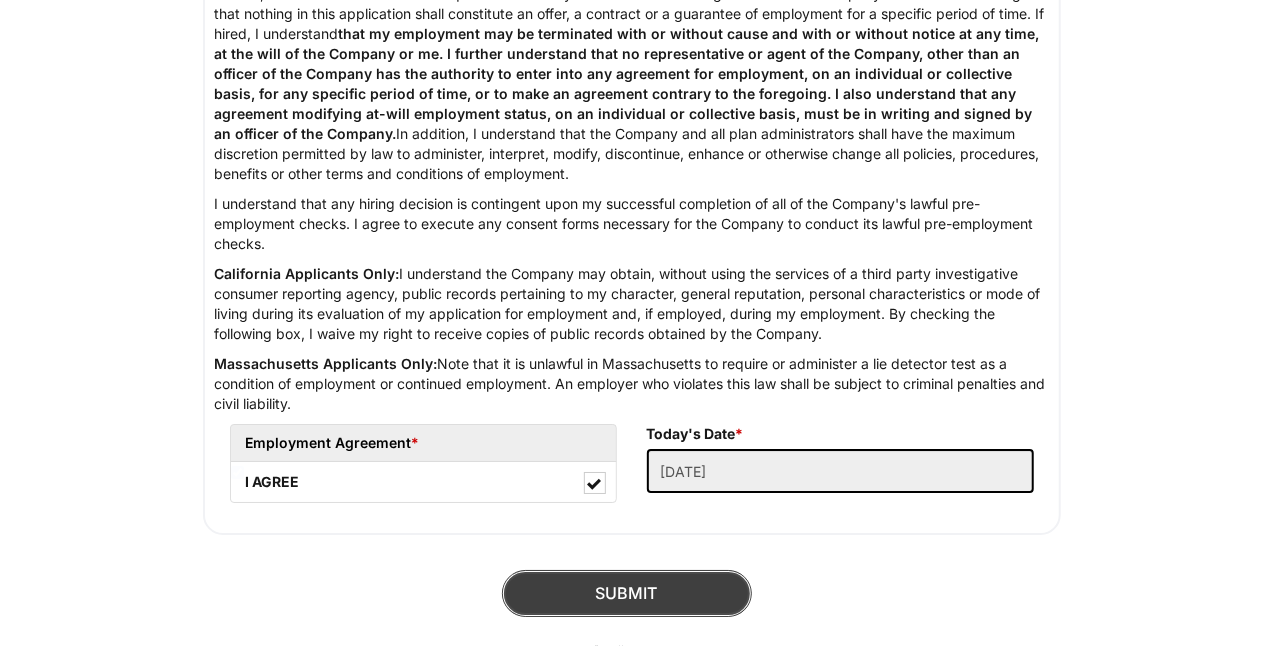 click on "SUBMIT" at bounding box center (627, 593) 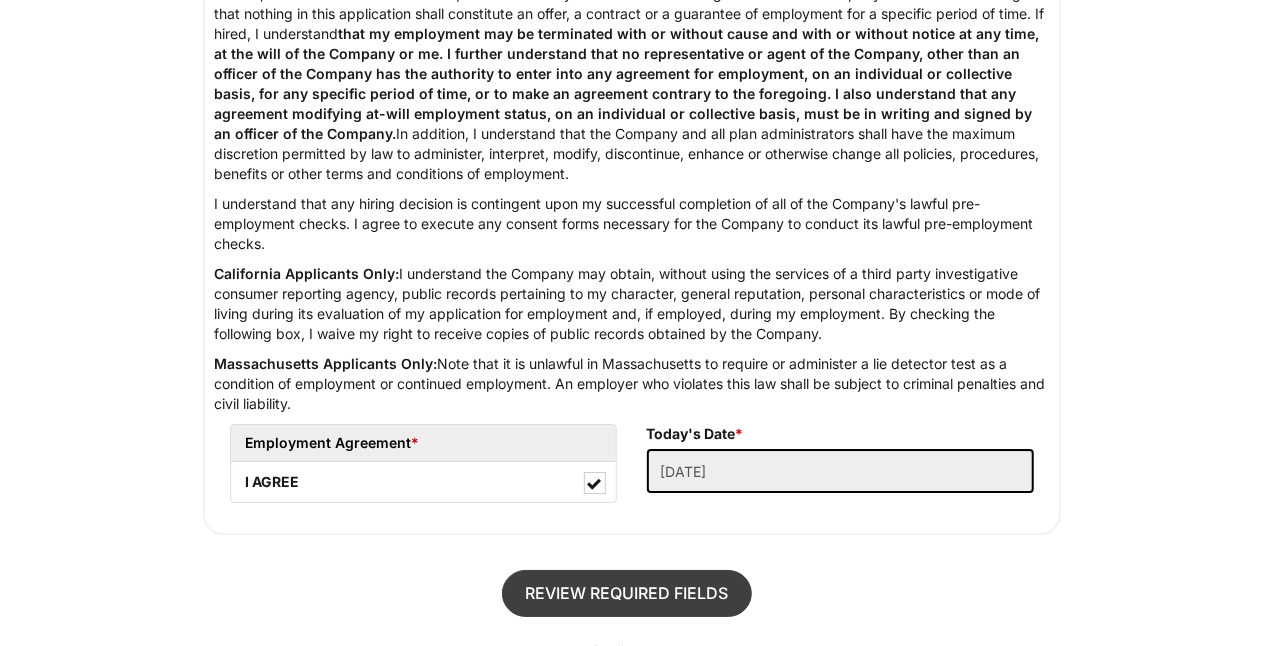 scroll, scrollTop: 122, scrollLeft: 0, axis: vertical 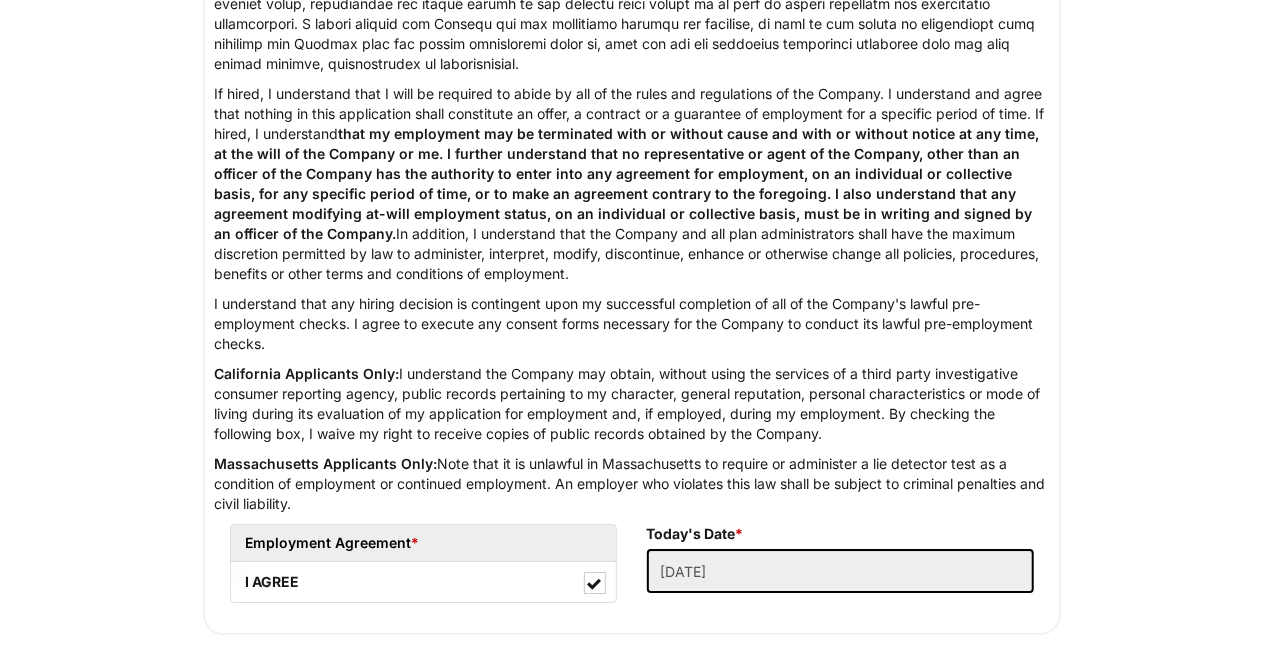 click on "California Applicants Only:  I understand the Company may obtain, without using the services of a third party investigative consumer reporting agency, public records pertaining to my character, general reputation, personal characteristics or mode of living during its evaluation of my application for employment and, if employed, during my employment. By checking the following box, I waive my right to receive copies of public records obtained by the Company." at bounding box center (632, 404) 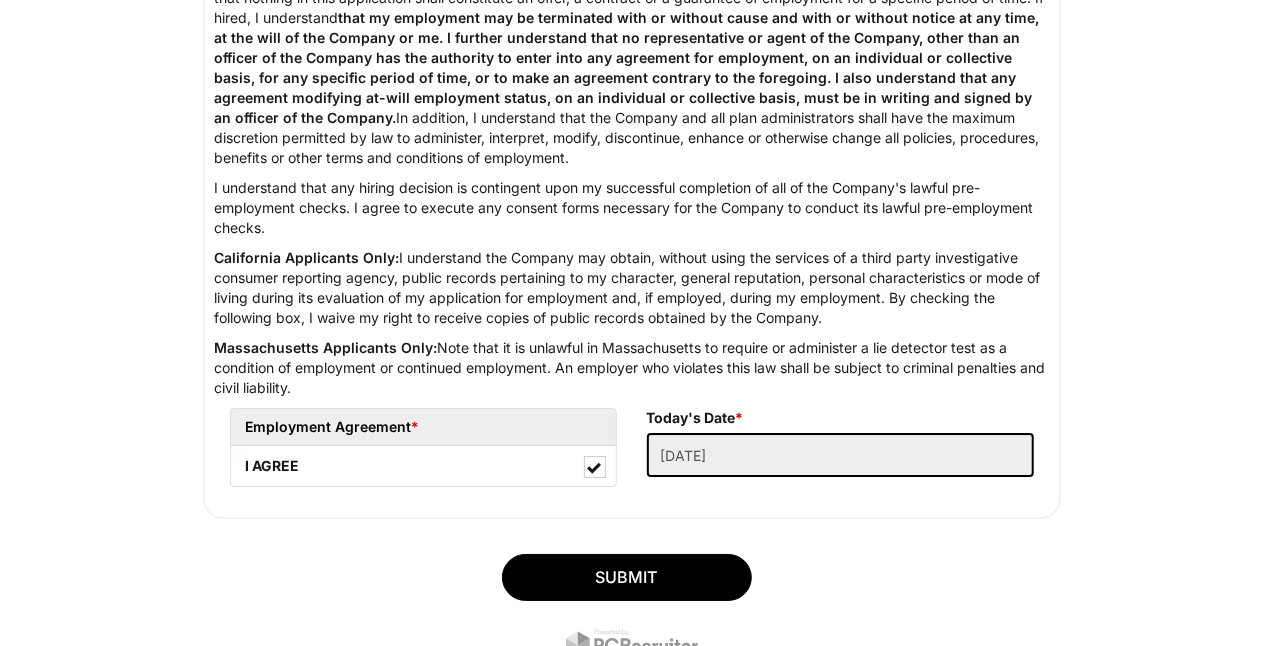 scroll, scrollTop: 3432, scrollLeft: 0, axis: vertical 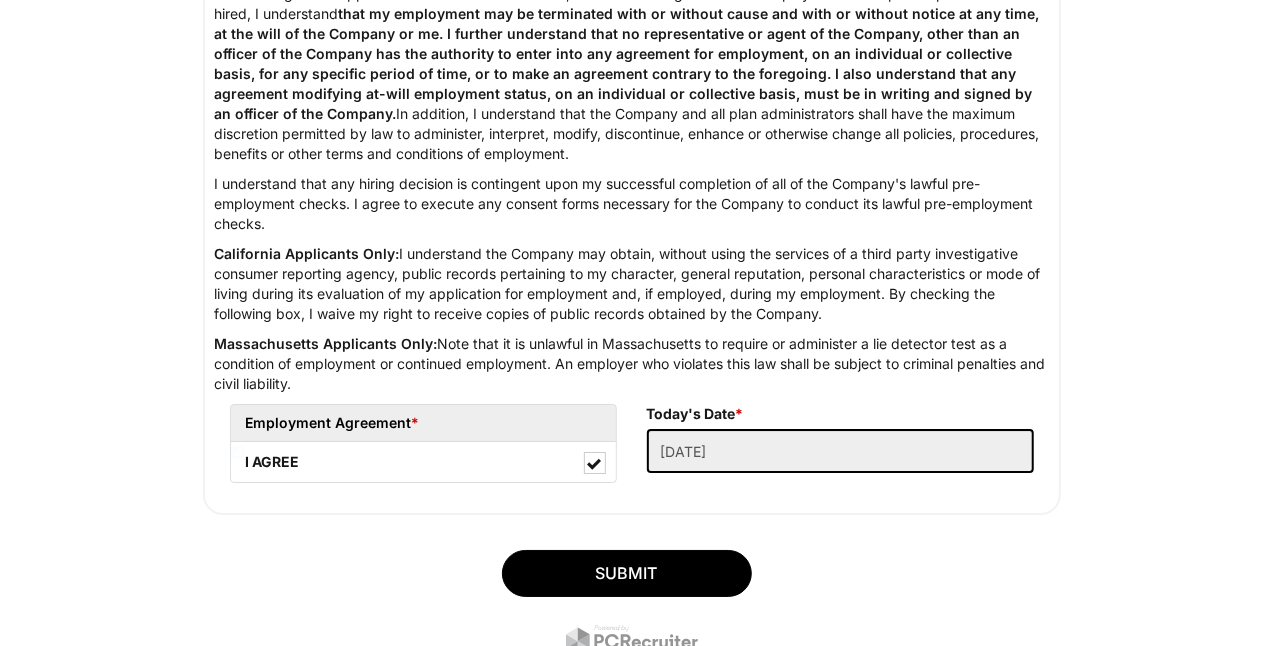click on "Massachusetts Applicants Only:  Note that it is unlawful in Massachusetts to require or administer a lie detector test as a condition of employment or continued employment. An employer who violates this law shall be subject to criminal penalties and civil liability." at bounding box center [632, 364] 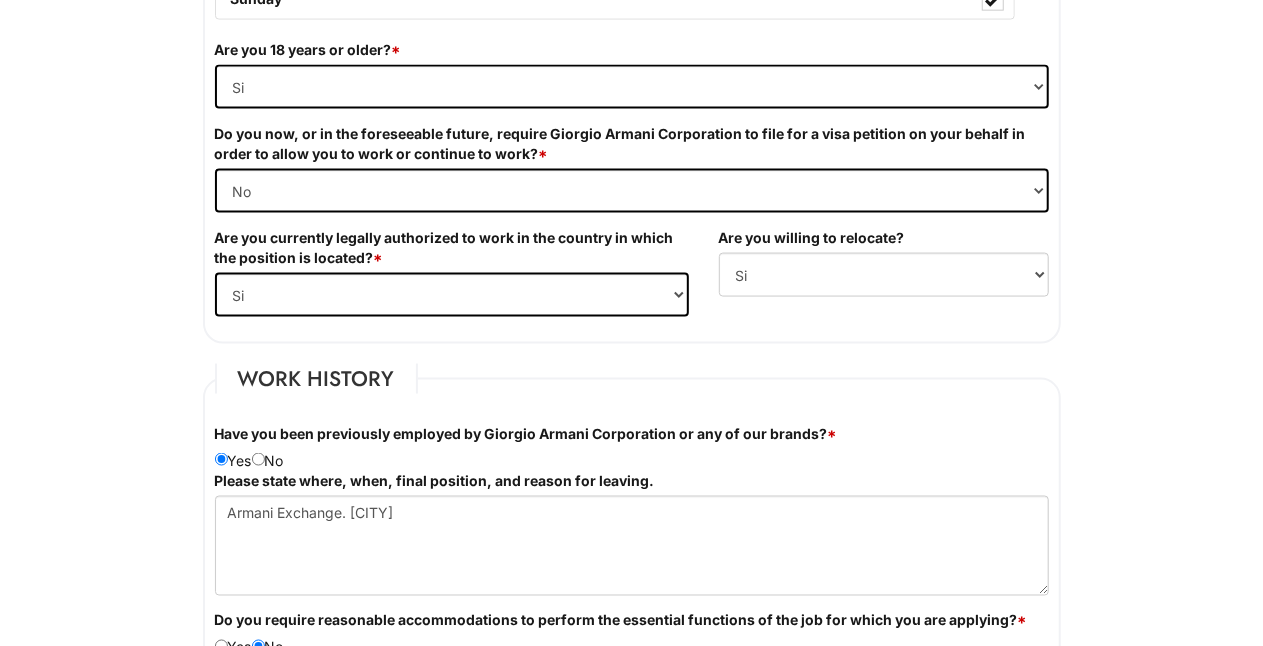 scroll, scrollTop: 1337, scrollLeft: 0, axis: vertical 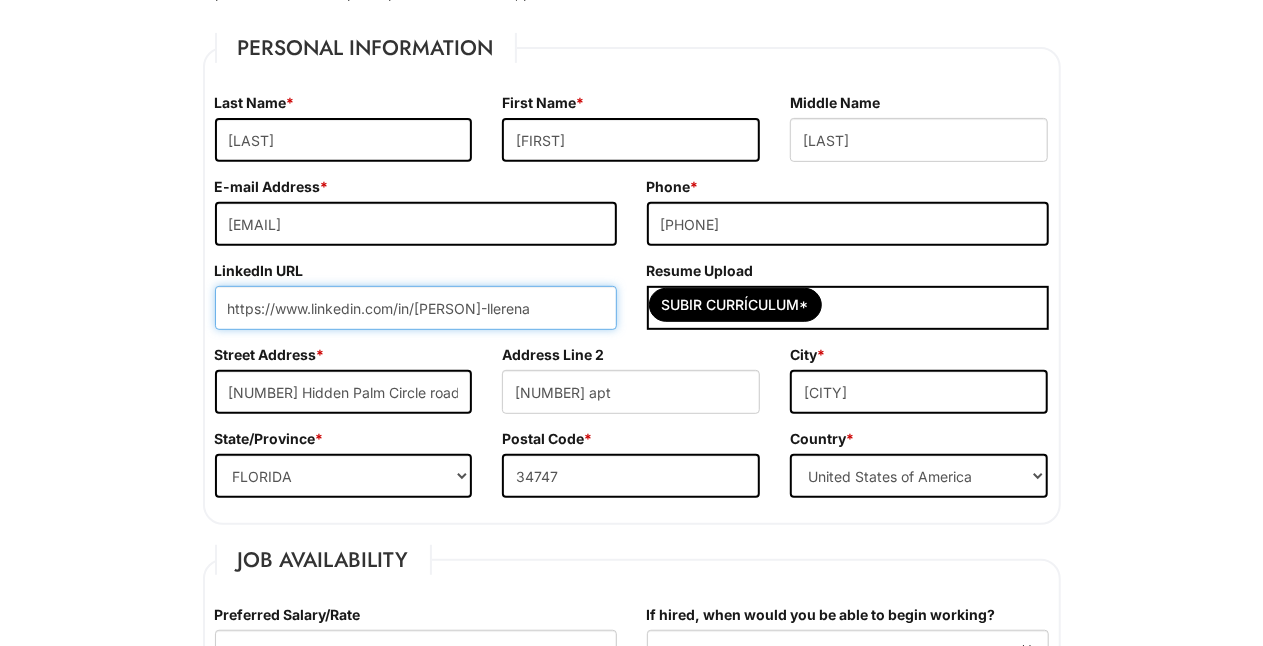 click on "https://www.linkedin.com/in/[PERSON]-llerena" at bounding box center (416, 308) 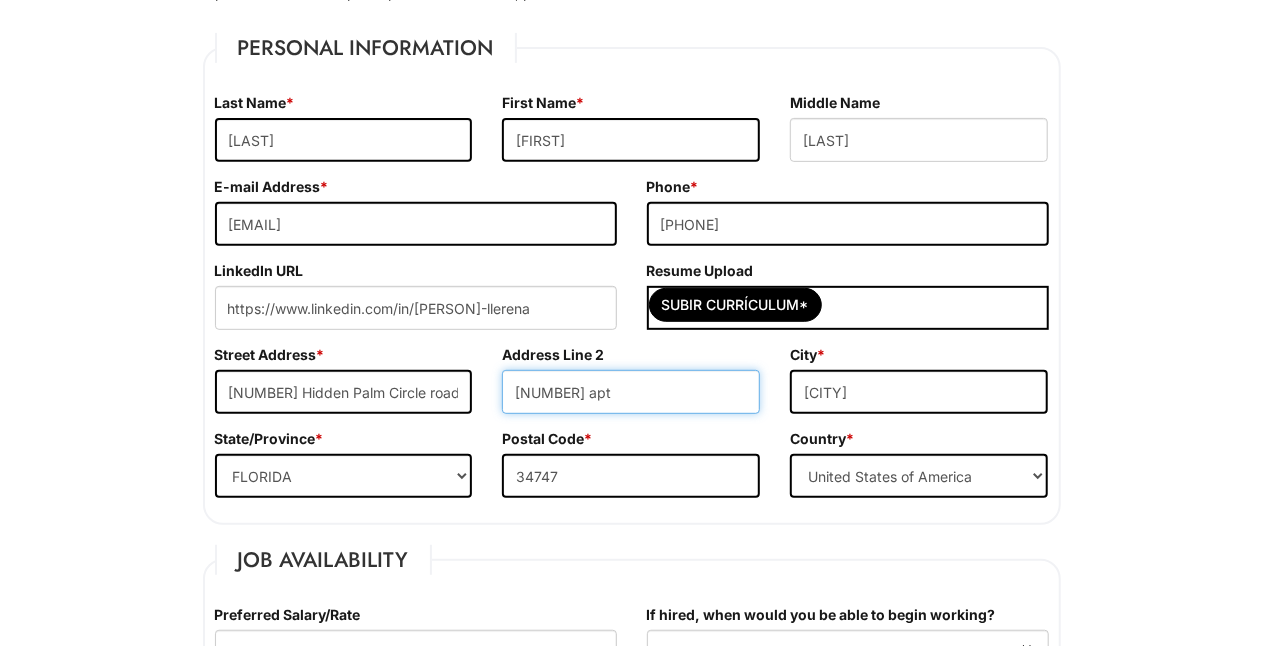 click on "[NUMBER] apt" at bounding box center (631, 392) 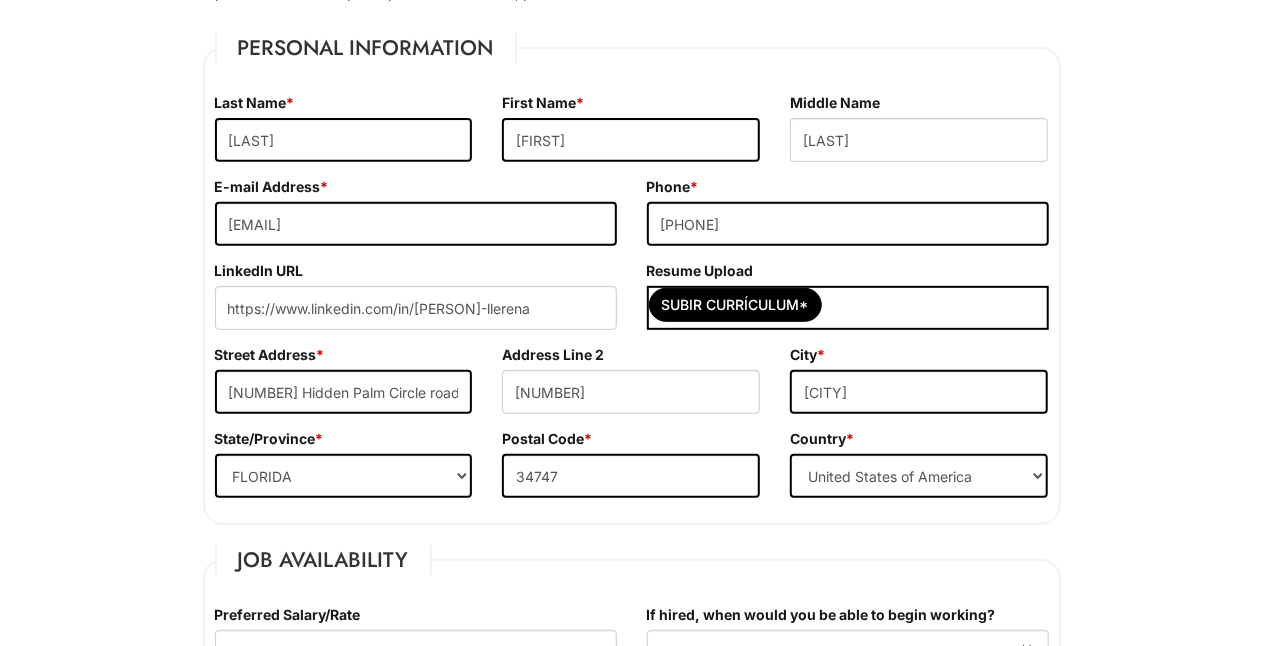 click on "Please Complete This Form 1 2 3 Stock Associate (Full-time), A|X Armani Exchange PLEASE COMPLETE ALL REQUIRED FIELDS
We are an Equal Opportunity Employer. All persons shall have the opportunity to be considered for employment without regard to their race, color, creed, religion, national origin, ancestry, citizenship status, age, disability, gender, sex, sexual orientation, veteran status, genetic information or any other characteristic protected by applicable federal, state or local laws. We will endeavor to make a reasonable accommodation to the known physical or mental limitations of a qualified applicant with a disability unless the accommodation would impose an undue hardship on the operation of our business. If you believe you require such assistance to complete this form or to participate in an interview, please let us know.
Personal Information
Last Name  *   [LAST]
First Name  *   [FIRST]
Middle Name   [MIDDLE]
E-mail Address  *   [EMAIL]
Phone  *" at bounding box center [631, 1746] 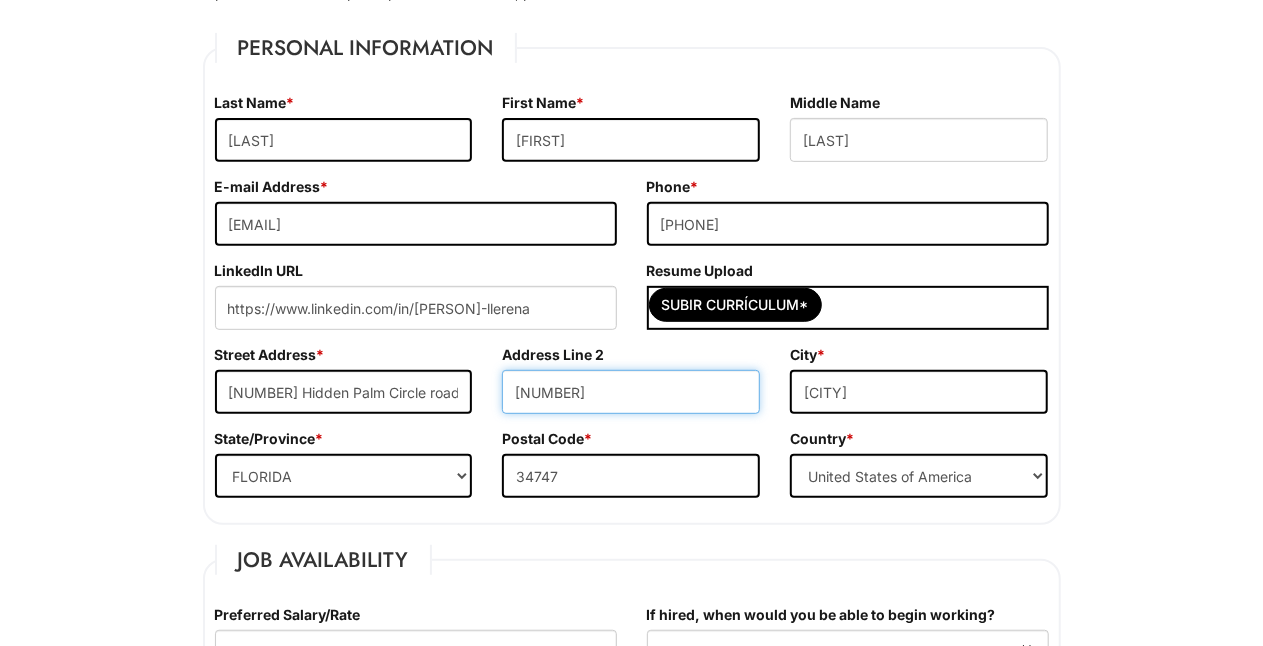 click on "[NUMBER]" at bounding box center [631, 392] 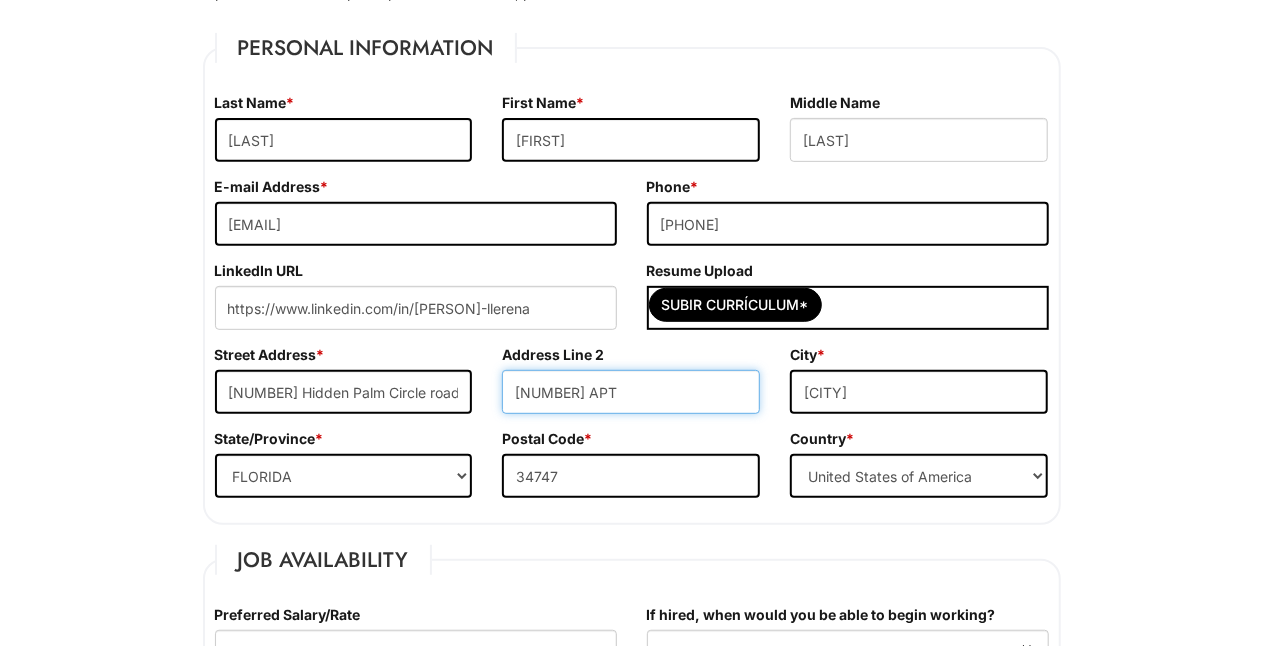 type on "[NUMBER] APT" 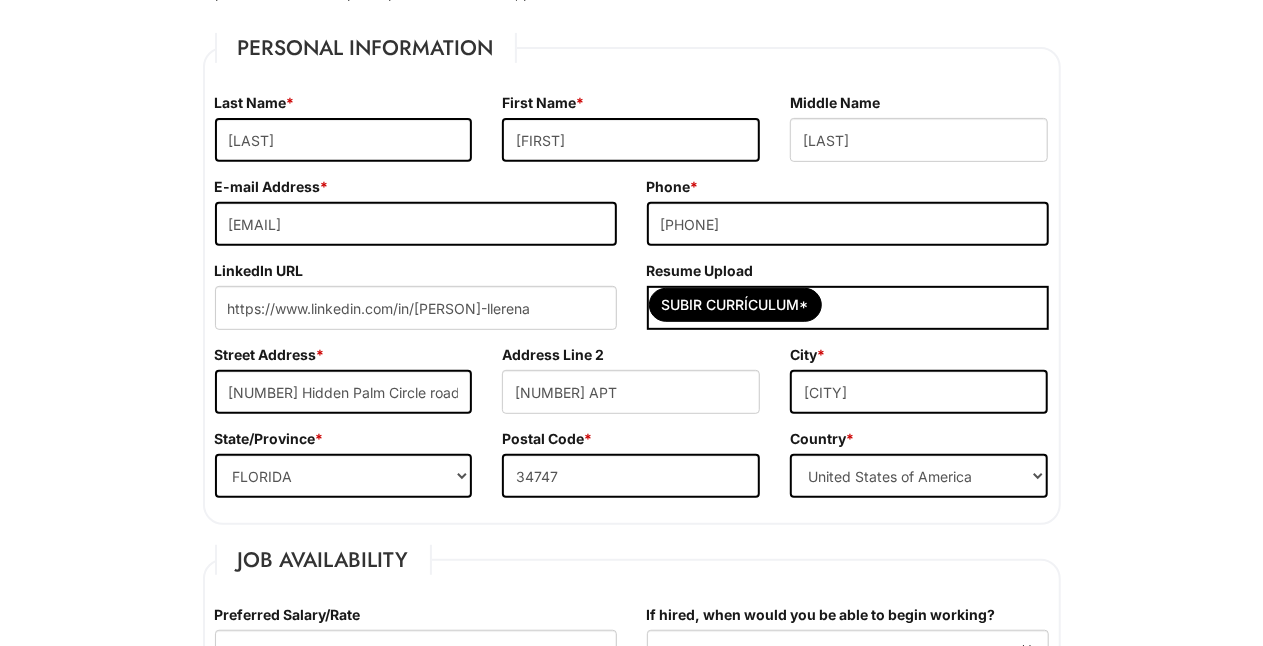 click on "Personal Information
Last Name  *   [LAST]
First Name  *   [FIRST]
Middle Name   [MIDDLE]
E-mail Address  *   [EMAIL]
Phone  *   [PHONE]
LinkedIn URL   https://www.linkedin.com/in/[PERSON]-llerena
Resume Upload   Subir Currículum*
Street Address  *   [NUMBER] Hidden Palm Circle road
Address Line 2   [NUMBER] APT
City  *   Kissimmee
State/Province  *   State/Province ALABAMA ALASKA ARIZONA ARKANSAS CALIFORNIA COLORADO CONNECTICUT DELAWARE DISTRICT OF COLUMBIA FLORIDA GEORGIA HAWAII IDAHO ILLINOIS INDIANA IOWA KANSAS KENTUCKY LOUISIANA MAINE MARYLAND MASSACHUSETTS MICHIGAN MINNESOTA MISSISSIPPI MISSOURI MONTANA NEBRASKA NEVADA NEW HAMPSHIRE NEW JERSEY NEW MEXICO NEW YORK NORTH CAROLINA NORTH DAKOTA OHIO OKLAHOMA OREGON PENNSYLVANIA RHODE ISLAND SOUTH CAROLINA SOUTH DAKOTA TENNESSEE TEXAS UTAH VERMONT VIRGINIA WASHINGTON WEST VIRGINIA WISCONSIN WYOMING CA-ALBERTA CA-BRITISH COLUMBIA CA-MANITOBA CA-NEW BRUNSWICK CA-NEWFOUNDLAND CA-NOVA SCOTIA CA-NUNAVUT CA-QUEBEC" at bounding box center [632, 1821] 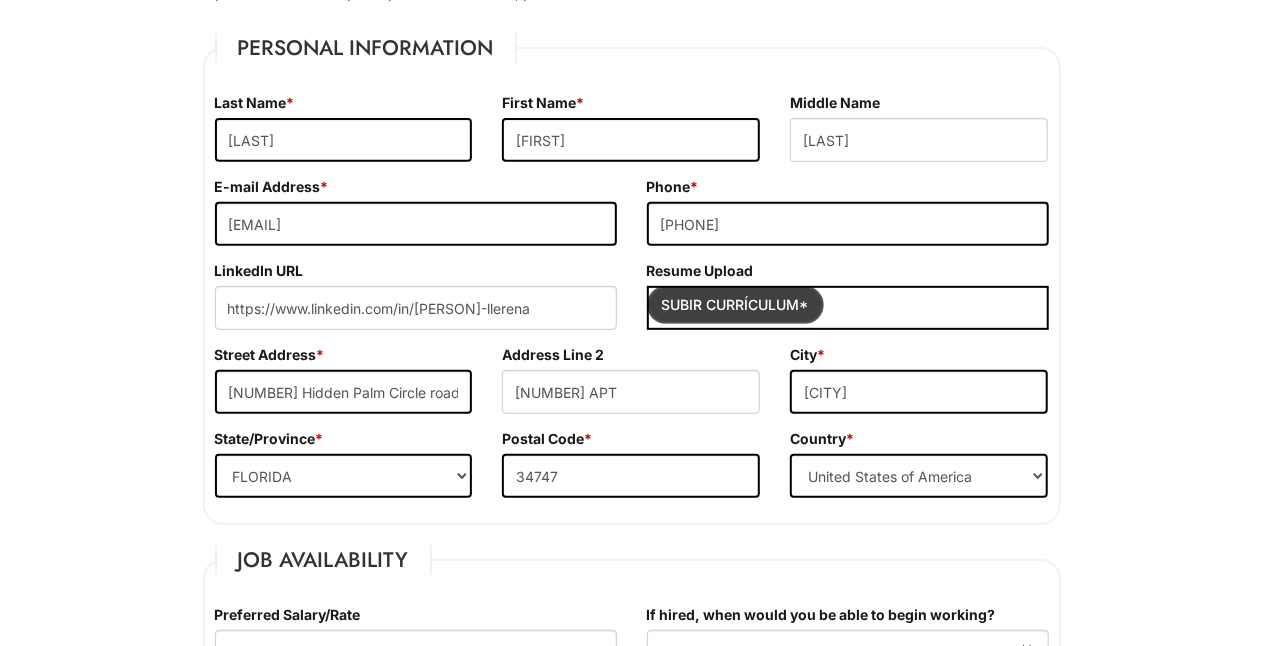 click at bounding box center [735, 305] 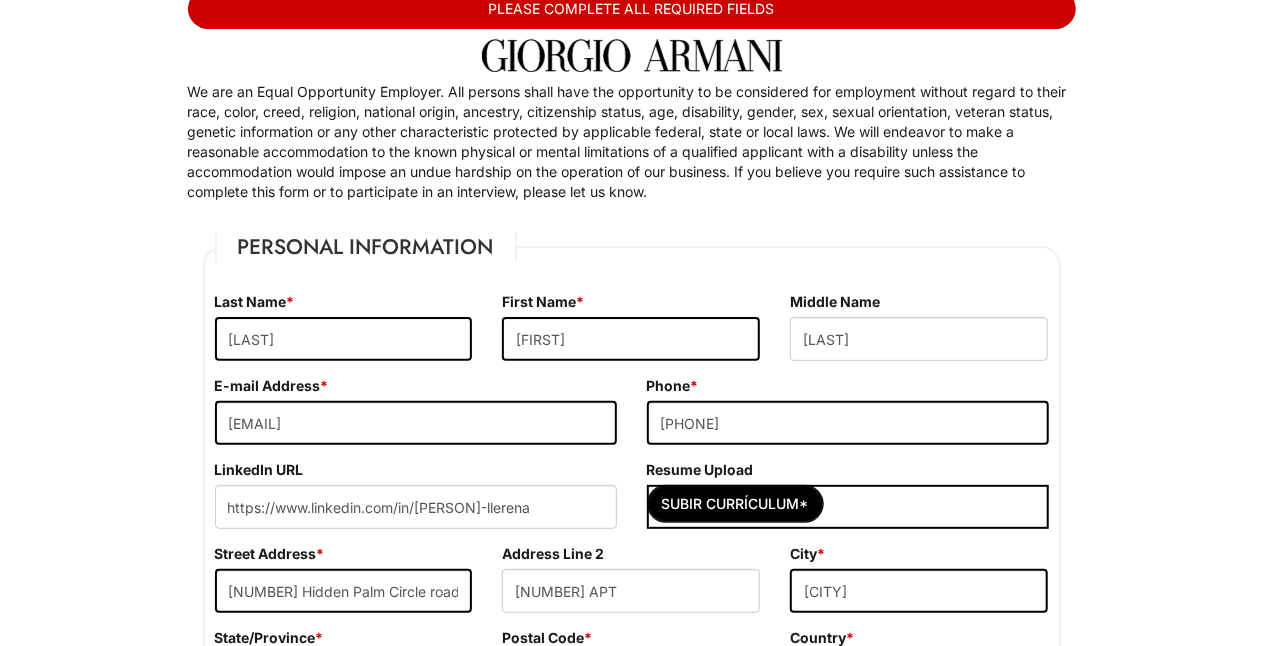 scroll, scrollTop: 124, scrollLeft: 0, axis: vertical 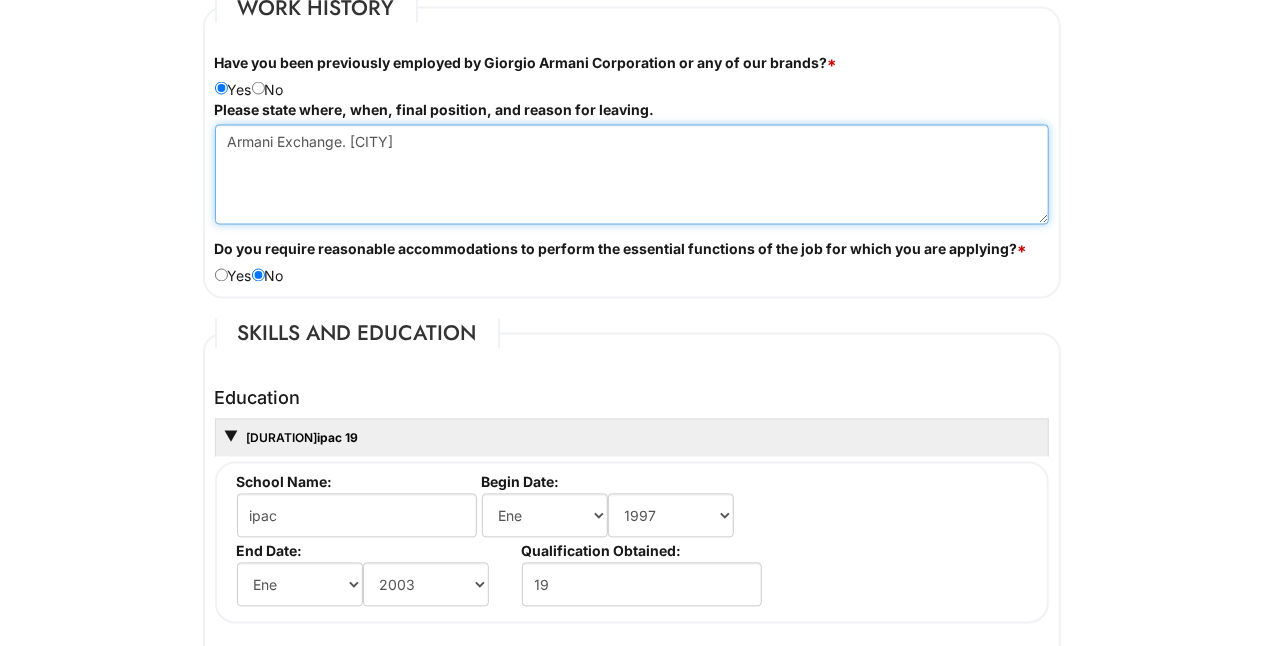 click on "Armani Exchange. [CITY]" at bounding box center (632, 175) 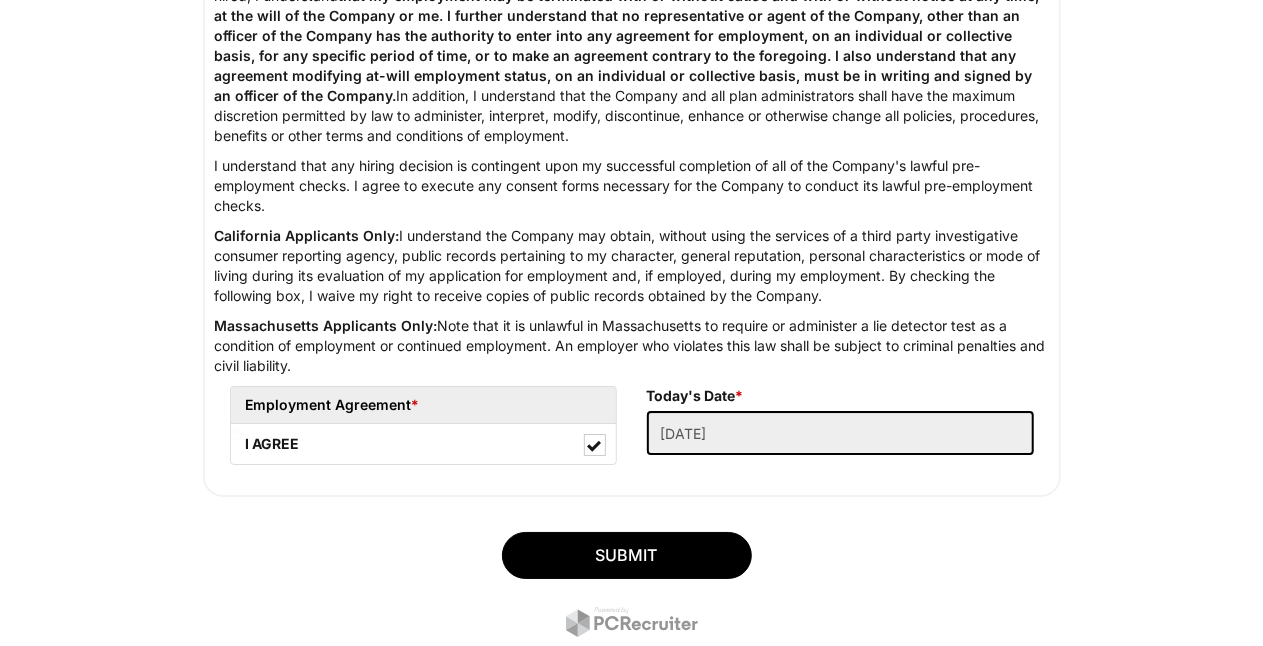 scroll, scrollTop: 3512, scrollLeft: 0, axis: vertical 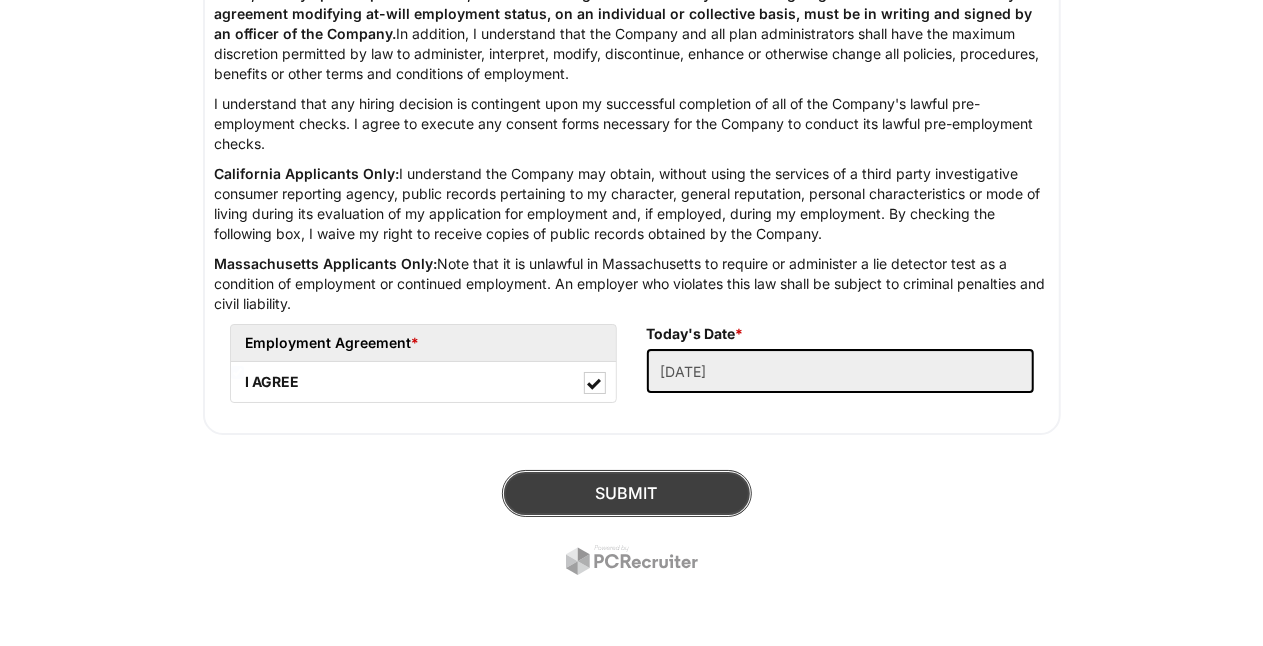 click on "SUBMIT" at bounding box center (627, 493) 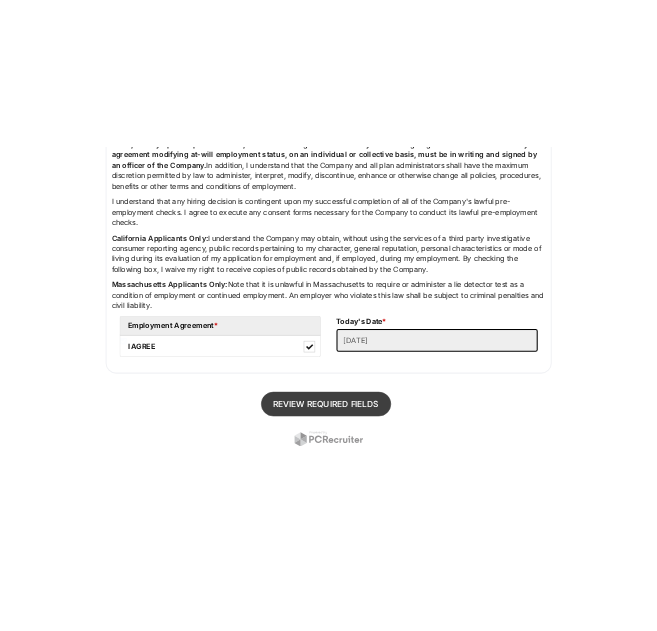 scroll, scrollTop: 122, scrollLeft: 0, axis: vertical 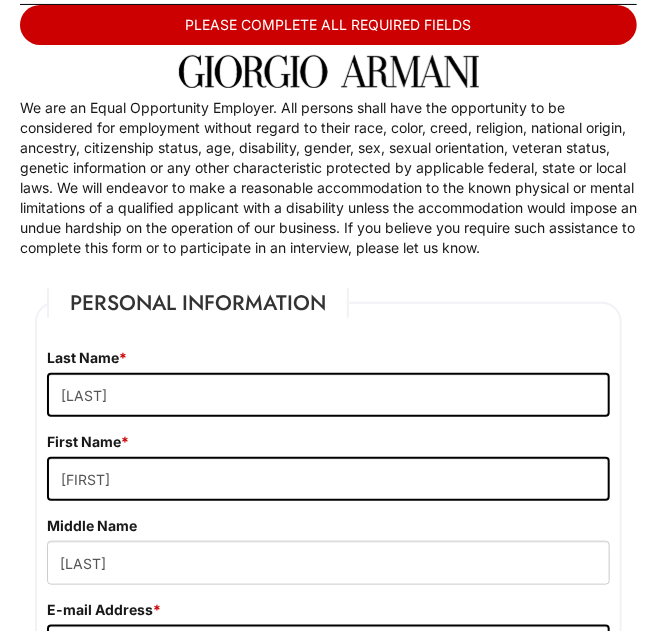 click on "PLEASE COMPLETE ALL REQUIRED FIELDS" at bounding box center [328, 25] 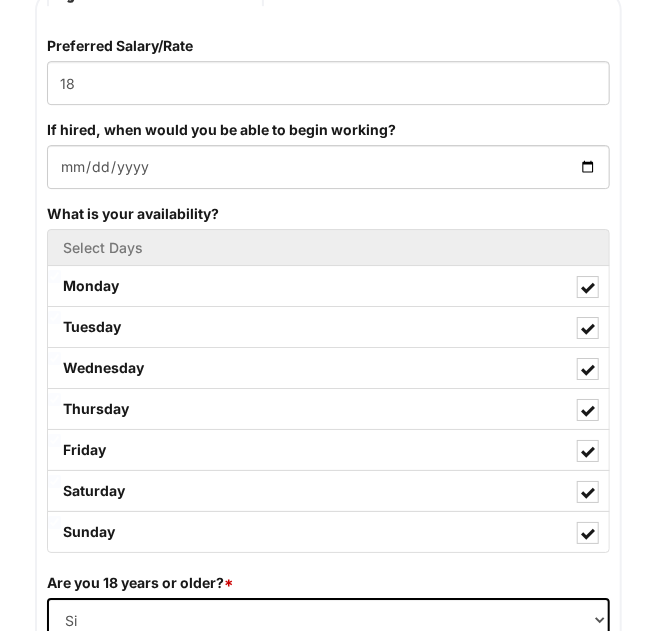 scroll, scrollTop: 1561, scrollLeft: 0, axis: vertical 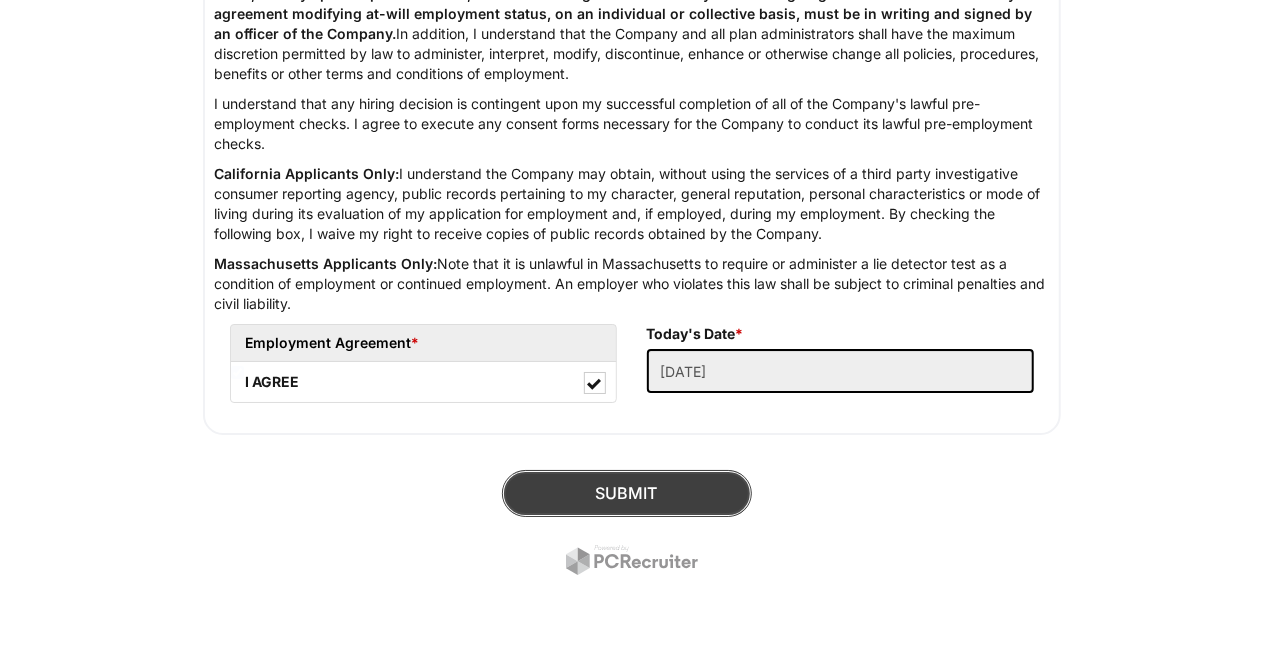 click on "SUBMIT" at bounding box center (627, 493) 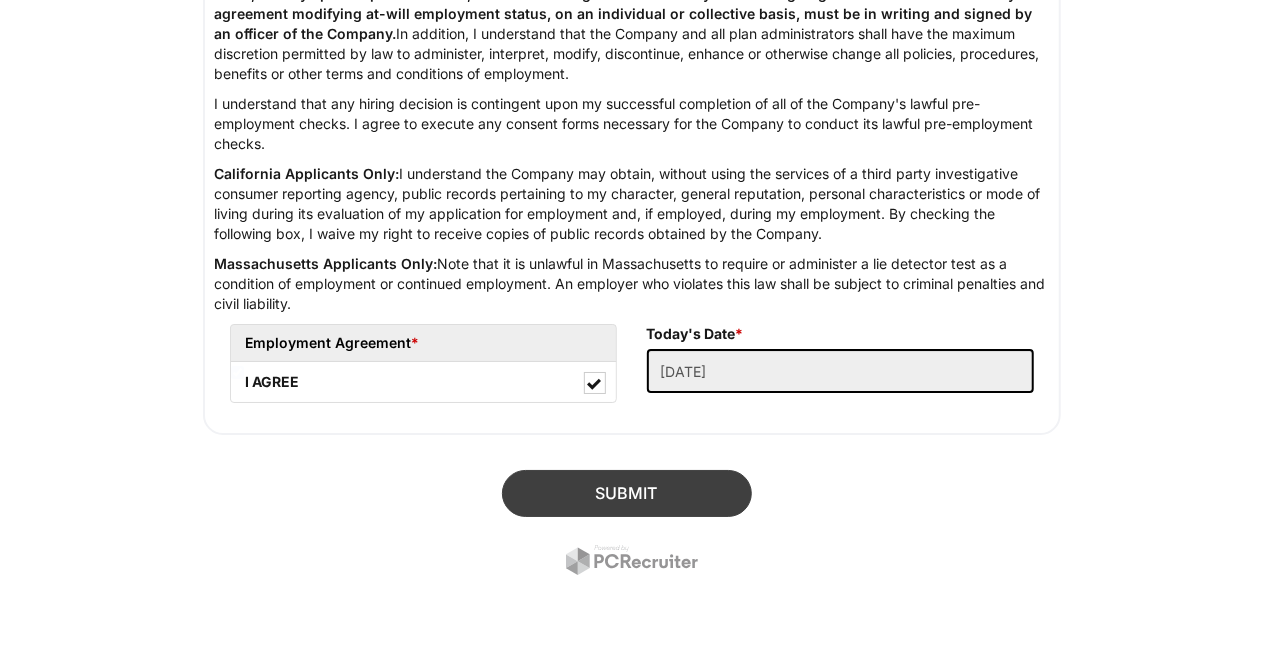 scroll, scrollTop: 122, scrollLeft: 0, axis: vertical 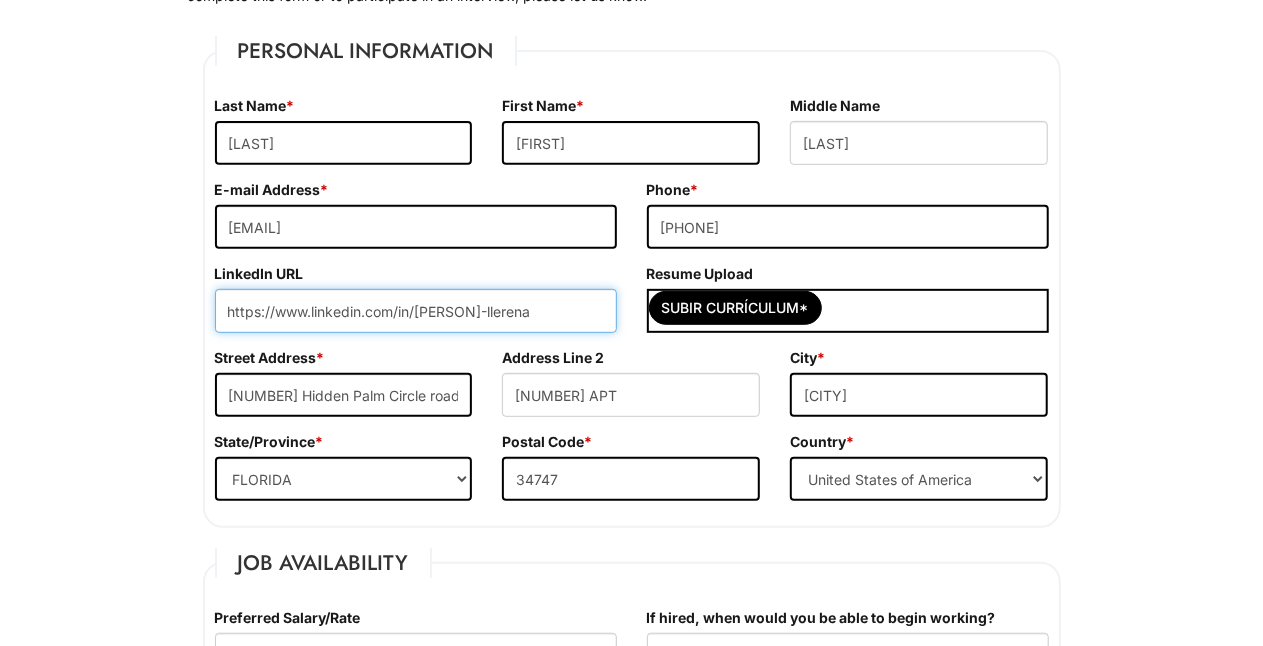 click on "https://www.linkedin.com/in/[PERSON]-llerena" at bounding box center (416, 311) 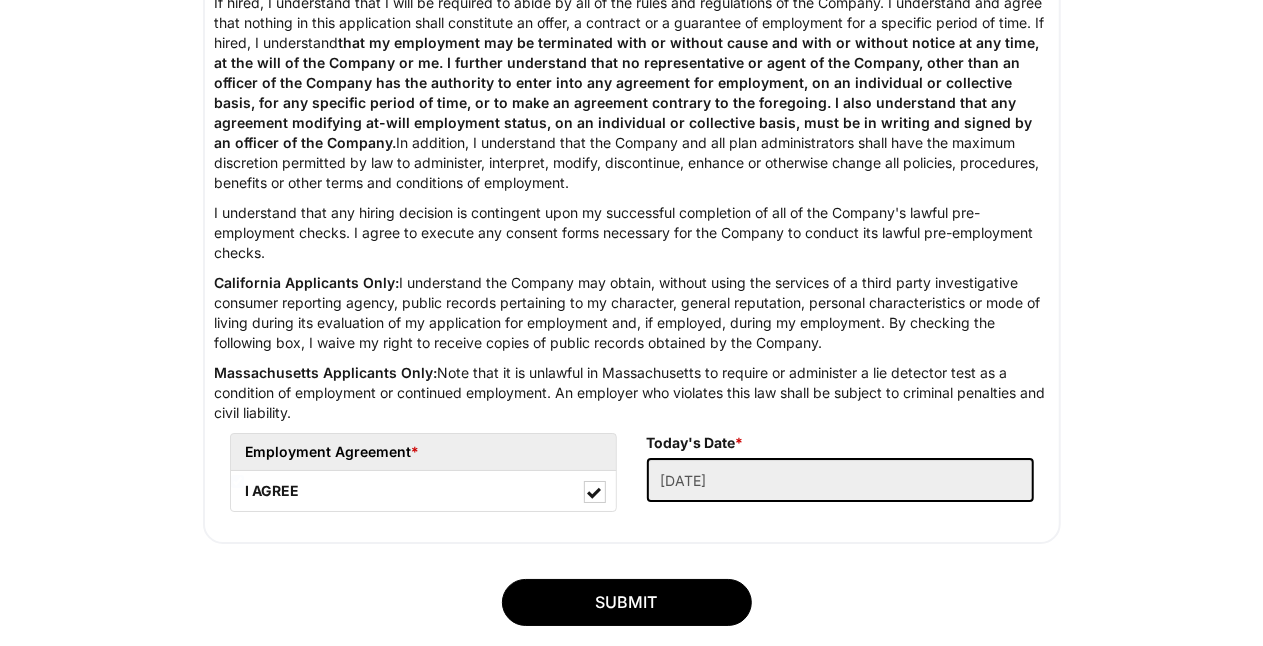 scroll, scrollTop: 3512, scrollLeft: 0, axis: vertical 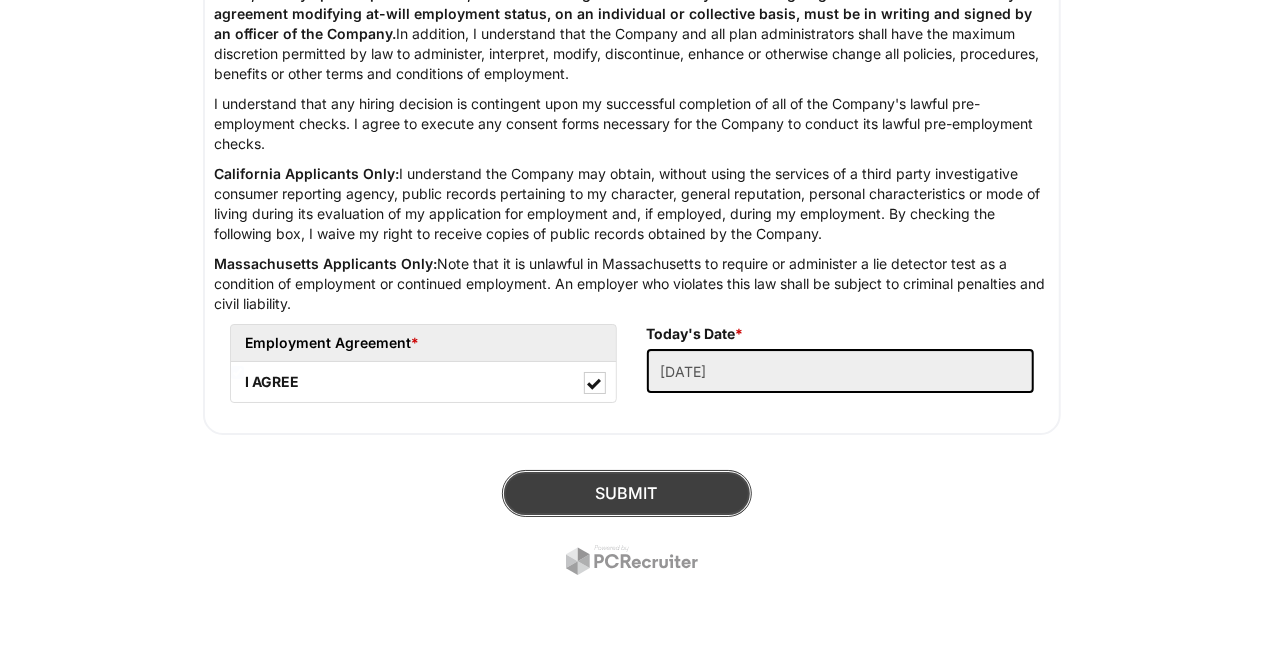 click on "SUBMIT" at bounding box center [627, 493] 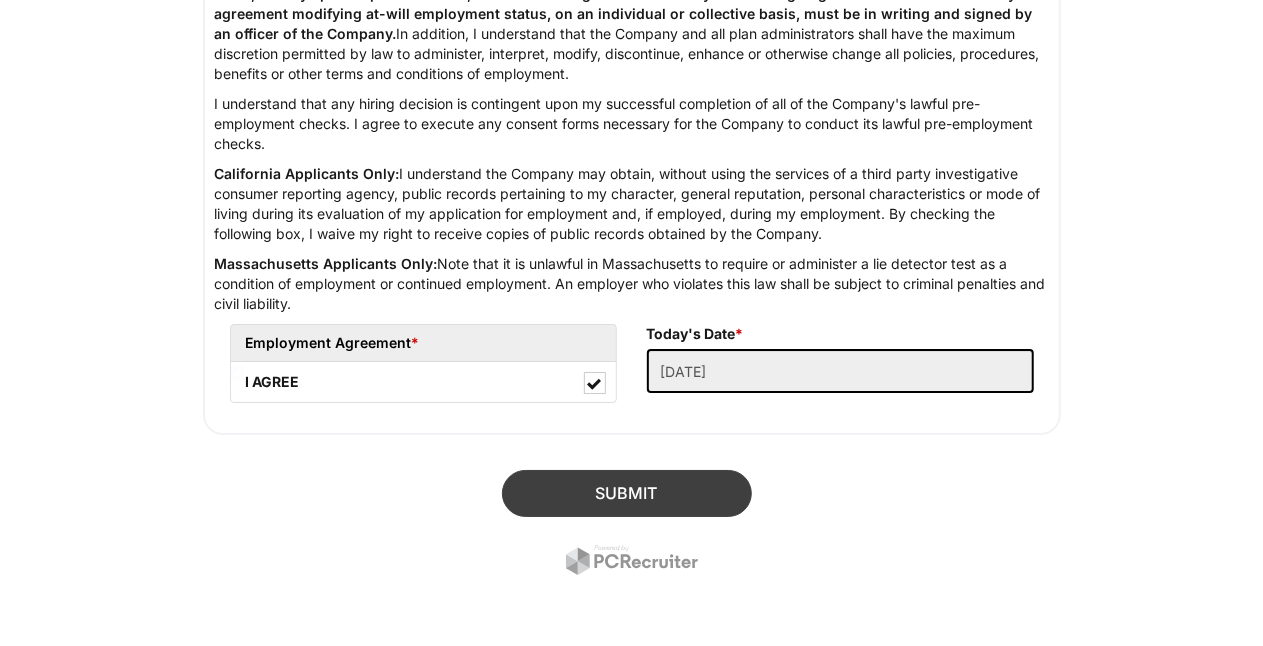 scroll, scrollTop: 122, scrollLeft: 0, axis: vertical 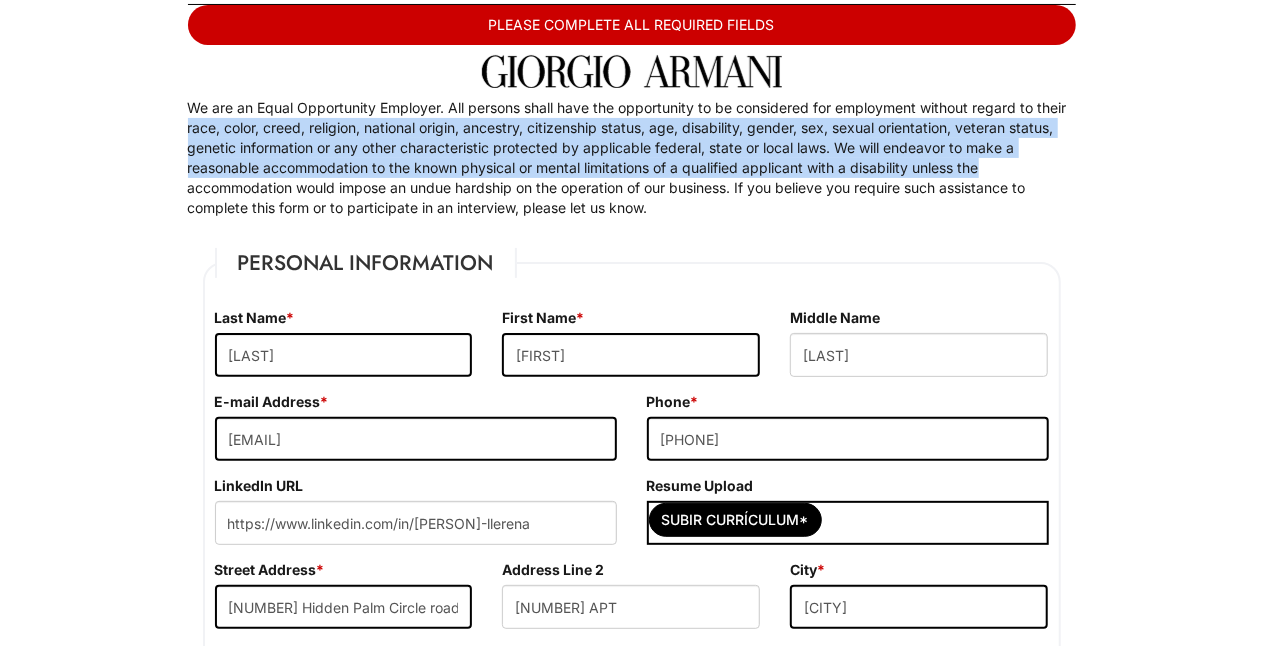 drag, startPoint x: 1262, startPoint y: 103, endPoint x: 1267, endPoint y: 168, distance: 65.192024 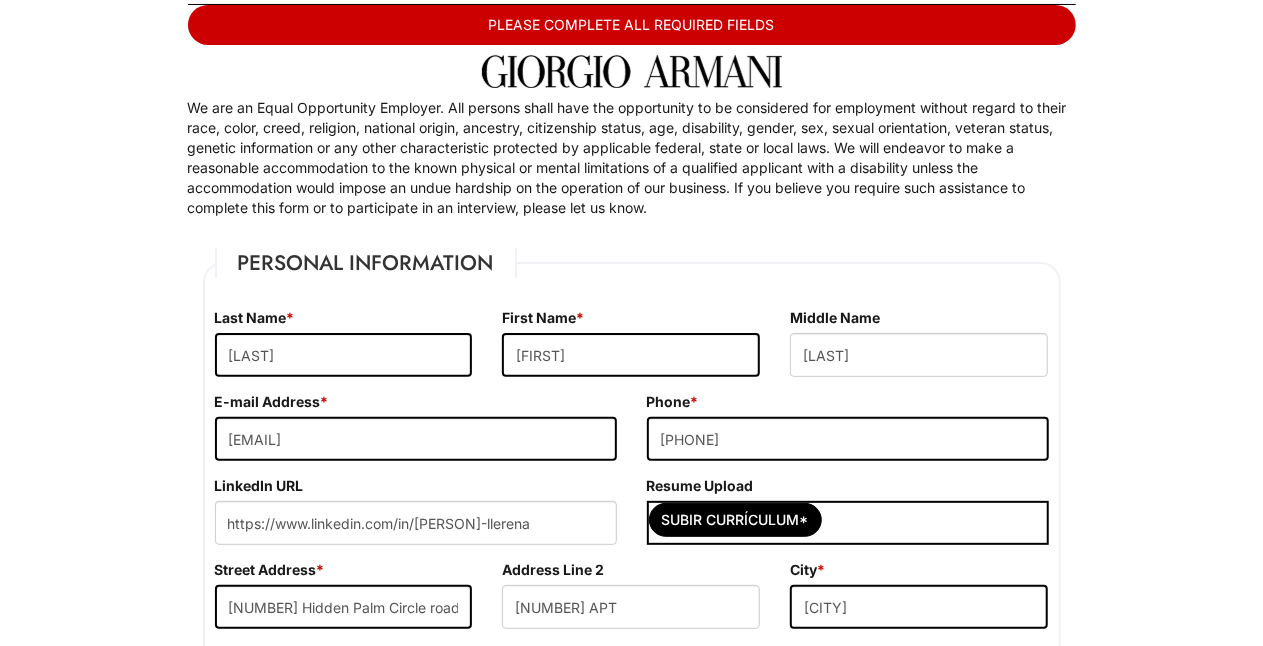 click on "Please Complete This Form 1 2 3 Stock Associate (Full-time), A|X Armani Exchange PLEASE COMPLETE ALL REQUIRED FIELDS
We are an Equal Opportunity Employer. All persons shall have the opportunity to be considered for employment without regard to their race, color, creed, religion, national origin, ancestry, citizenship status, age, disability, gender, sex, sexual orientation, veteran status, genetic information or any other characteristic protected by applicable federal, state or local laws. We will endeavor to make a reasonable accommodation to the known physical or mental limitations of a qualified applicant with a disability unless the accommodation would impose an undue hardship on the operation of our business. If you believe you require such assistance to complete this form or to participate in an interview, please let us know.
Personal Information
Last Name  *   [LAST]
First Name  *   [FIRST]
Middle Name   [MIDDLE]
E-mail Address  *   [EMAIL]
Phone  *" at bounding box center [631, 1961] 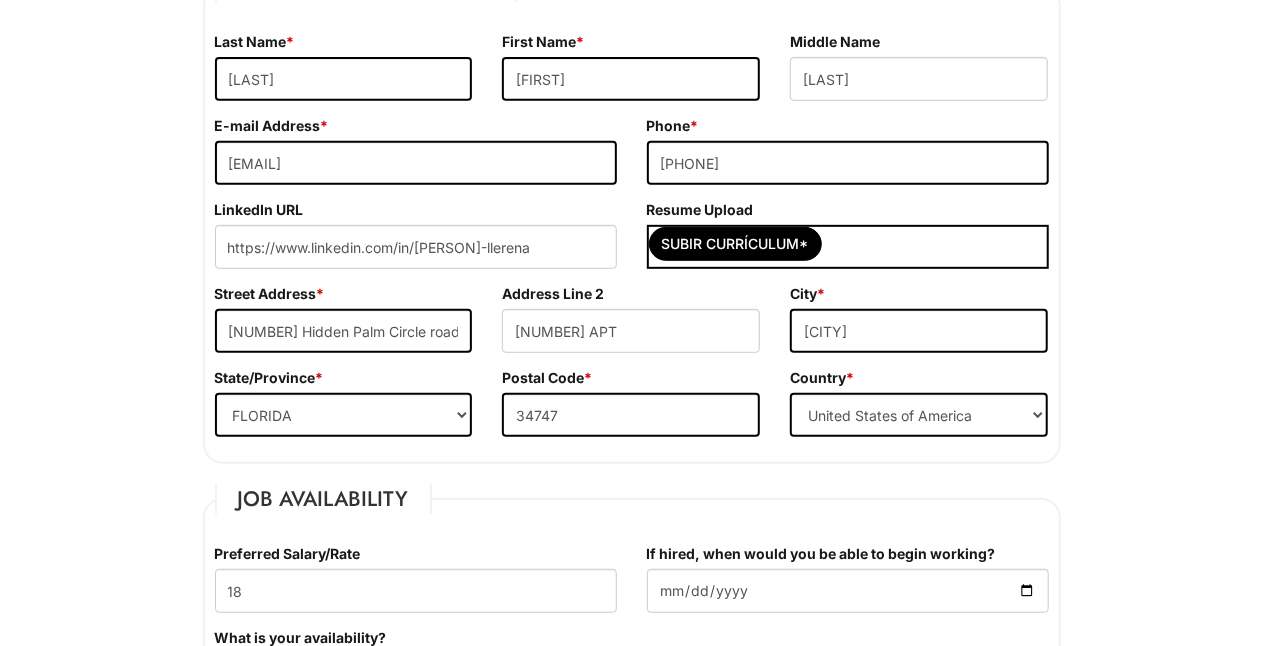 scroll, scrollTop: 434, scrollLeft: 0, axis: vertical 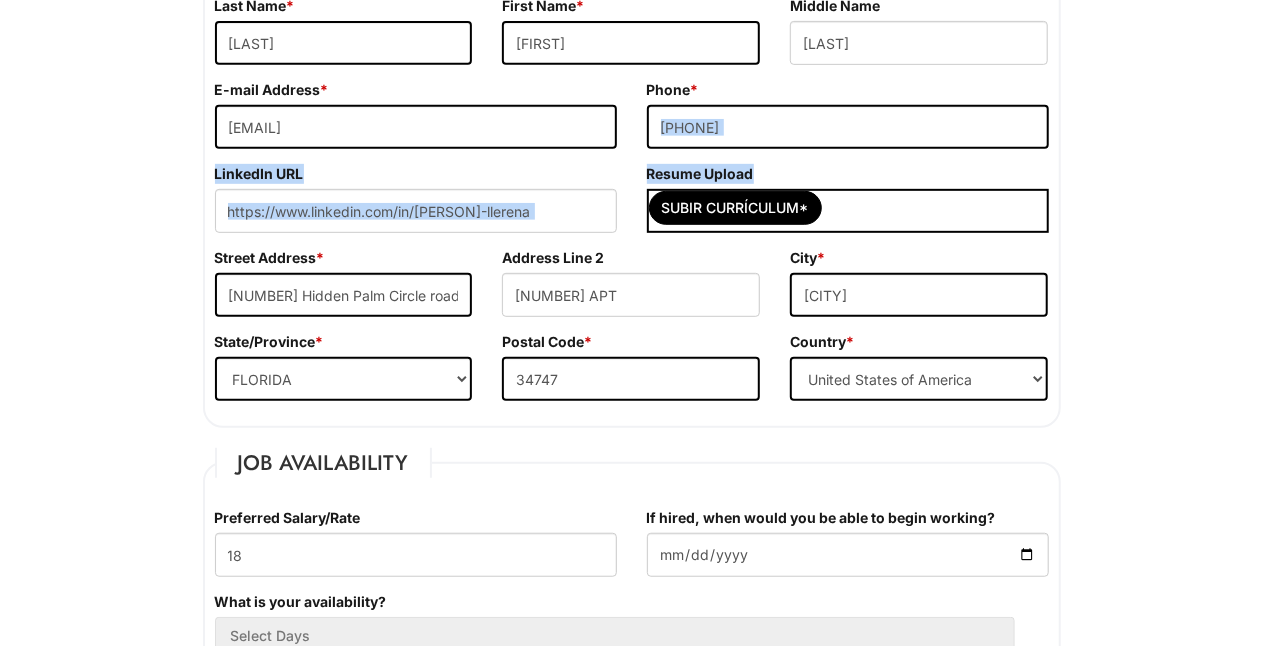 drag, startPoint x: 1262, startPoint y: 156, endPoint x: 1256, endPoint y: 171, distance: 16.155495 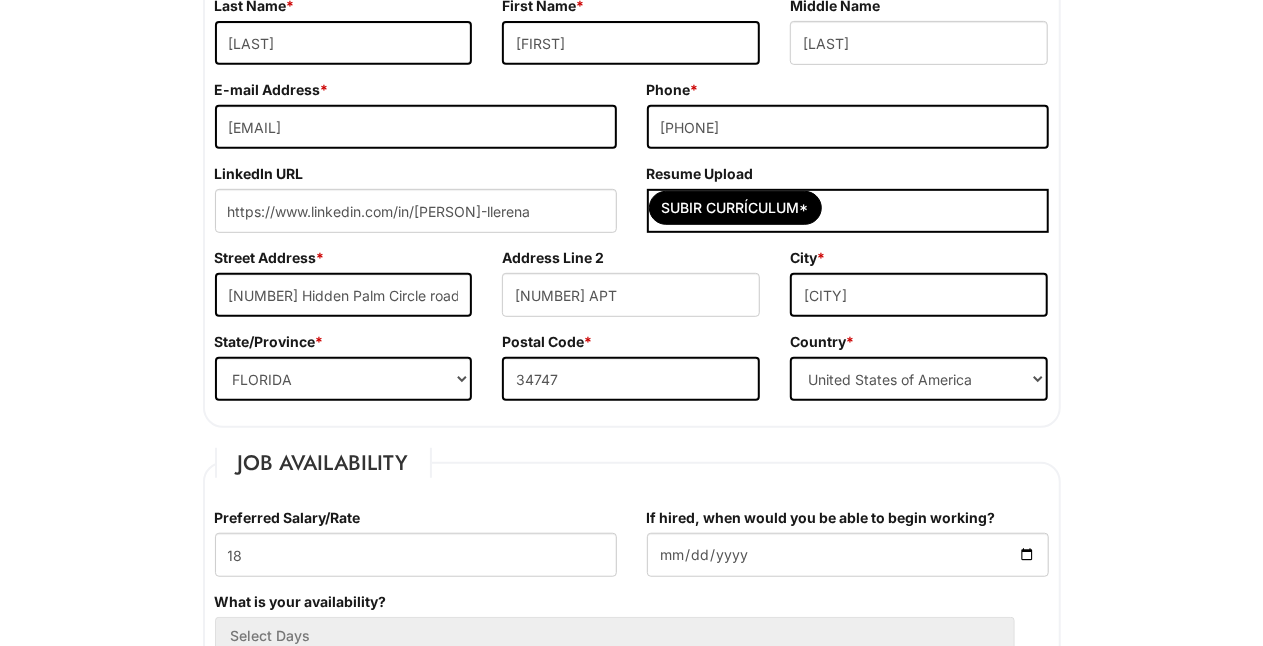 click on "Please Complete This Form 1 2 3 Stock Associate (Full-time), A|X Armani Exchange PLEASE COMPLETE ALL REQUIRED FIELDS
We are an Equal Opportunity Employer. All persons shall have the opportunity to be considered for employment without regard to their race, color, creed, religion, national origin, ancestry, citizenship status, age, disability, gender, sex, sexual orientation, veteran status, genetic information or any other characteristic protected by applicable federal, state or local laws. We will endeavor to make a reasonable accommodation to the known physical or mental limitations of a qualified applicant with a disability unless the accommodation would impose an undue hardship on the operation of our business. If you believe you require such assistance to complete this form or to participate in an interview, please let us know.
Personal Information
Last Name  *   [LAST]
First Name  *   [FIRST]
Middle Name   [MIDDLE]
E-mail Address  *   [EMAIL]
Phone  *" at bounding box center [631, 1649] 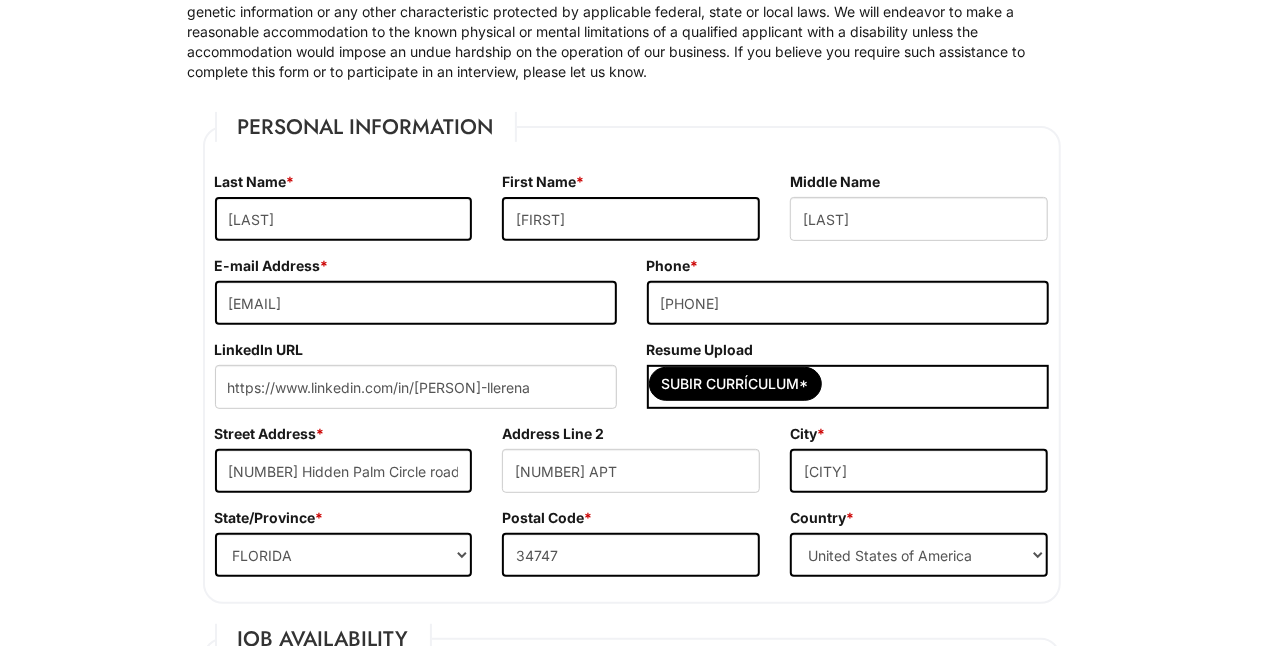 scroll, scrollTop: 0, scrollLeft: 0, axis: both 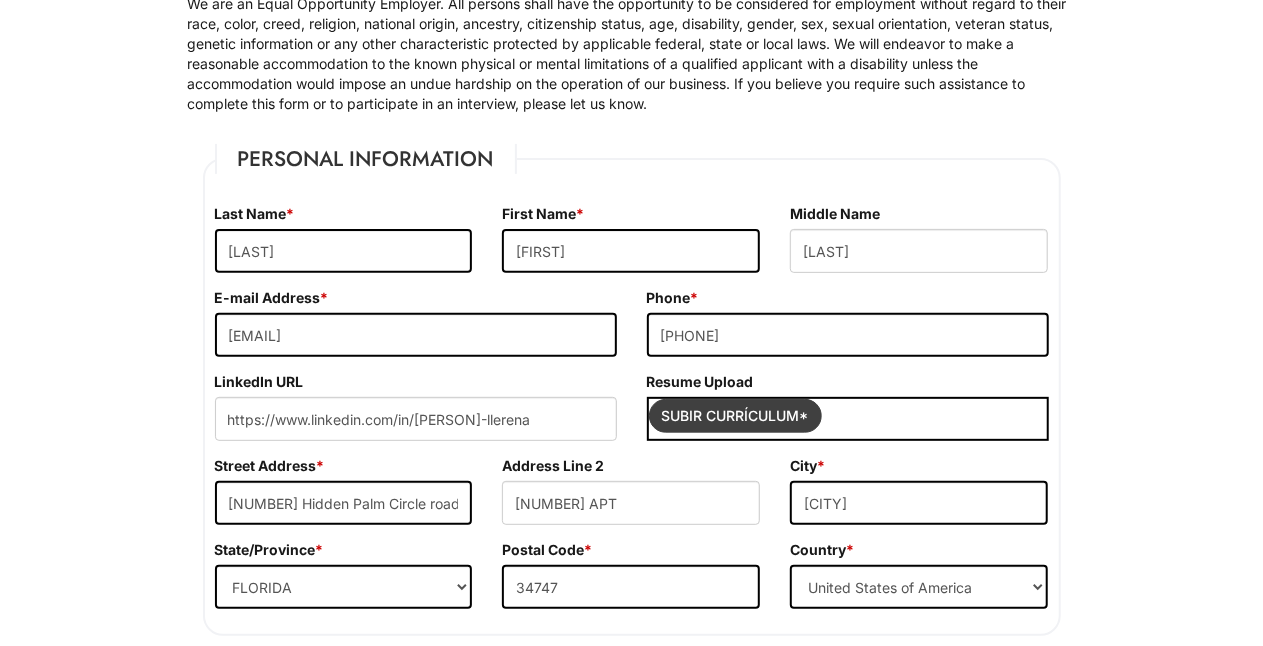 click at bounding box center [735, 416] 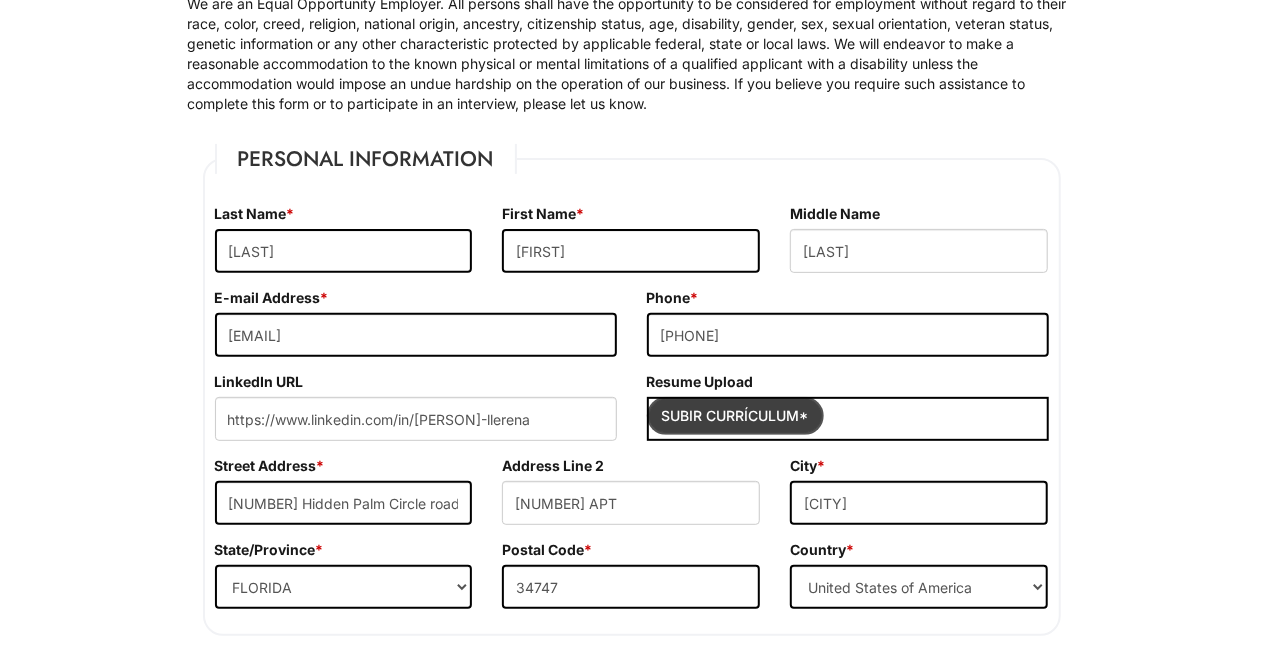 click at bounding box center [735, 416] 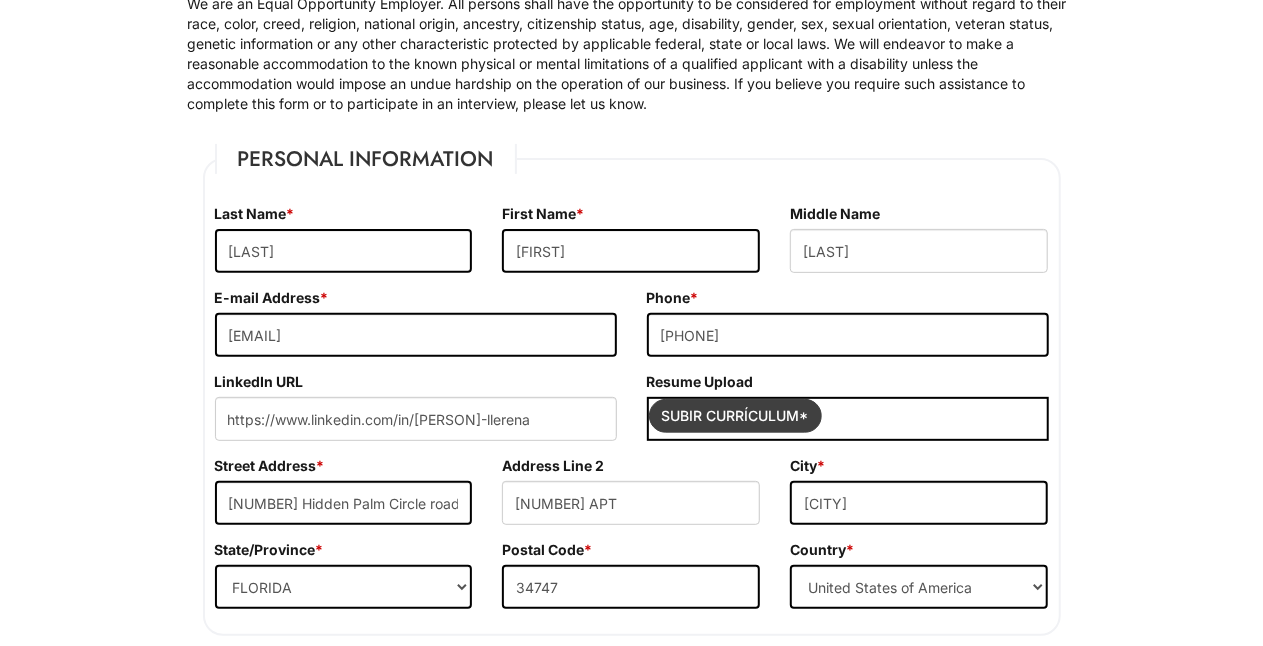 type on "C:\fakepath\voo.pdf" 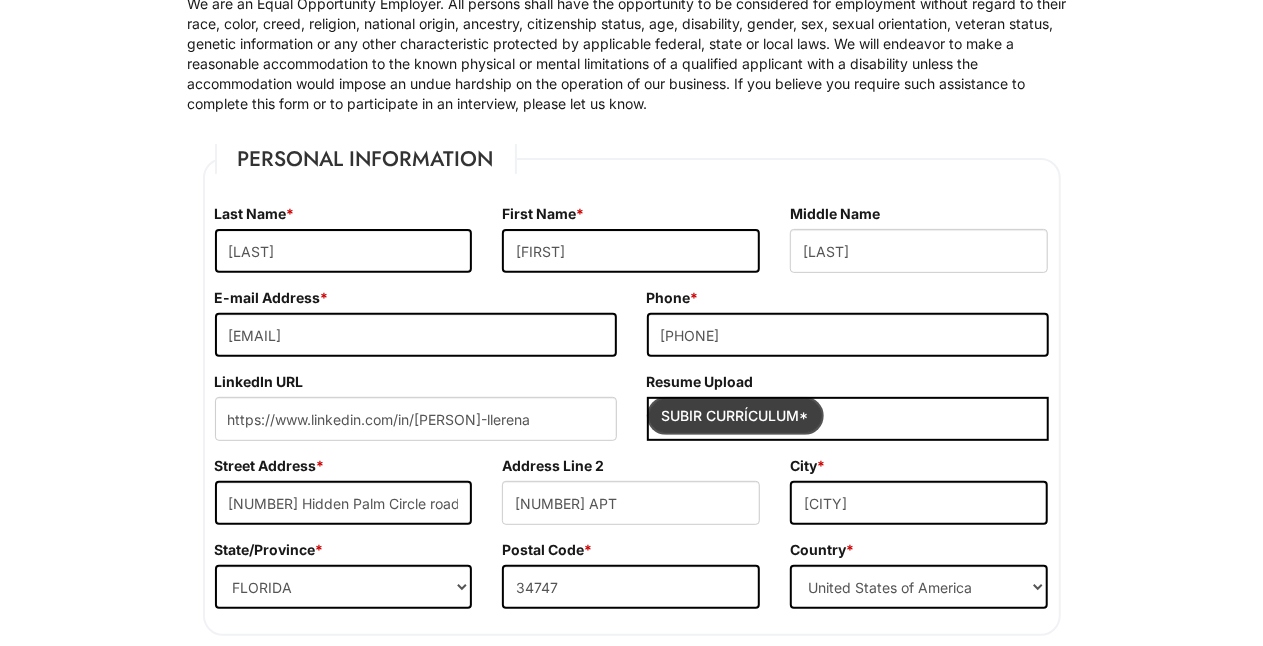 click at bounding box center (735, 416) 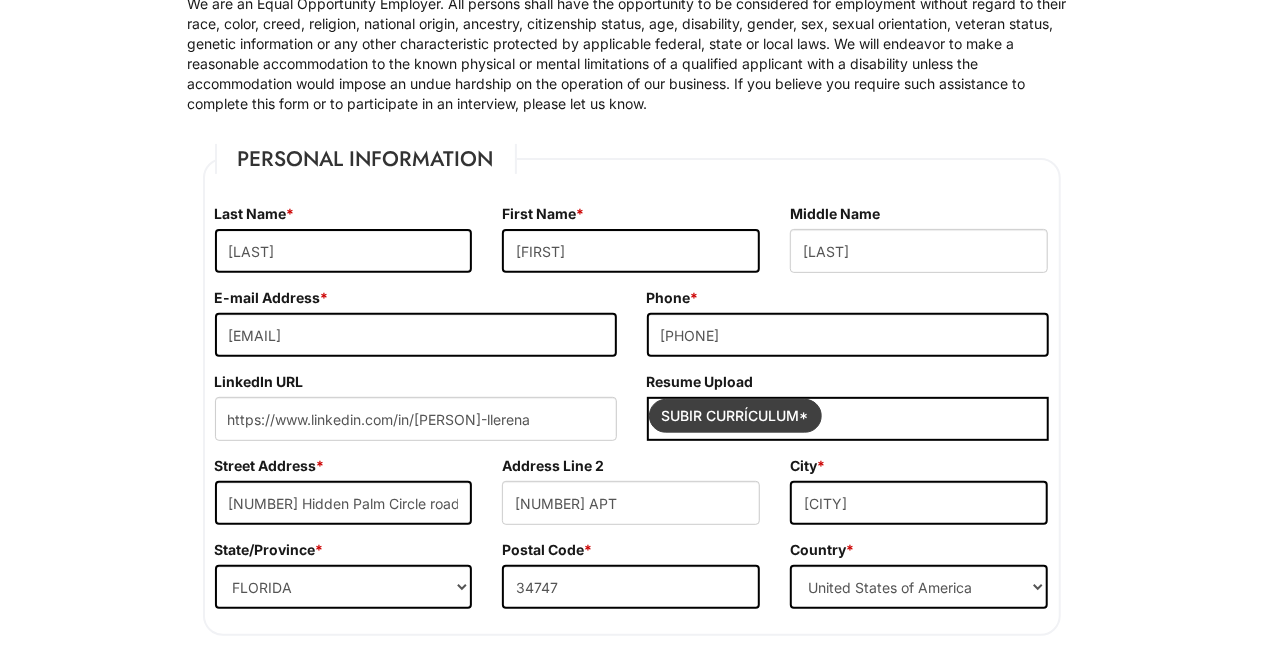 type 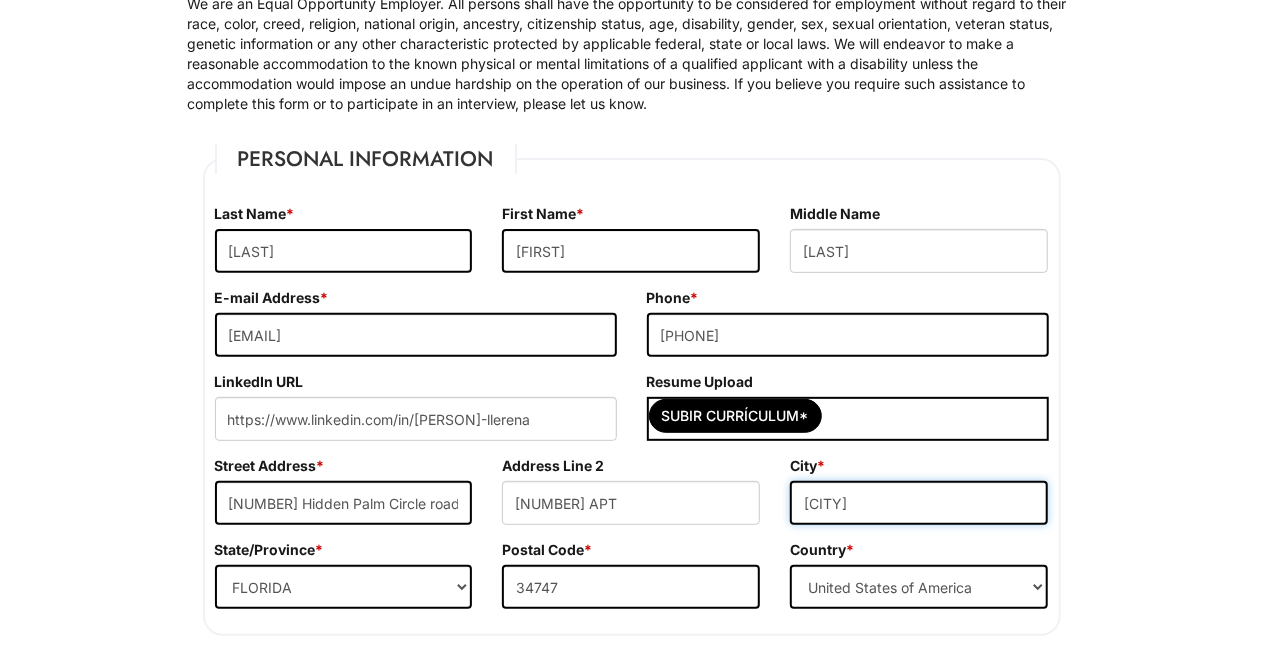 click on "[CITY]" at bounding box center (919, 503) 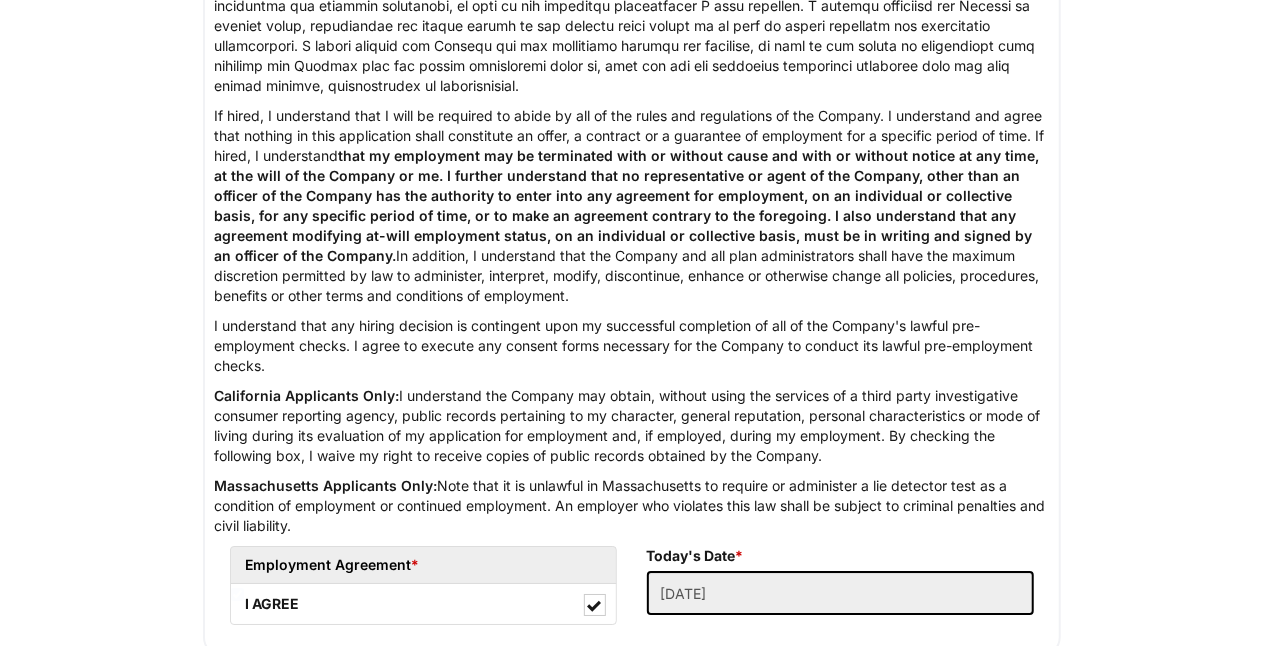 scroll, scrollTop: 3512, scrollLeft: 0, axis: vertical 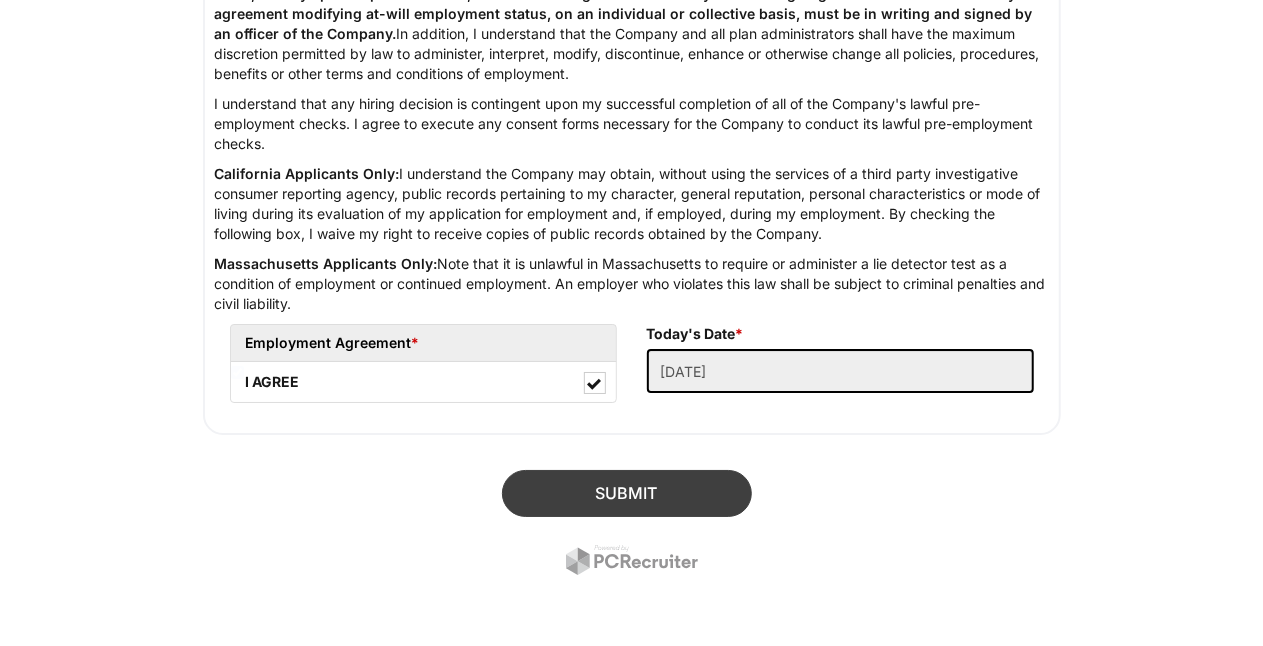 type on "[CITY]" 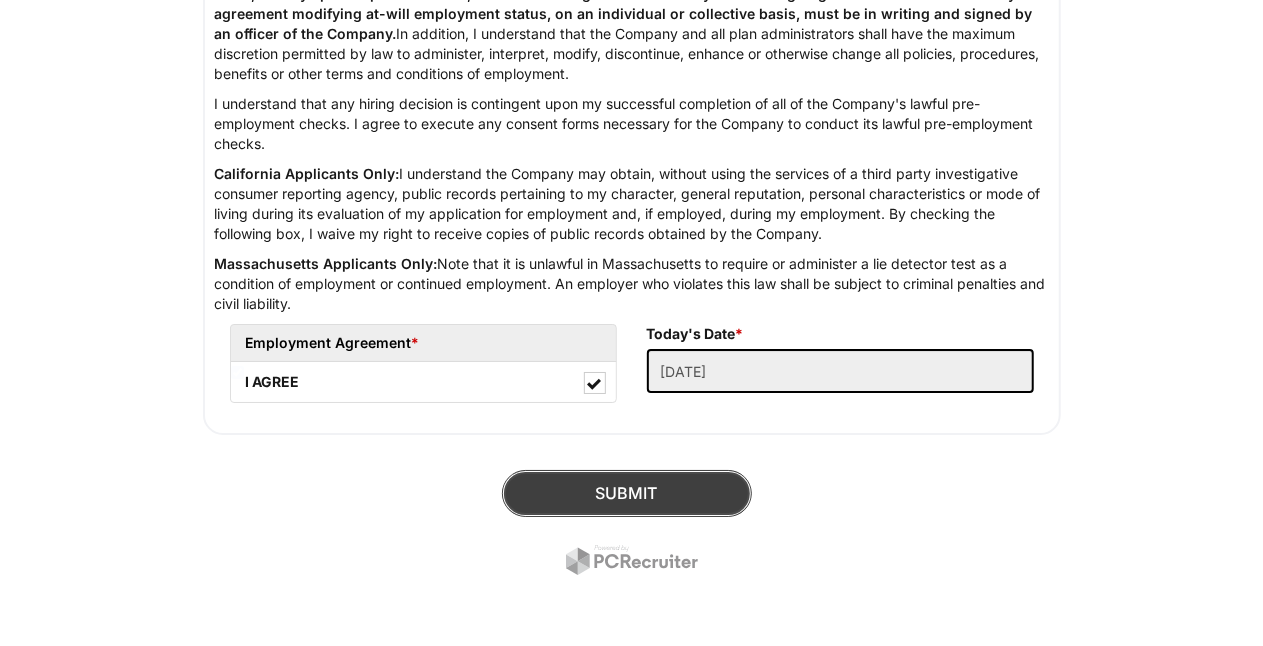 click on "SUBMIT" at bounding box center (627, 493) 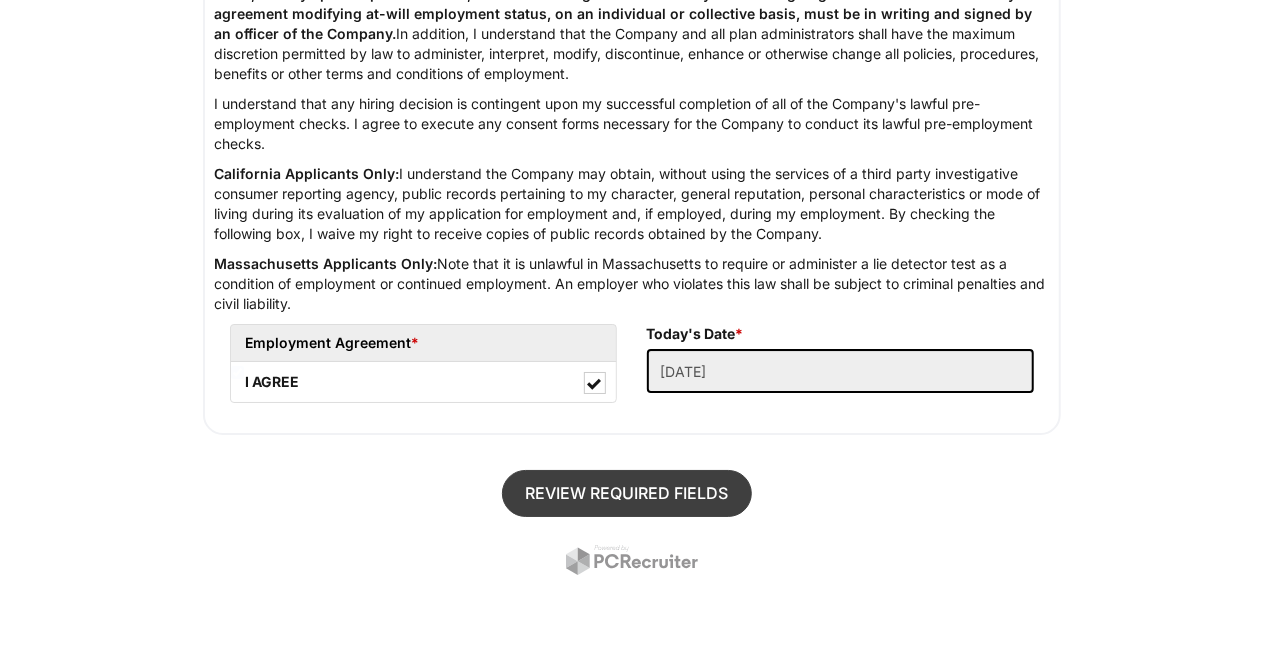 scroll, scrollTop: 122, scrollLeft: 0, axis: vertical 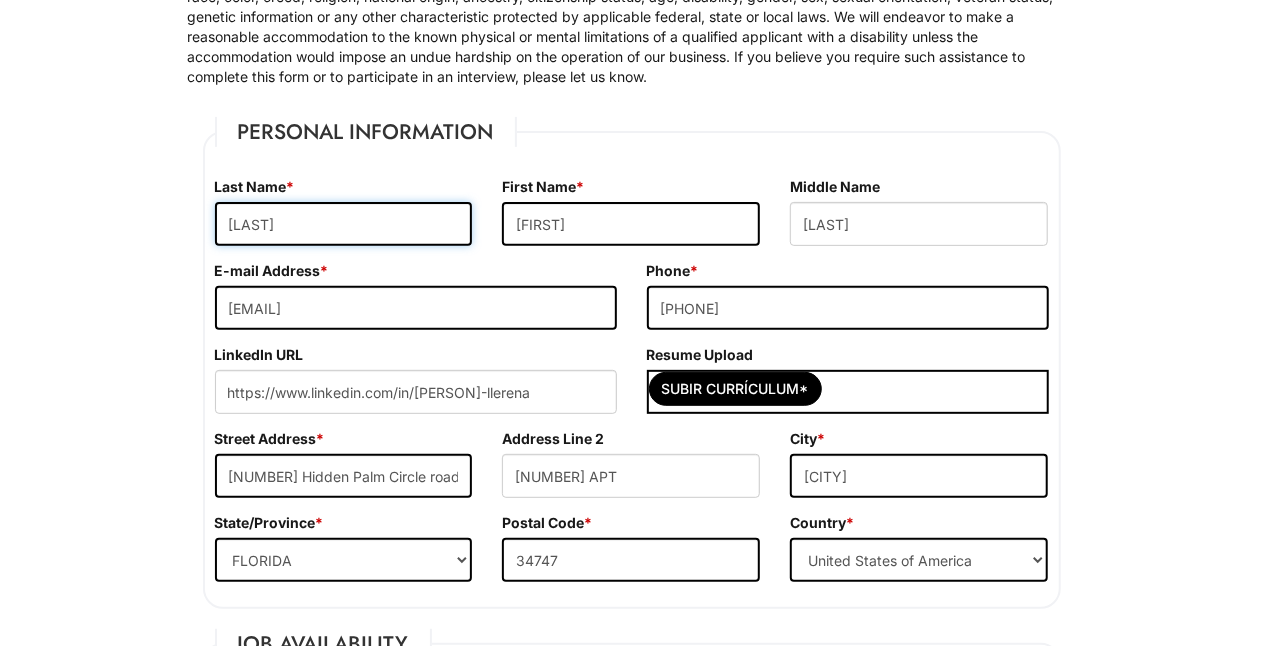 click on "[LAST]" at bounding box center (344, 224) 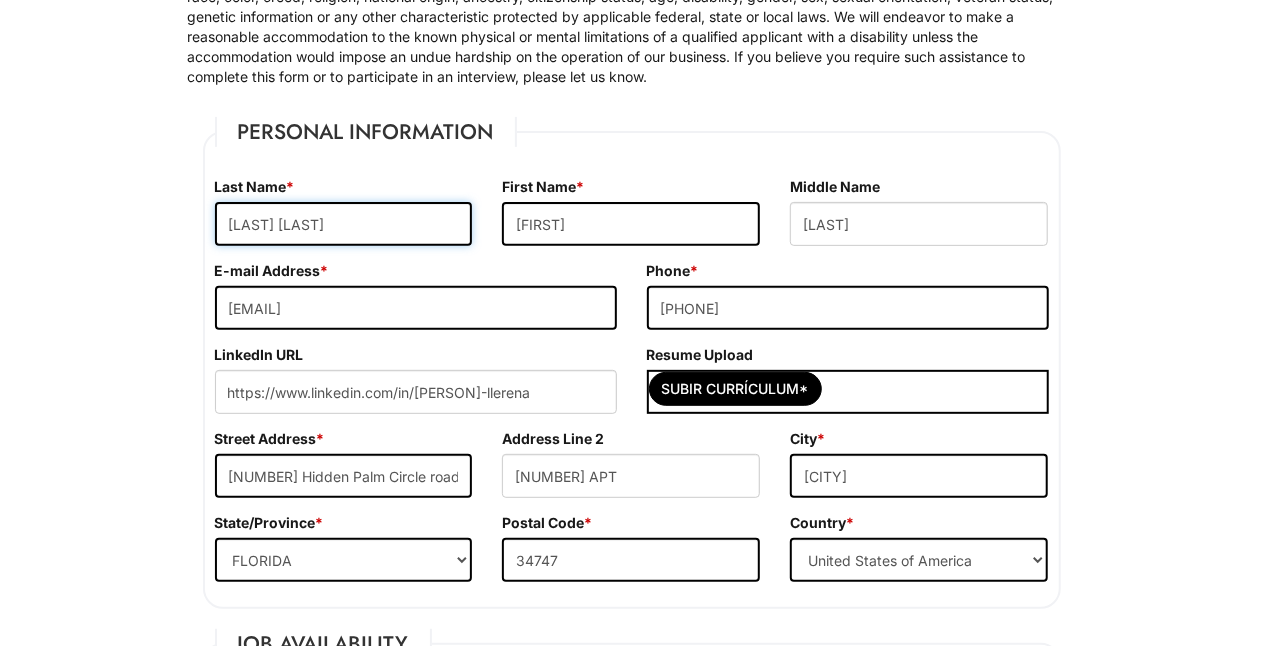 type on "[LAST] [LAST]" 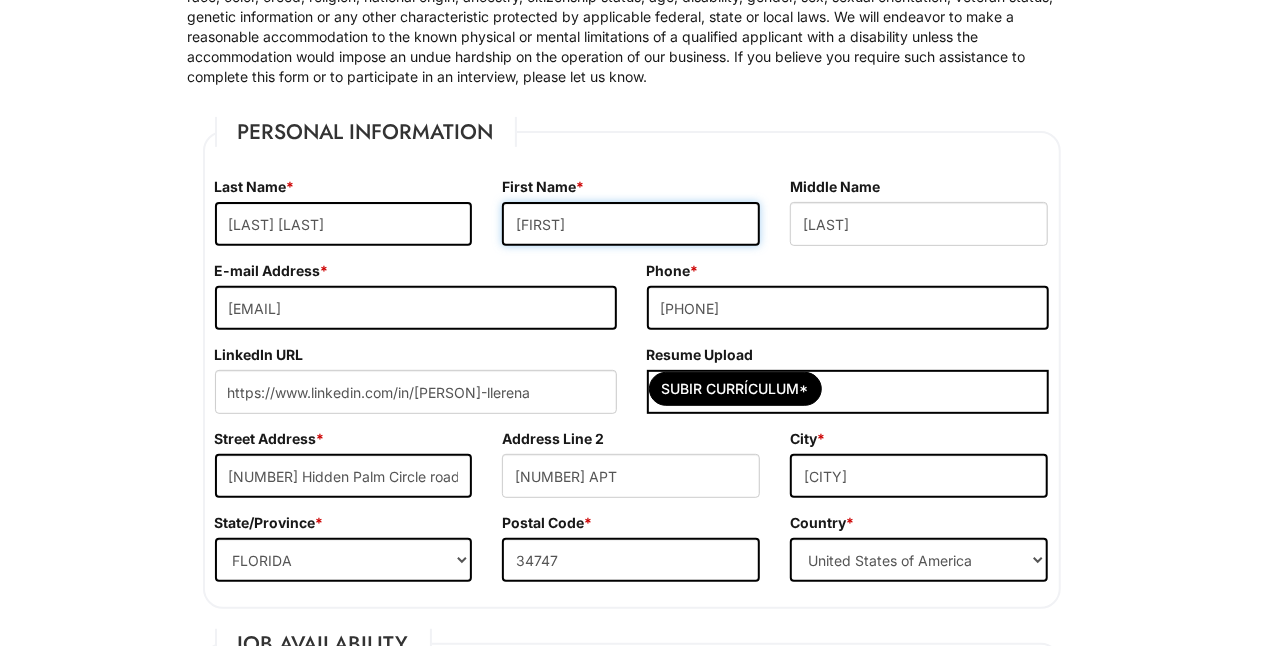 click on "[FIRST]" at bounding box center [631, 224] 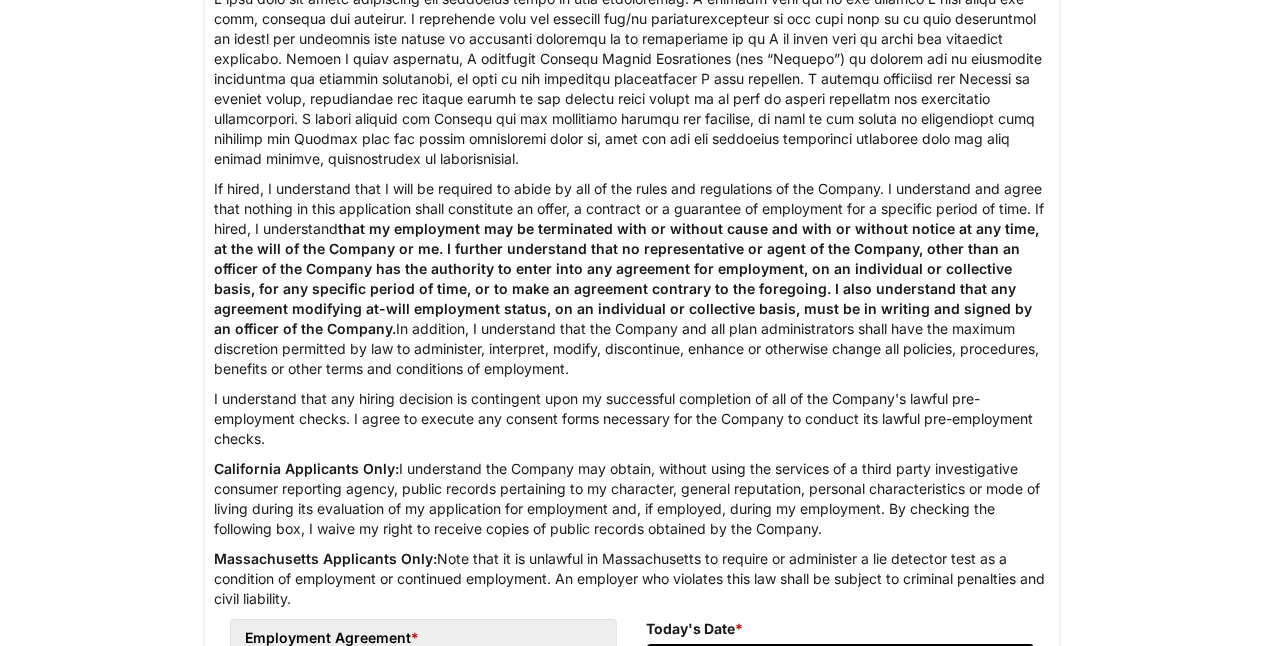 scroll, scrollTop: 3512, scrollLeft: 0, axis: vertical 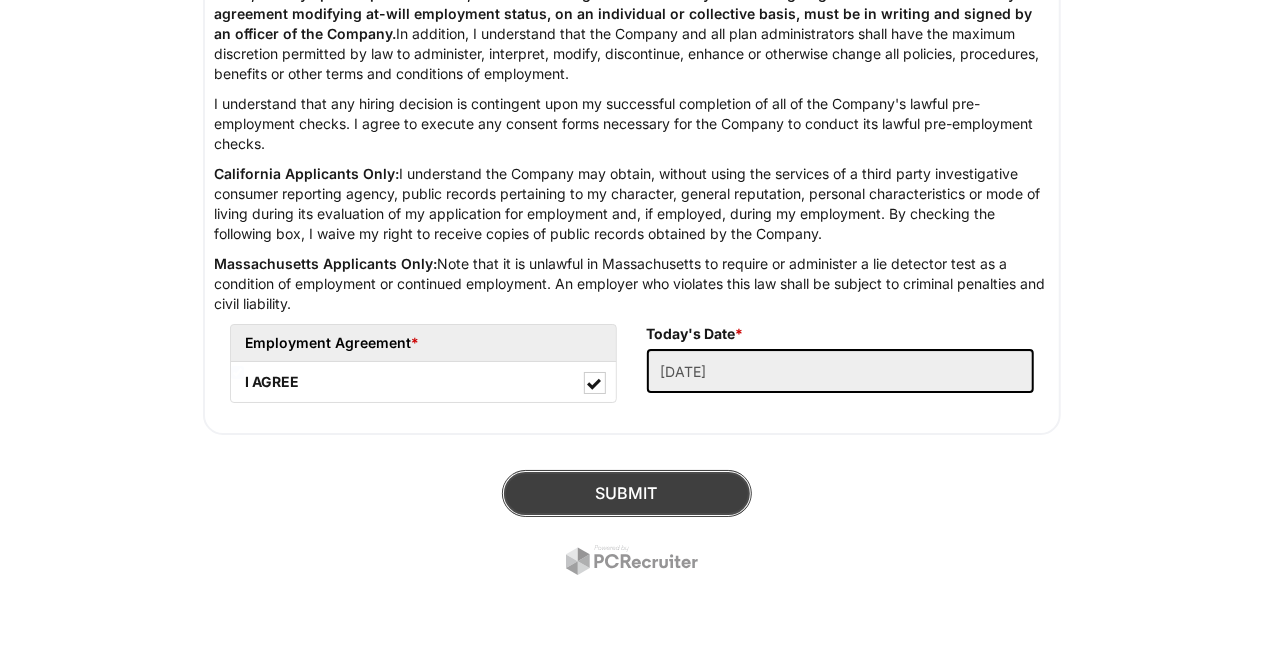click on "SUBMIT" at bounding box center (627, 493) 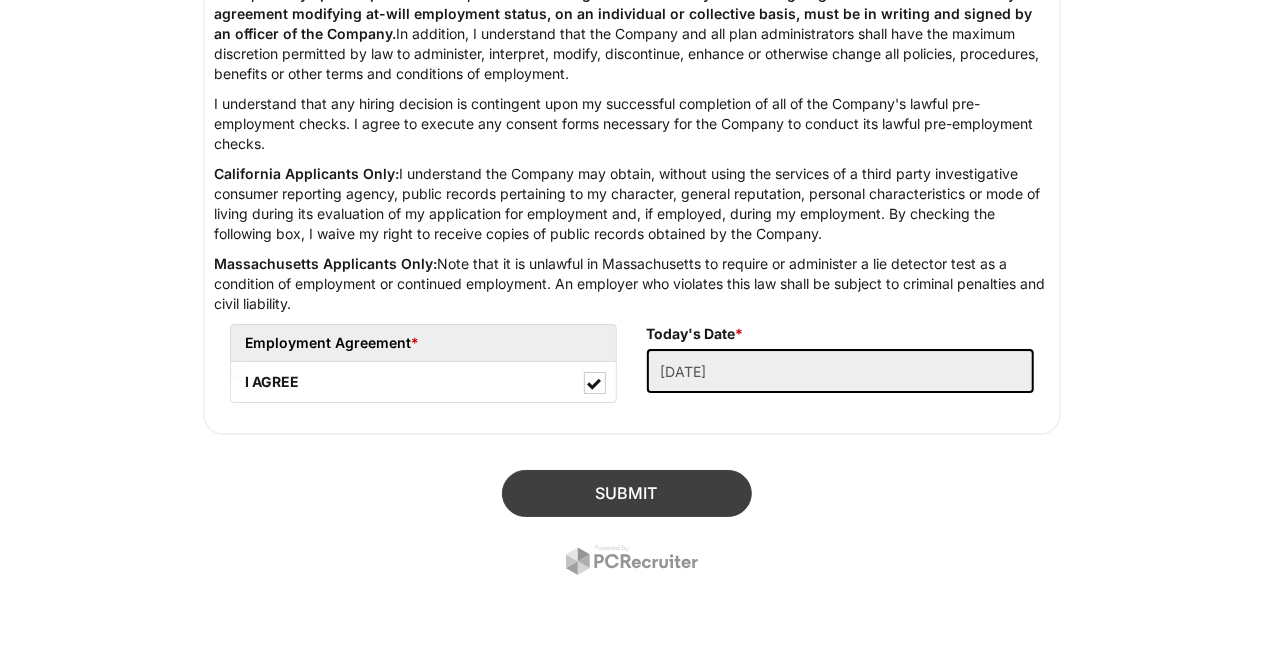 scroll, scrollTop: 122, scrollLeft: 0, axis: vertical 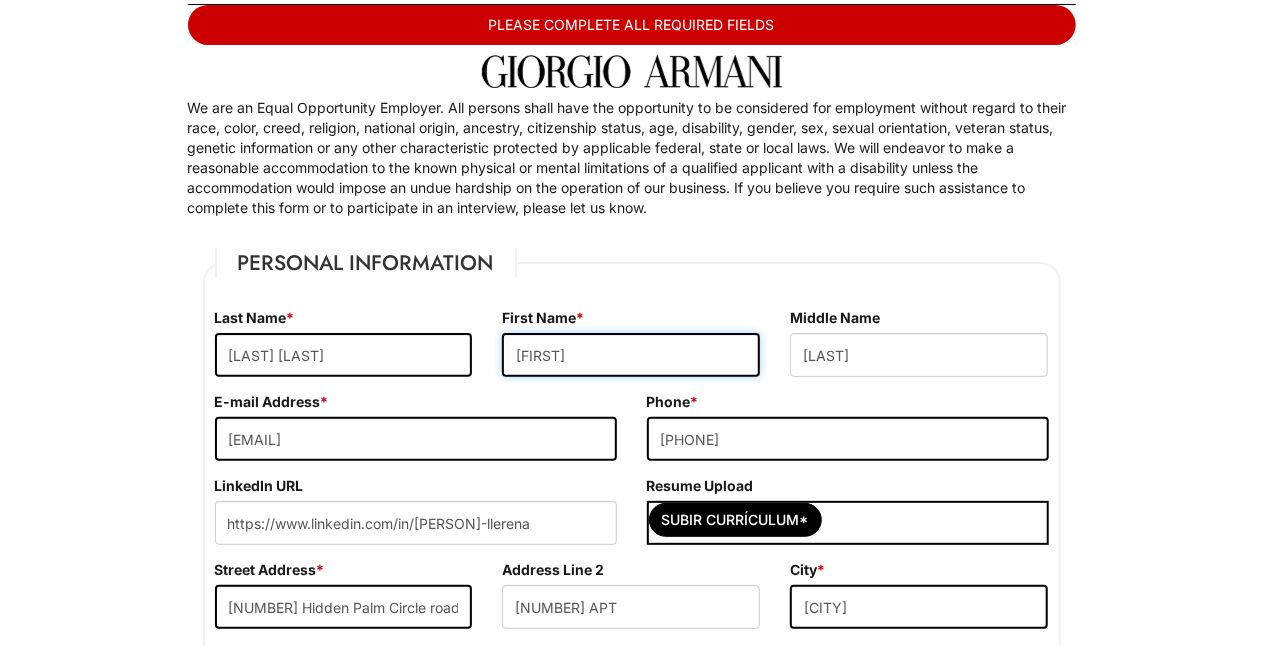 click on "[FIRST]" at bounding box center [631, 355] 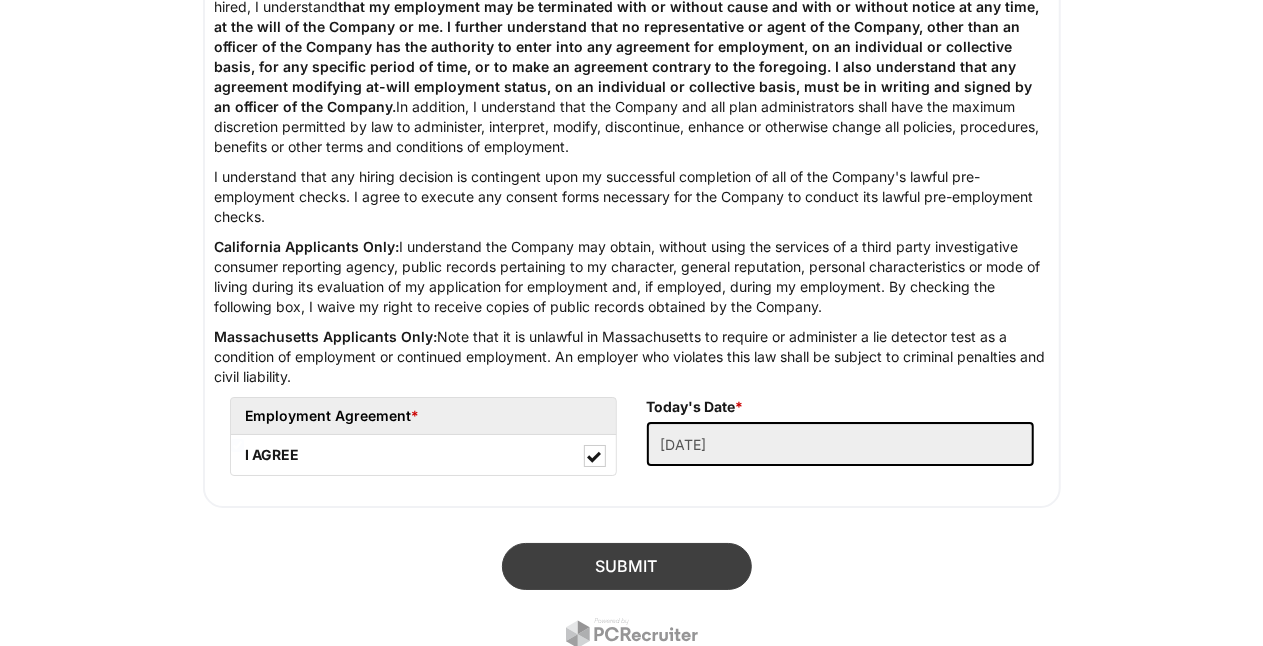 type on "[FIRST] [LAST]" 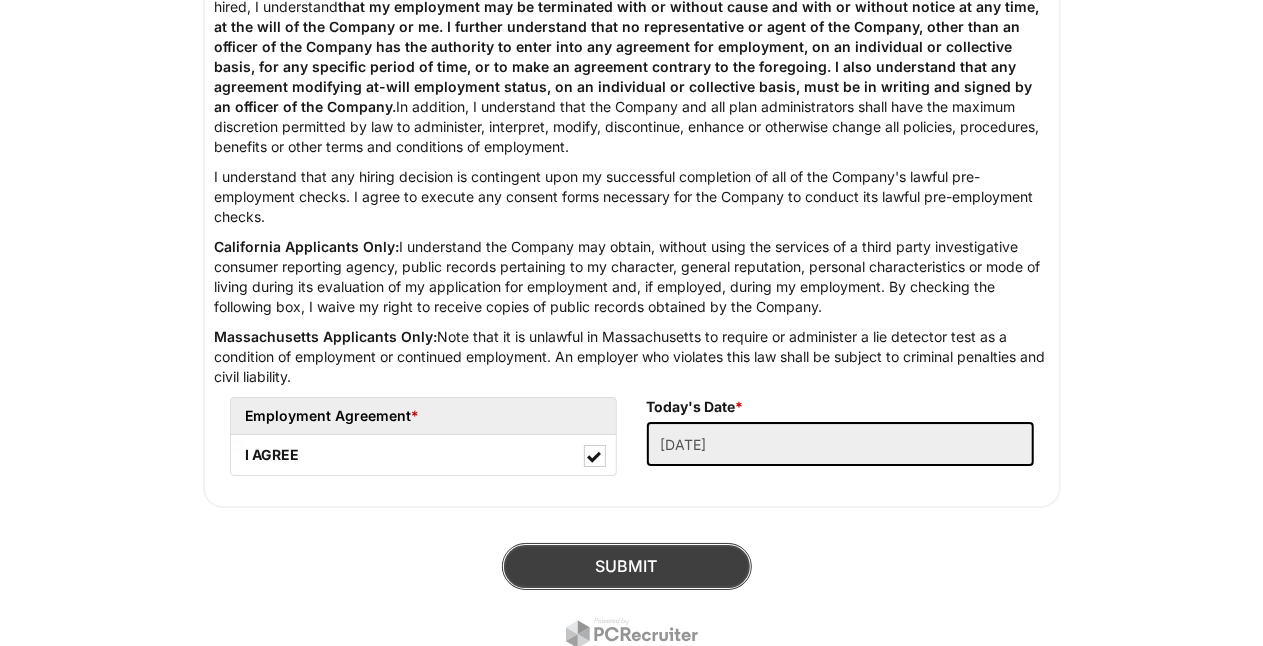 click on "SUBMIT" at bounding box center (627, 566) 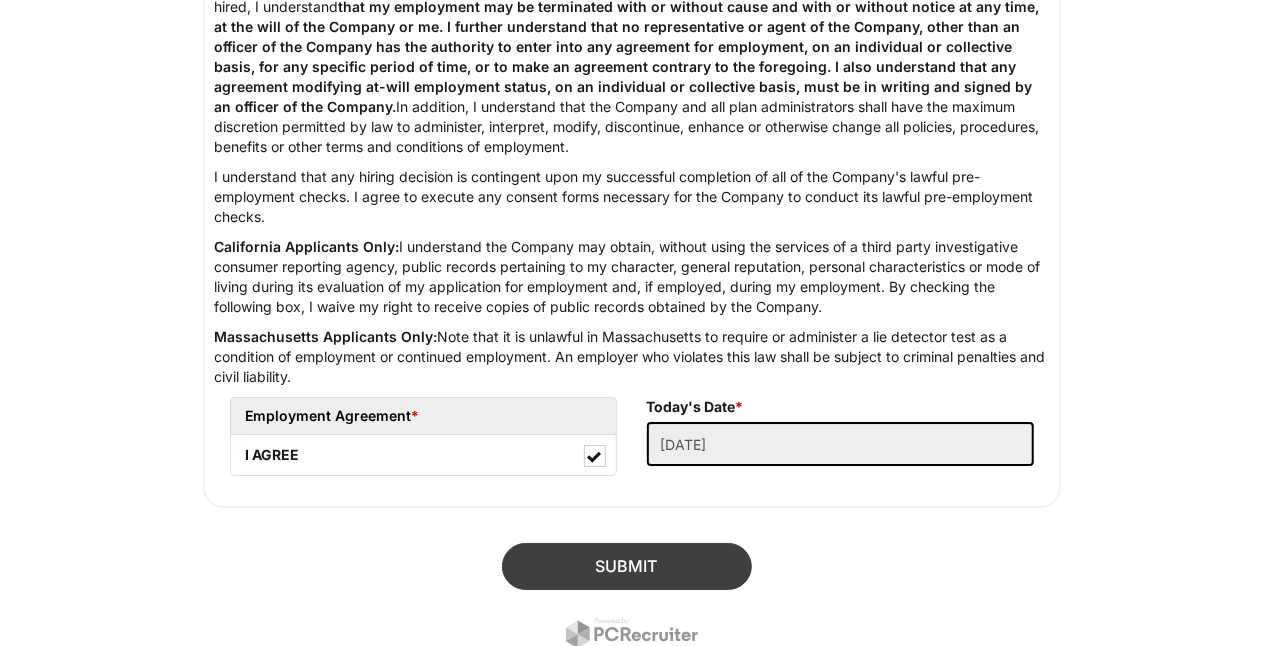 scroll, scrollTop: 122, scrollLeft: 0, axis: vertical 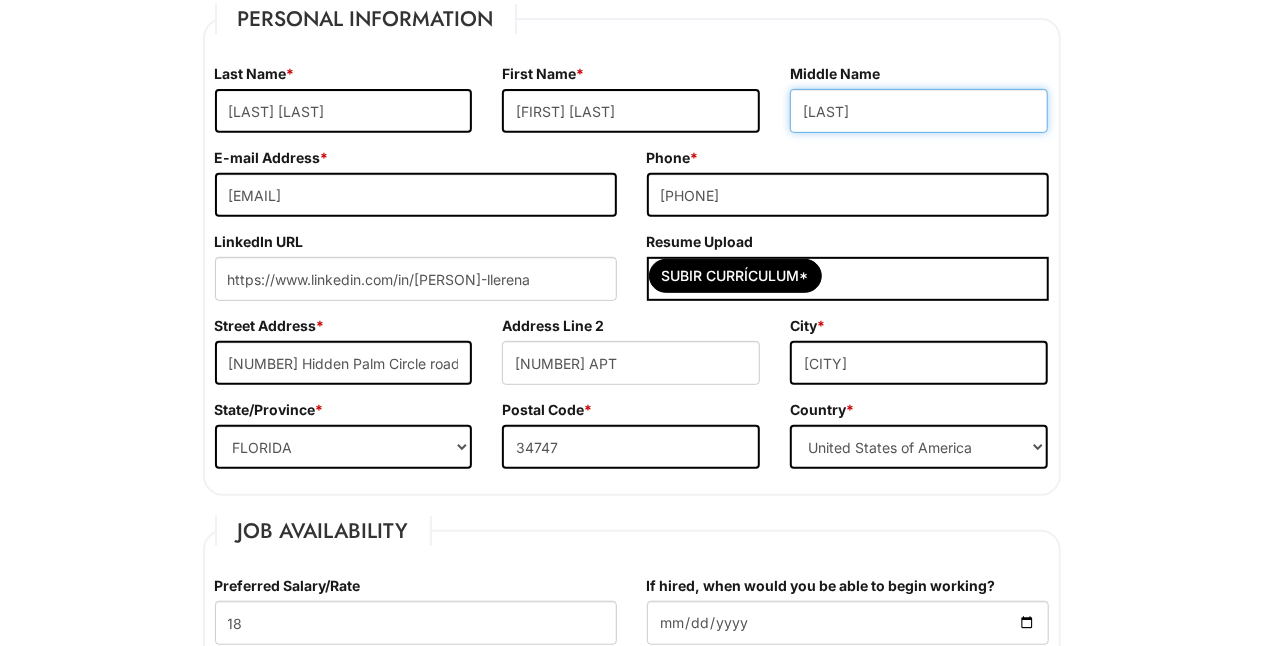 click on "[LAST]" at bounding box center (919, 111) 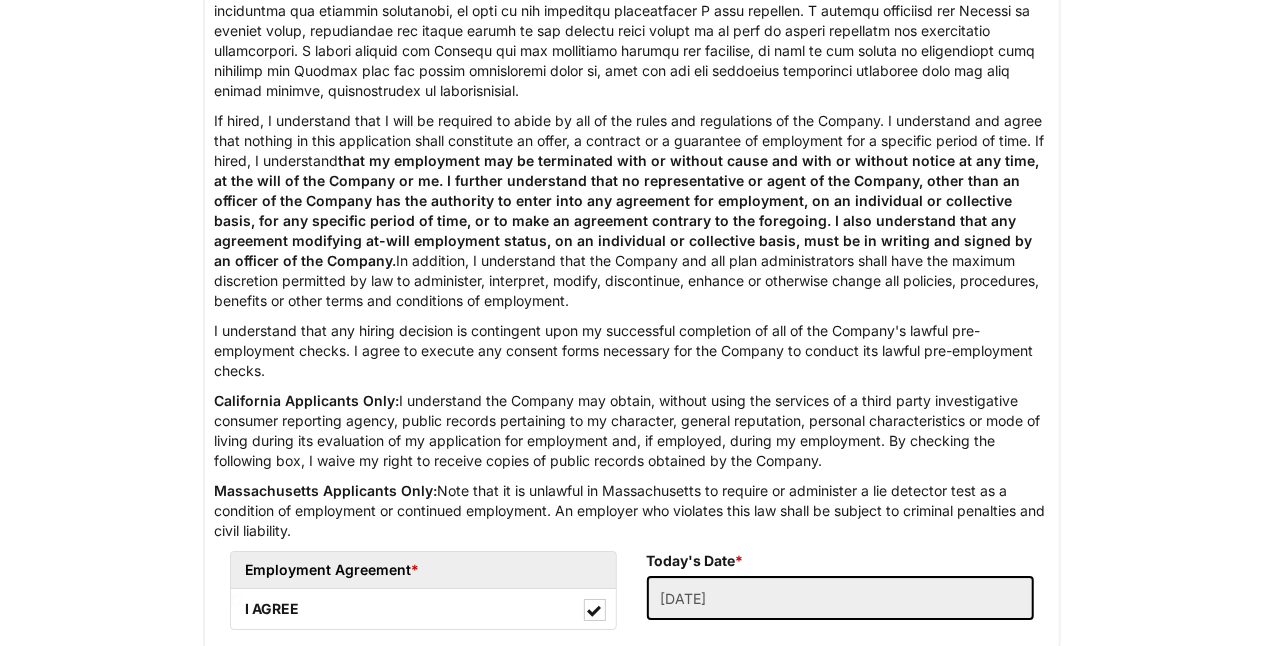 scroll, scrollTop: 3512, scrollLeft: 0, axis: vertical 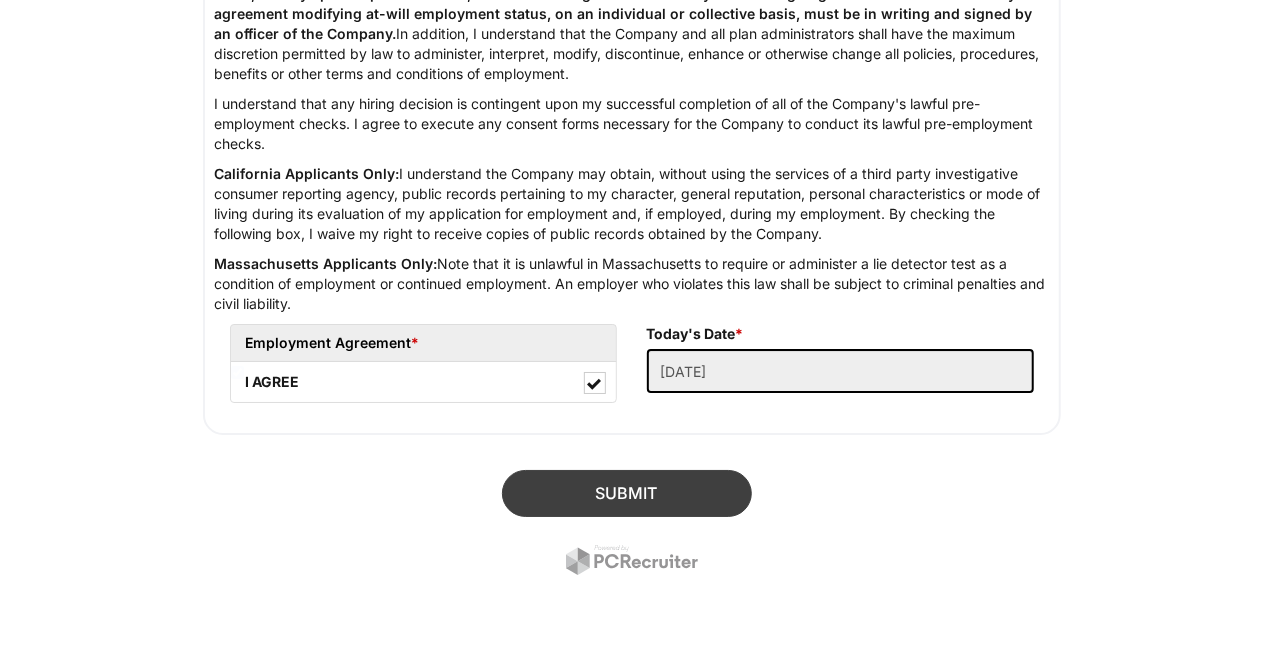 type on "J" 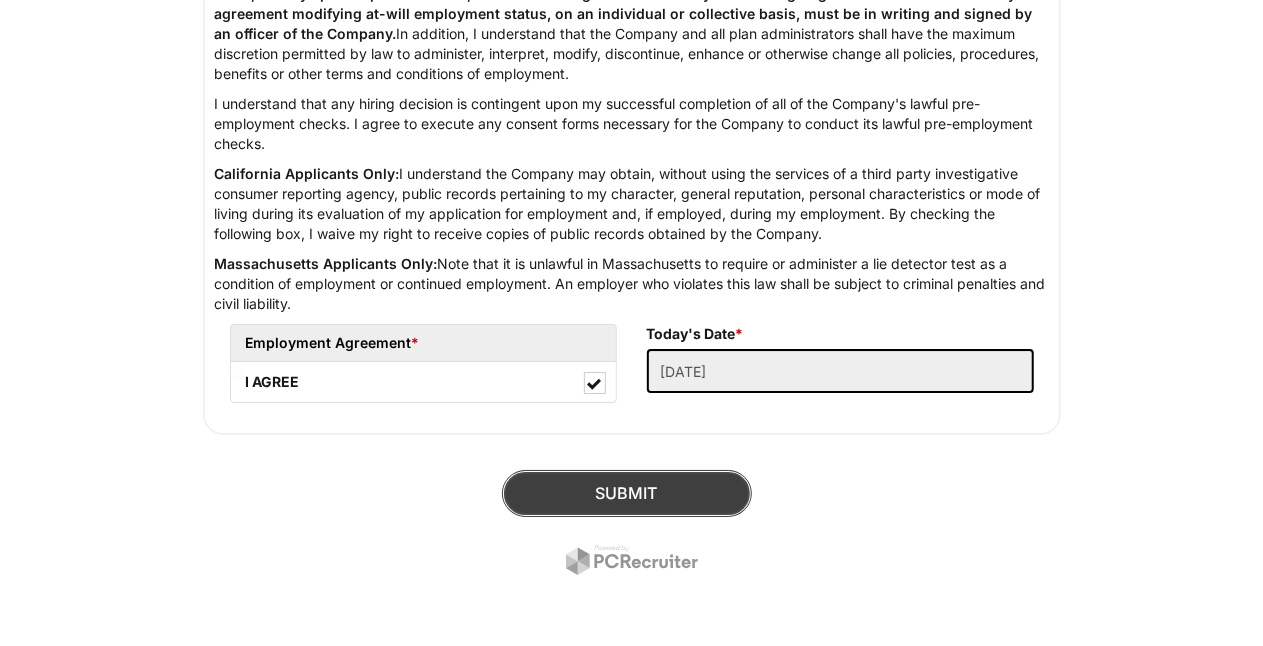 click on "SUBMIT" at bounding box center [627, 493] 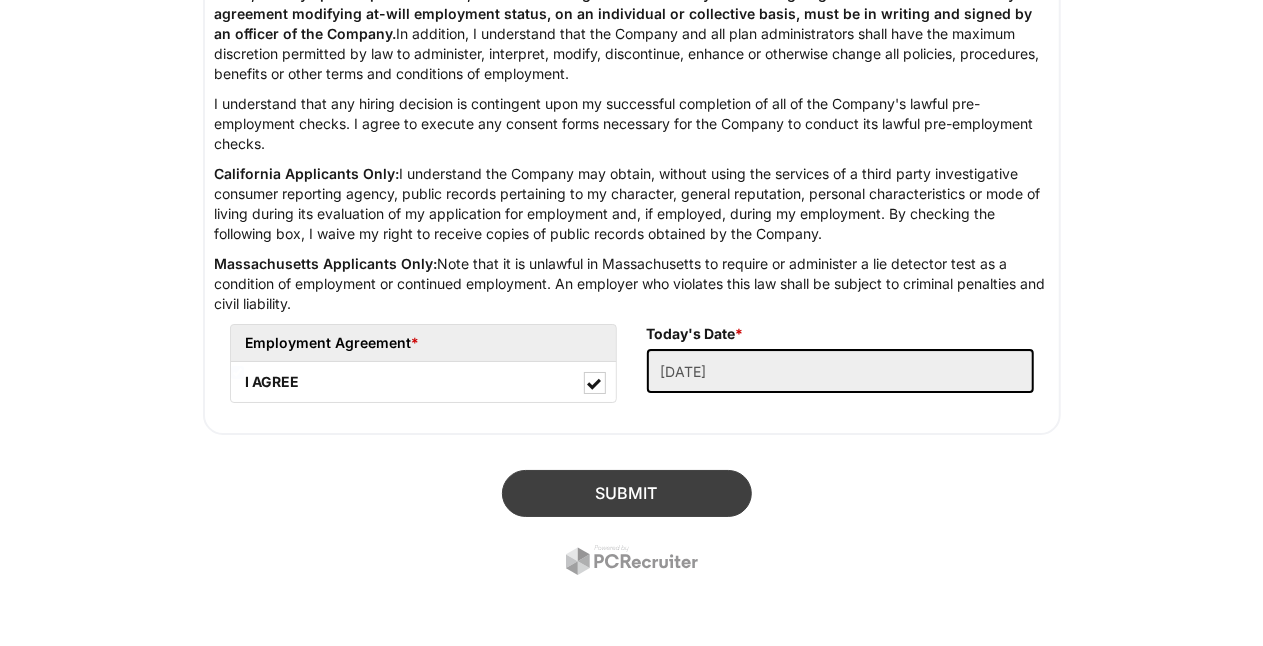 scroll, scrollTop: 122, scrollLeft: 0, axis: vertical 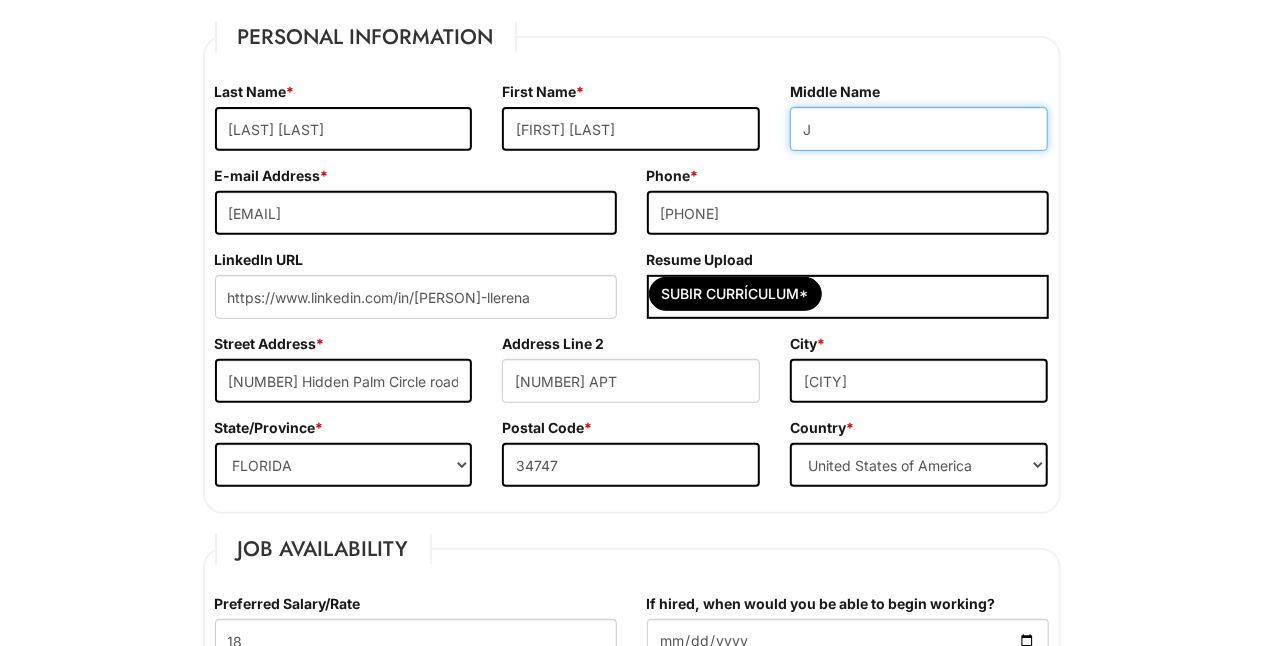 click on "J" at bounding box center [919, 129] 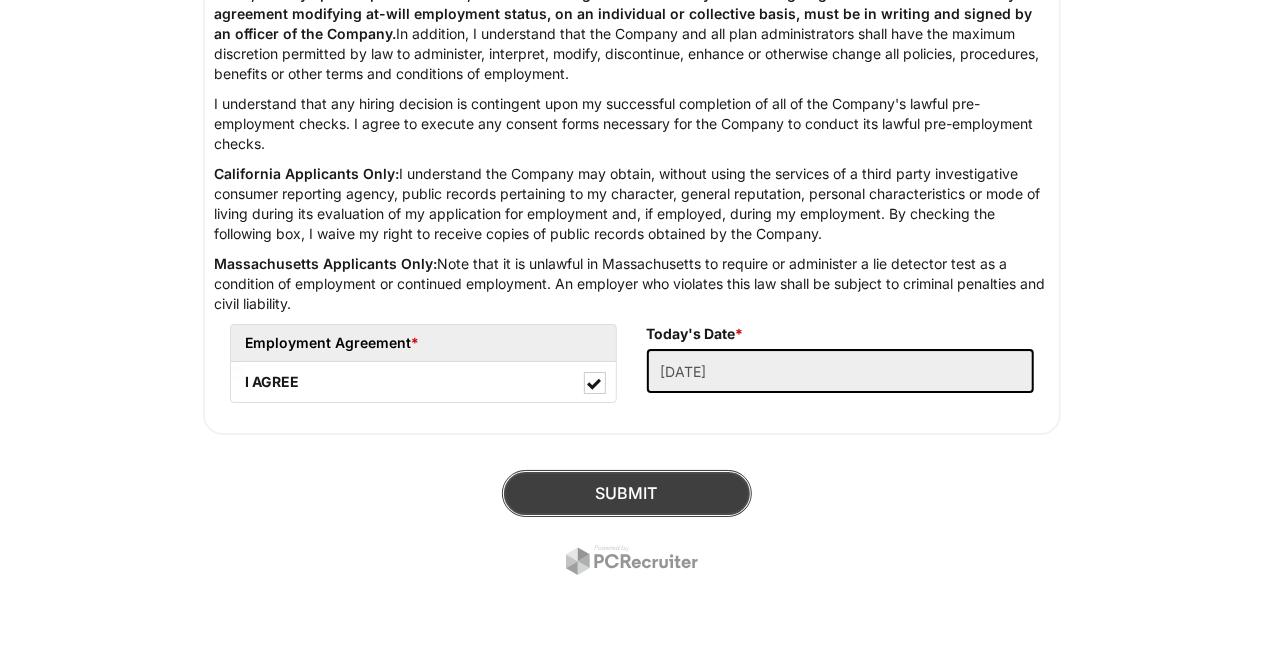 click on "SUBMIT" at bounding box center [627, 493] 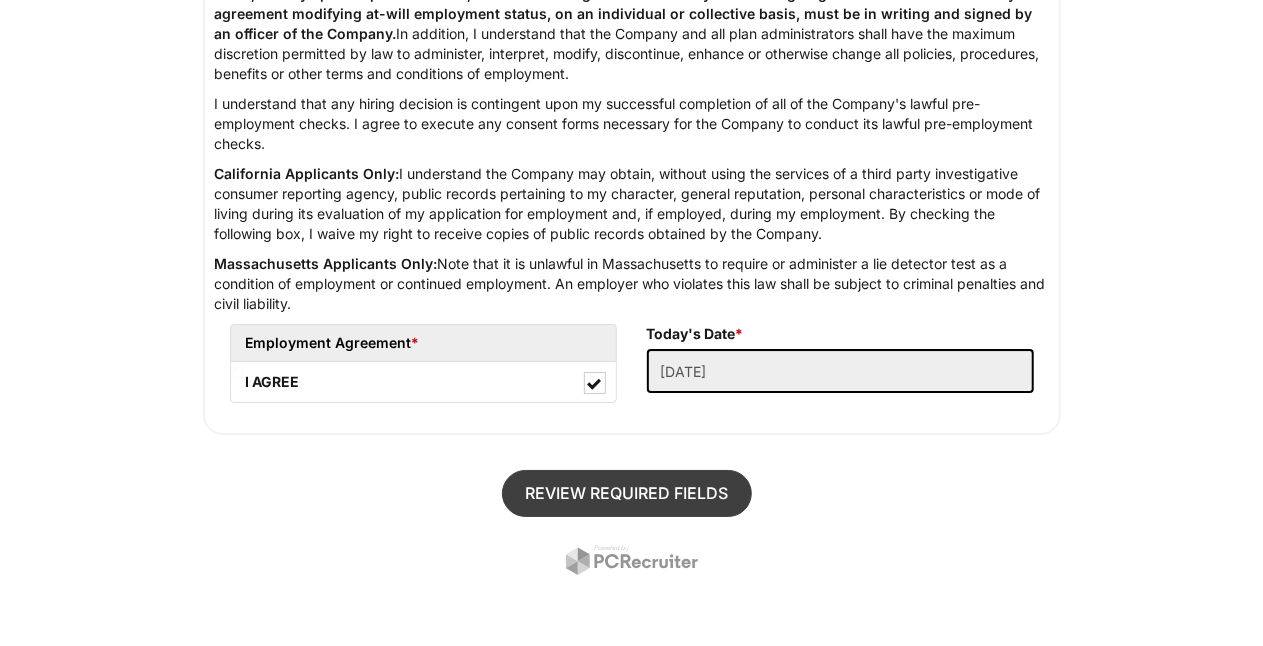 scroll, scrollTop: 122, scrollLeft: 0, axis: vertical 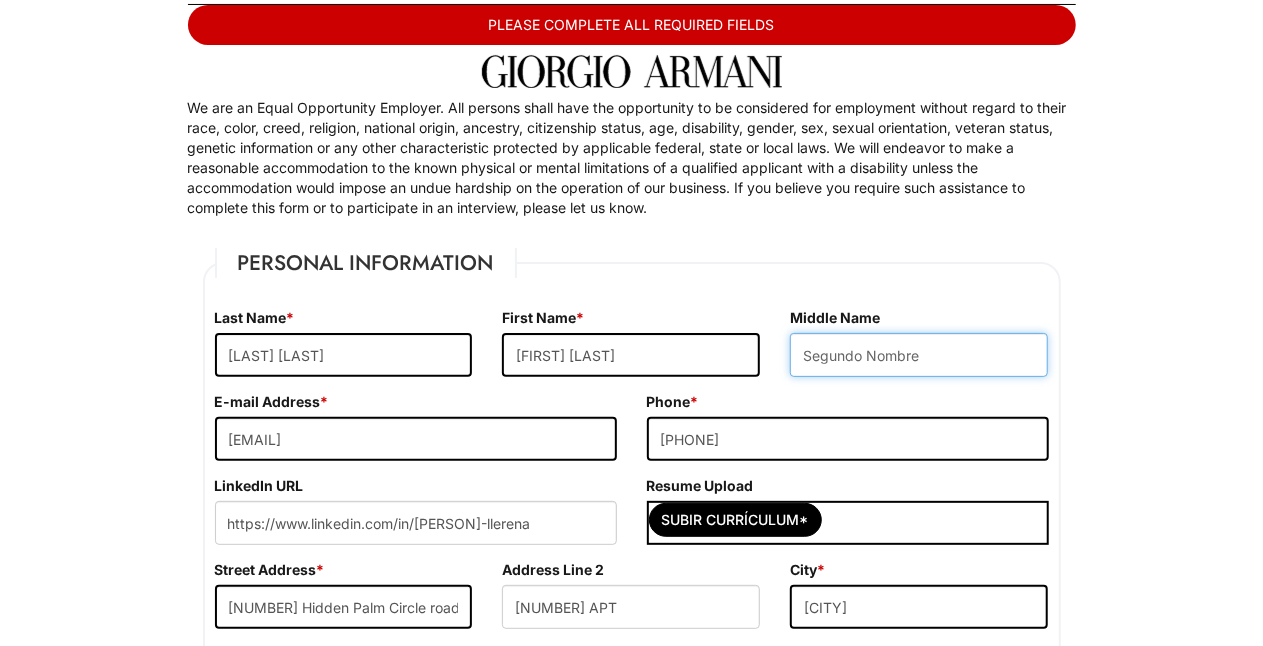 click at bounding box center [919, 355] 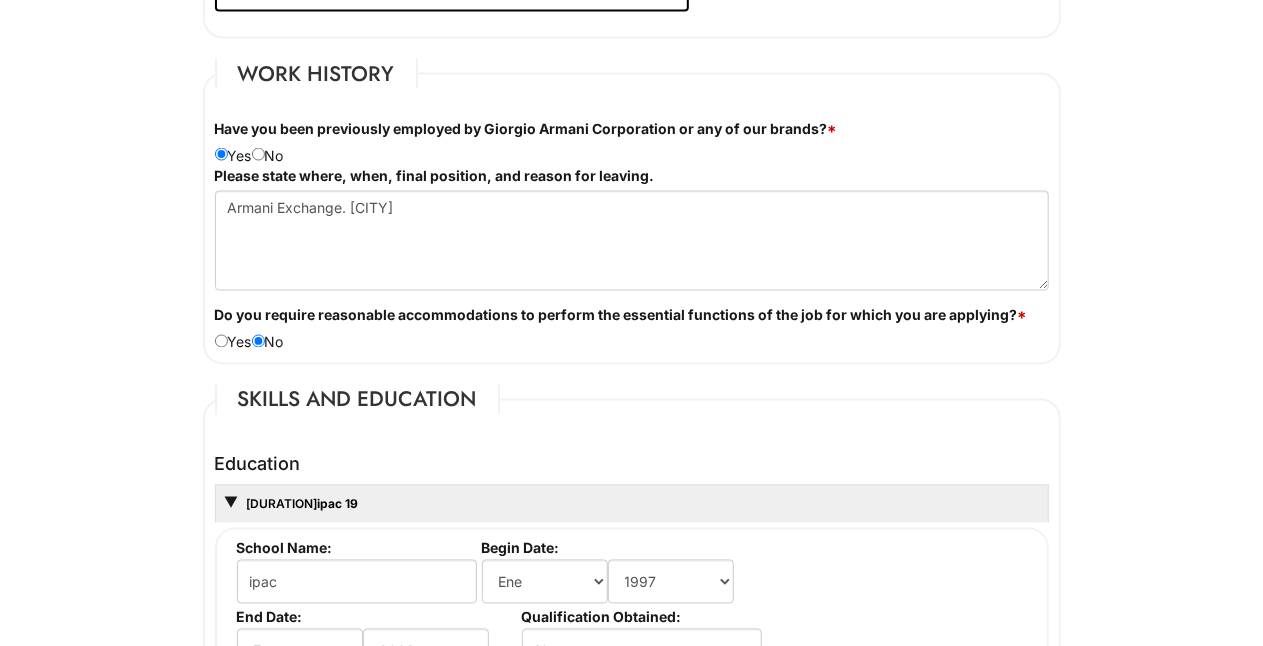 scroll, scrollTop: 3027, scrollLeft: 0, axis: vertical 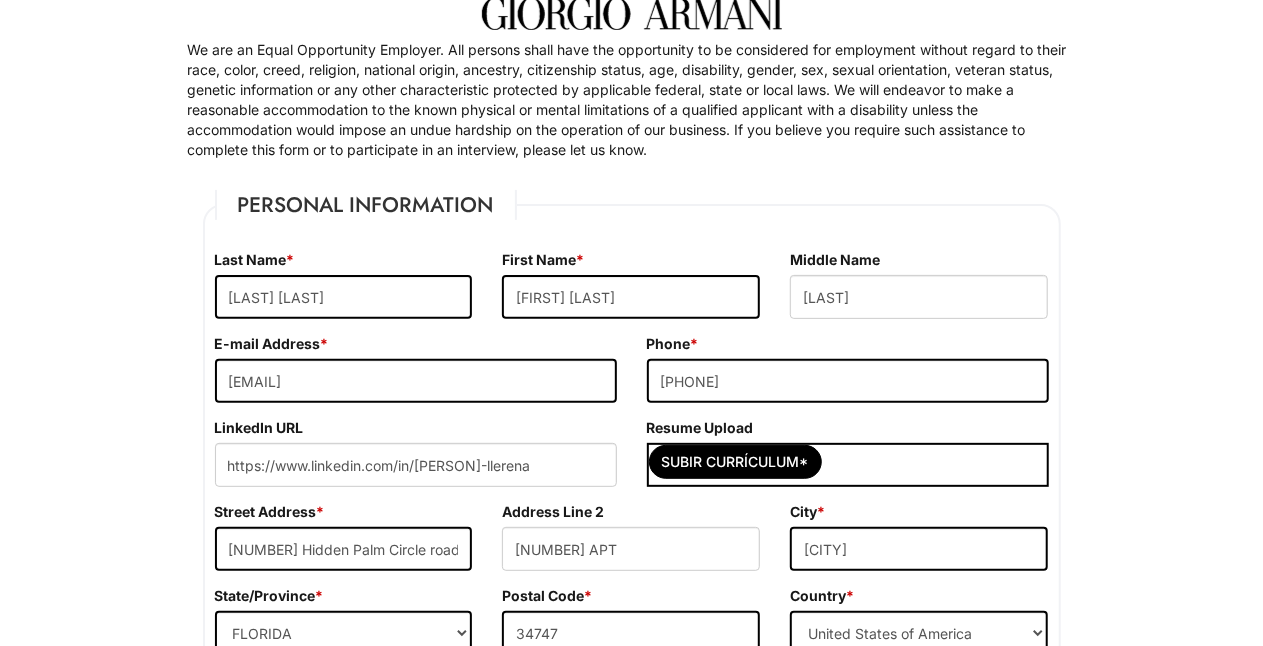 click on "Personal Information
Last Name  *   [LAST]
First Name  *   [FIRST] [LAST]
Middle Name   [LAST]
E-mail Address  *   [EMAIL]" at bounding box center (631, 1903) 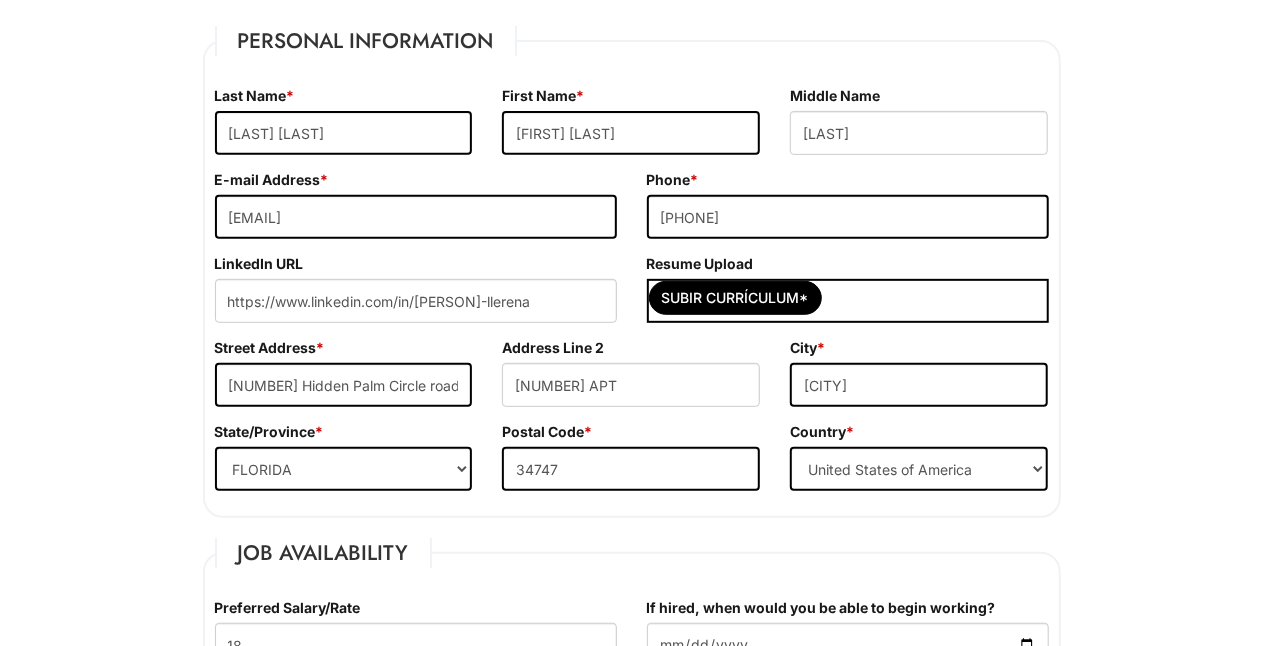 scroll, scrollTop: 325, scrollLeft: 0, axis: vertical 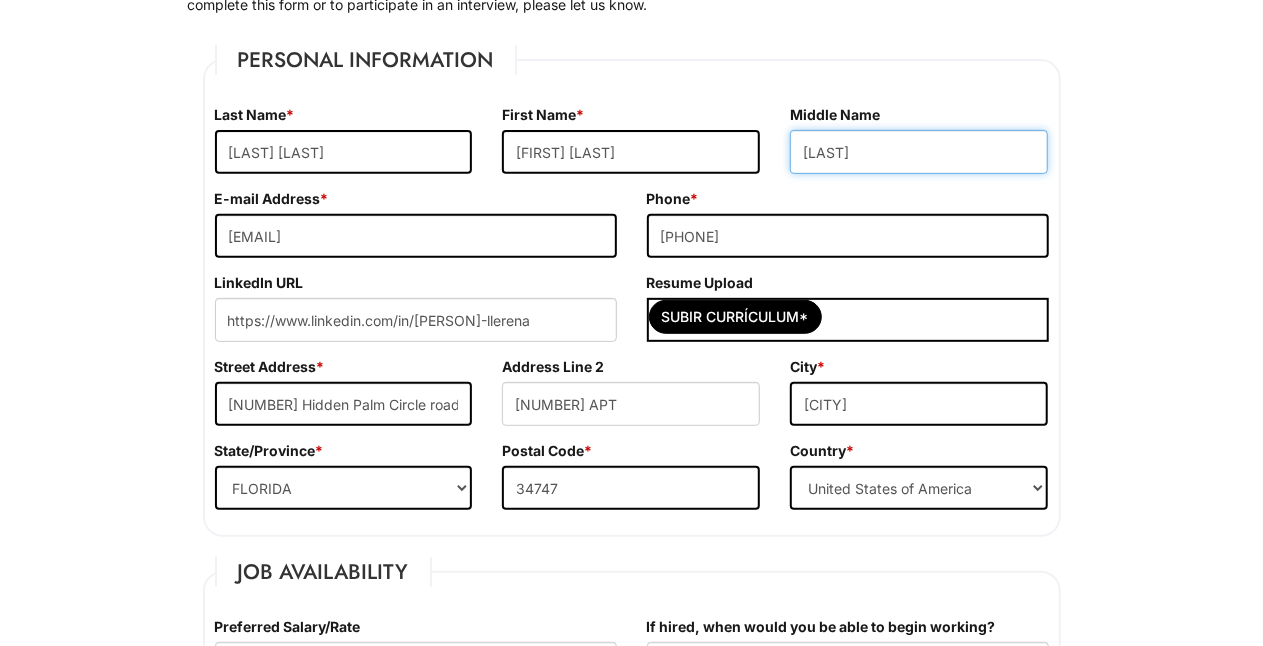 click on "[LAST]" at bounding box center (919, 152) 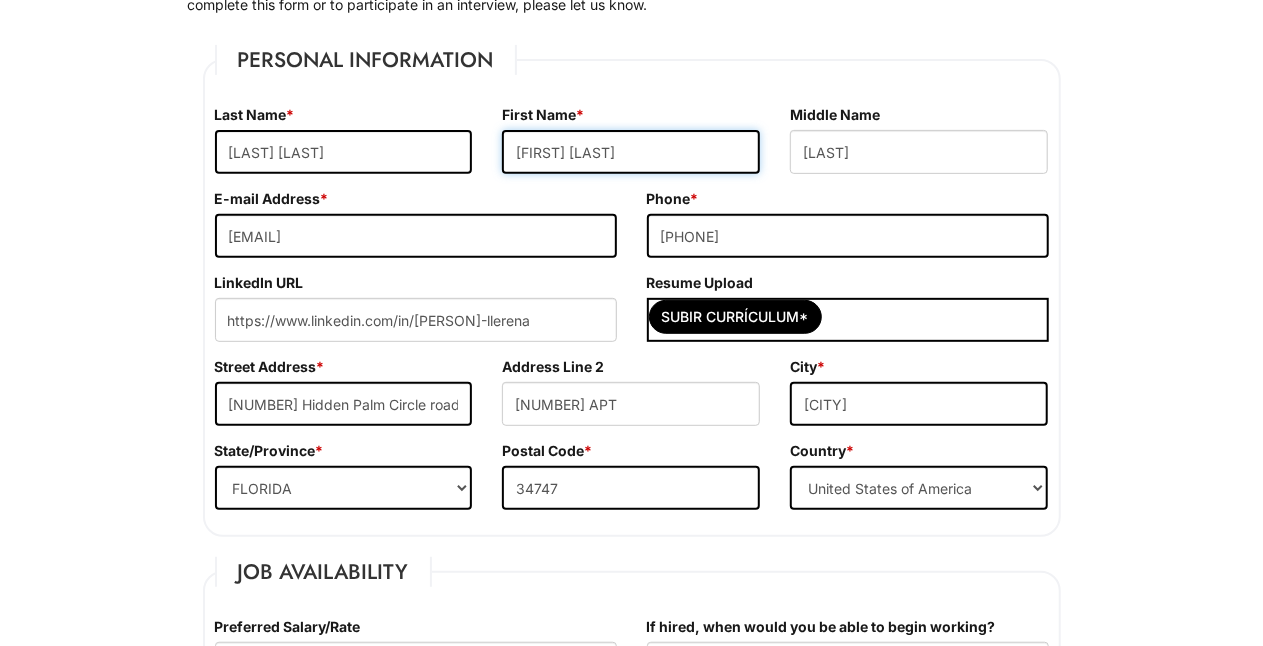 drag, startPoint x: 701, startPoint y: 157, endPoint x: 697, endPoint y: 147, distance: 10.770329 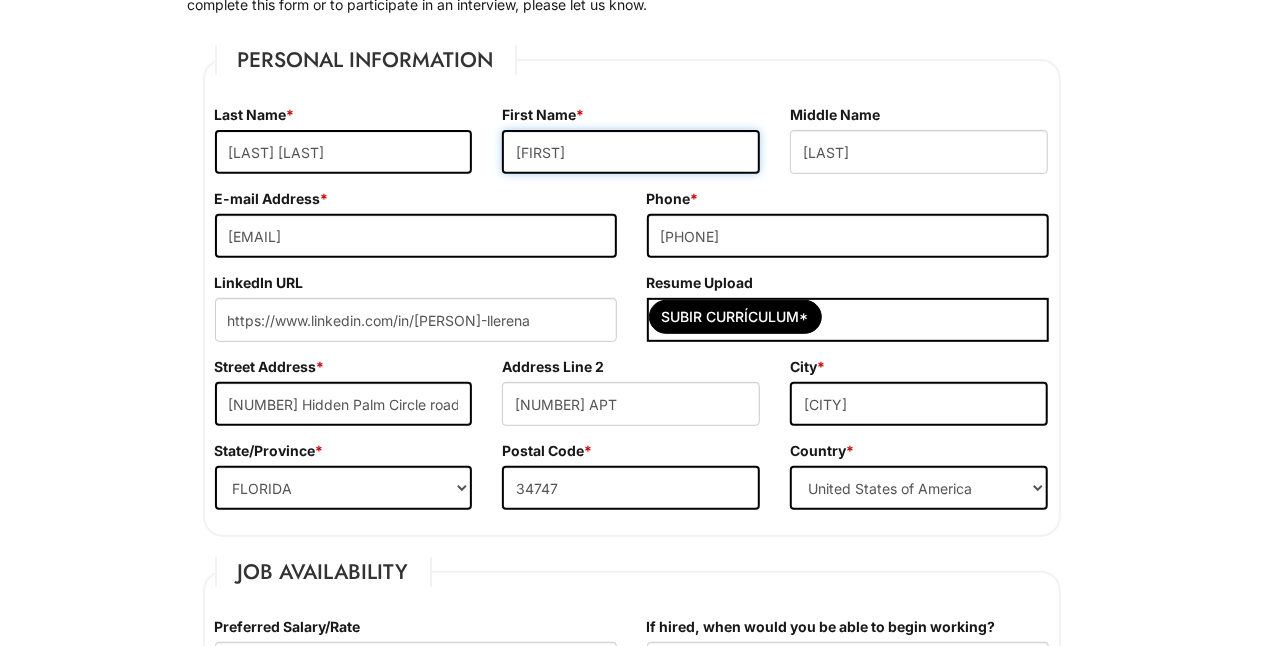 type on "[FIRST]" 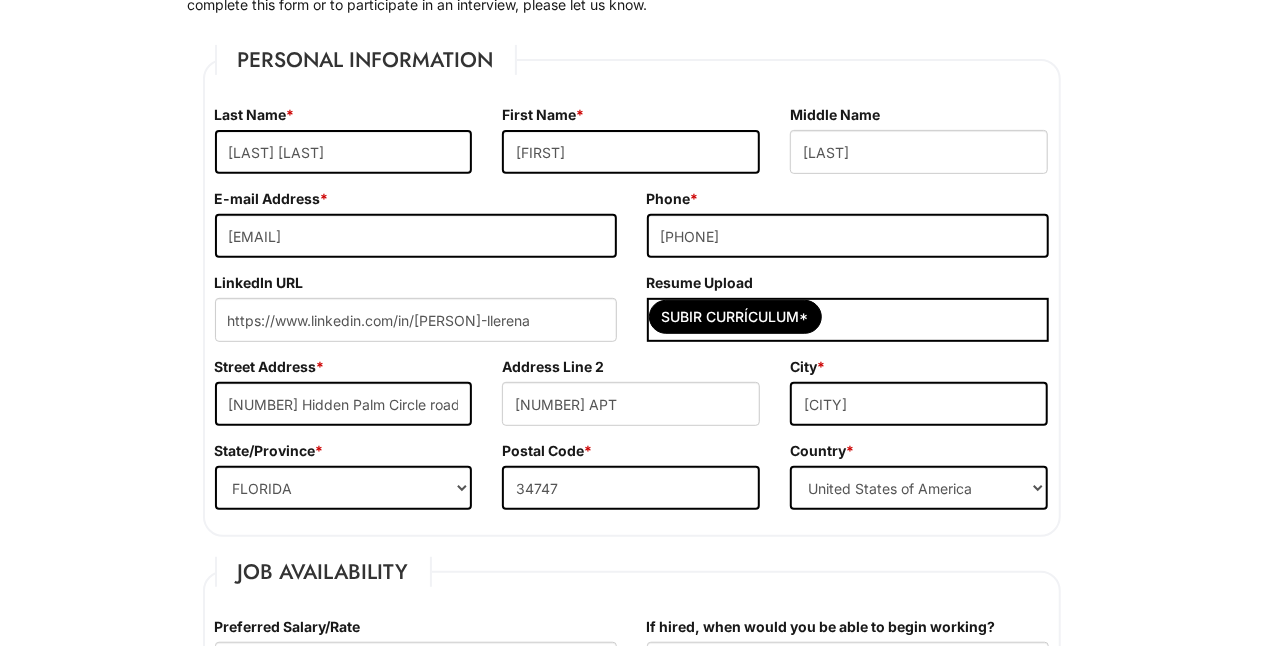 drag, startPoint x: 946, startPoint y: 196, endPoint x: 945, endPoint y: 180, distance: 16.03122 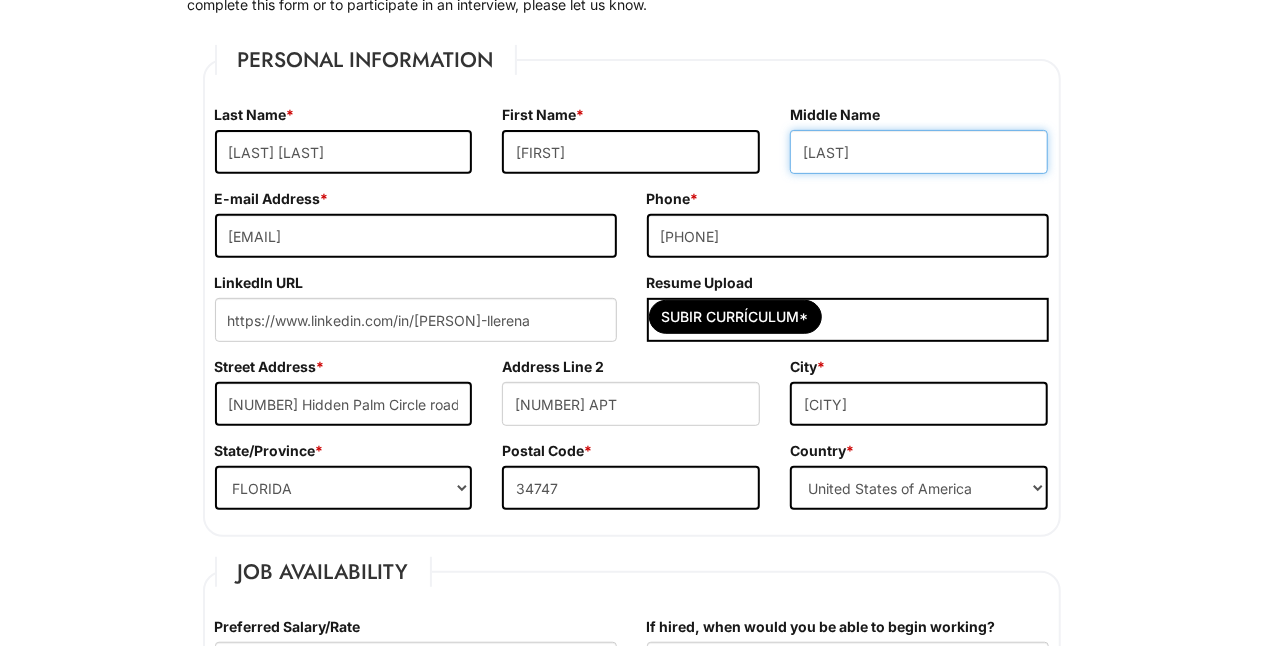 click on "[LAST]" at bounding box center (919, 152) 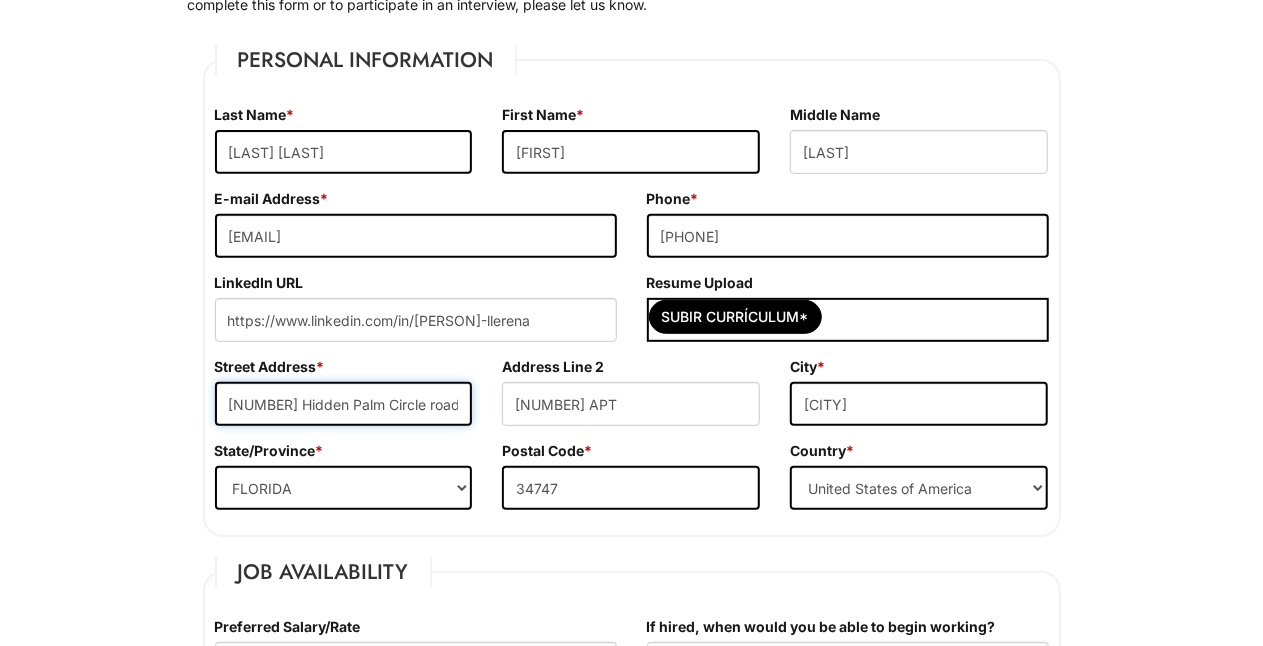click on "[NUMBER] Hidden Palm Circle road" at bounding box center [344, 404] 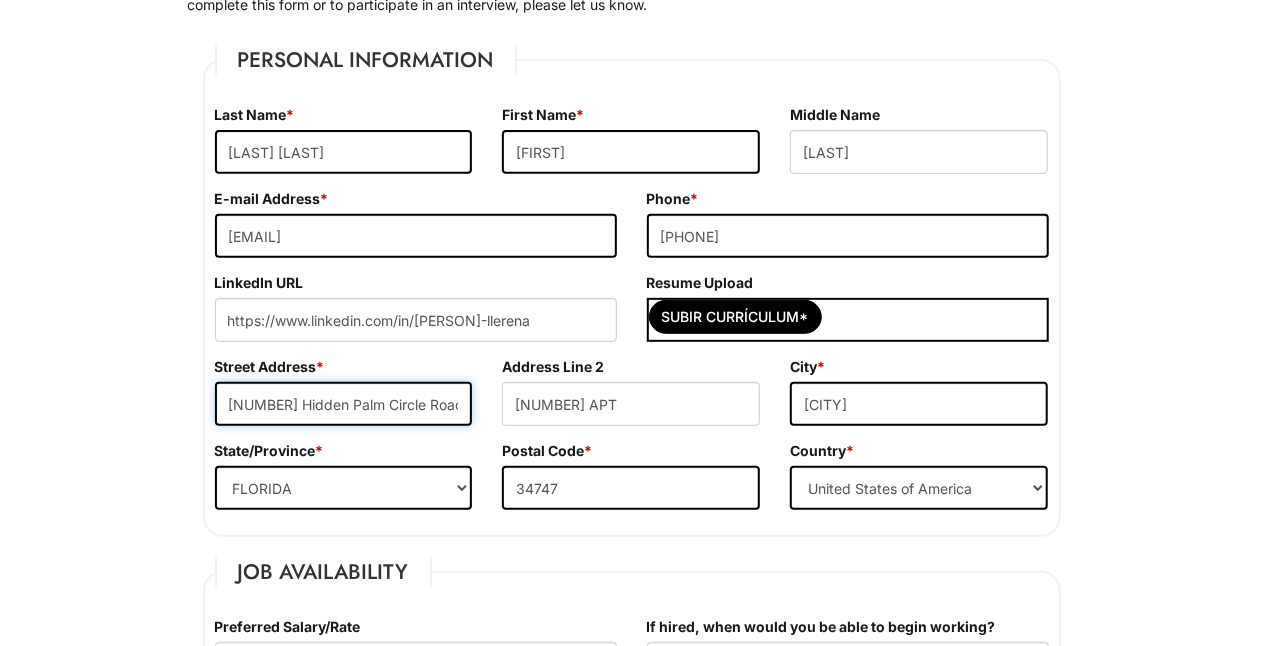 type on "[NUMBER] Hidden Palm Circle Road" 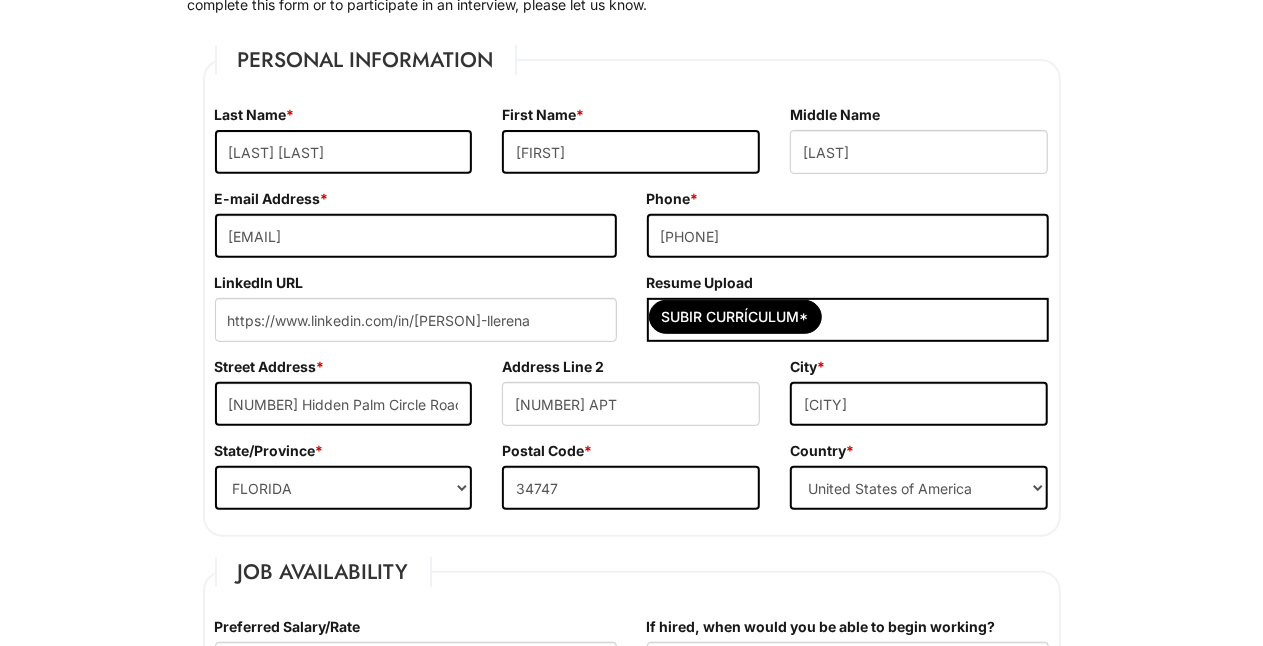 click on "Street Address  *   [NUMBER] Hidden Palm Circle Road" at bounding box center (344, 399) 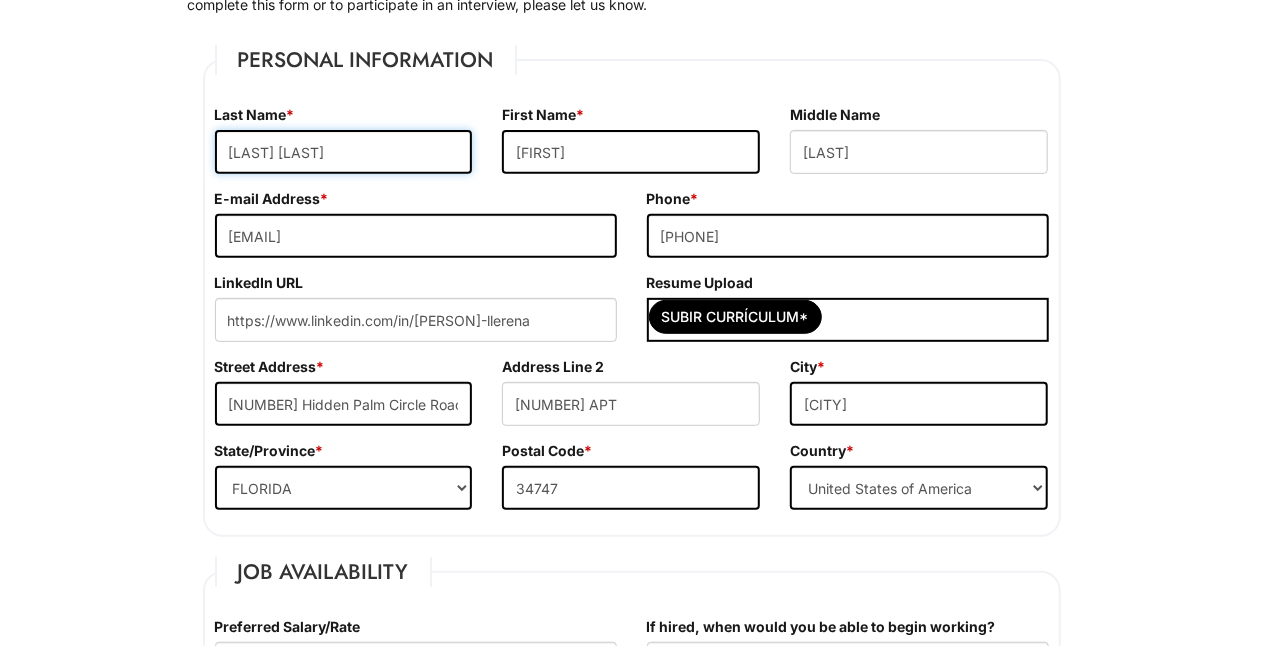 click on "[LAST] [LAST]" at bounding box center [344, 152] 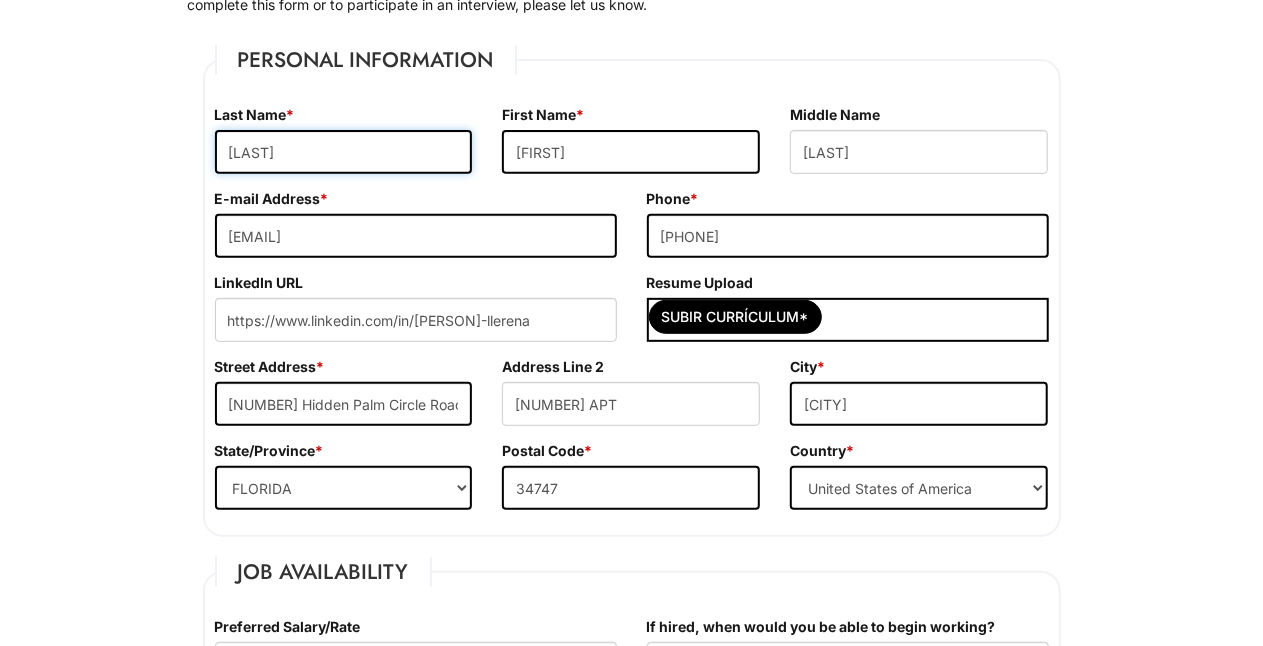 type on "L" 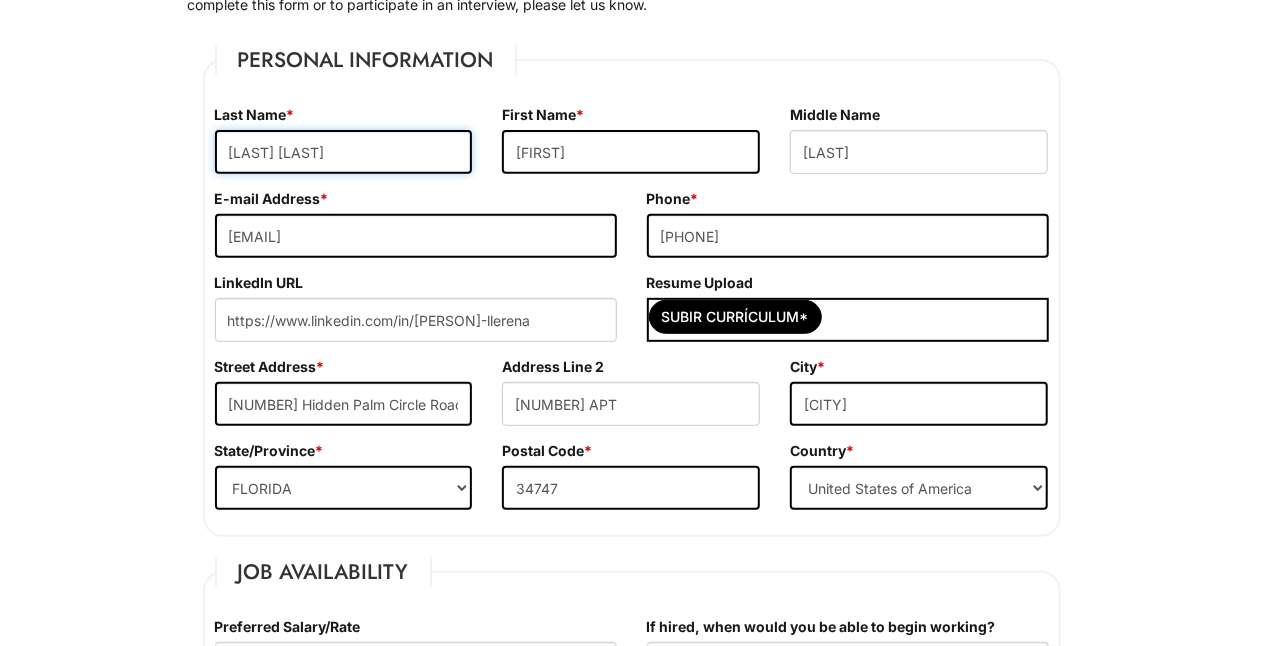 type on "[LAST] [LAST]" 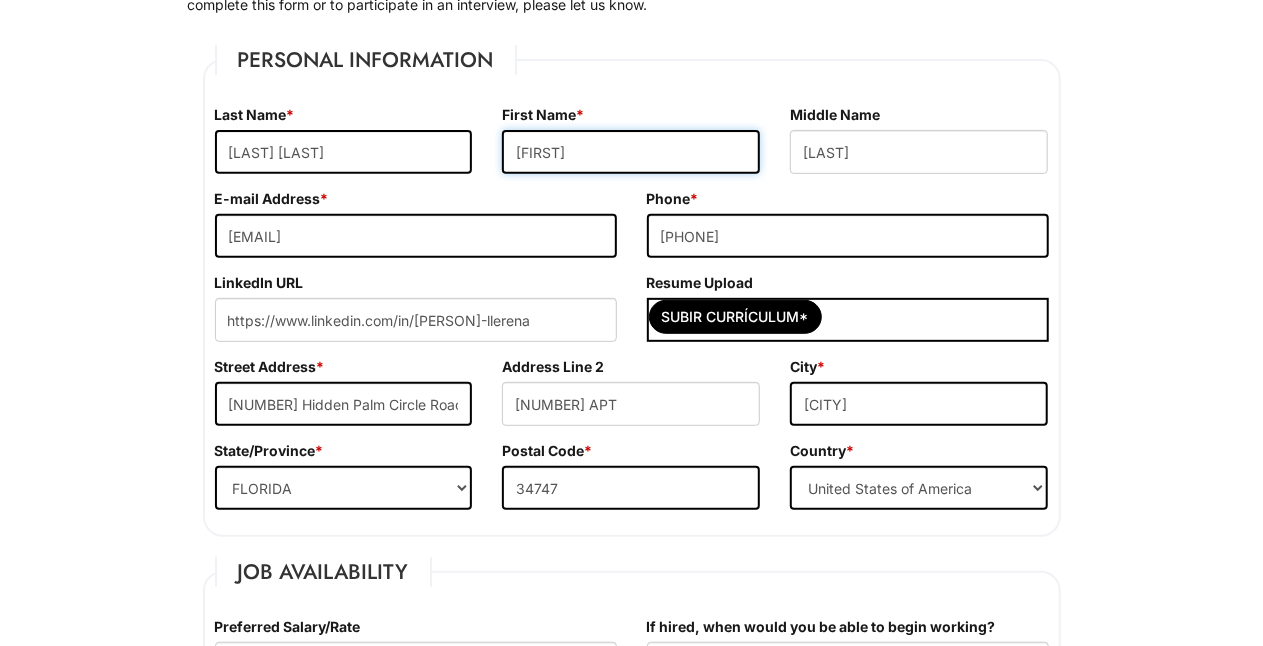 click on "[FIRST]" at bounding box center [631, 152] 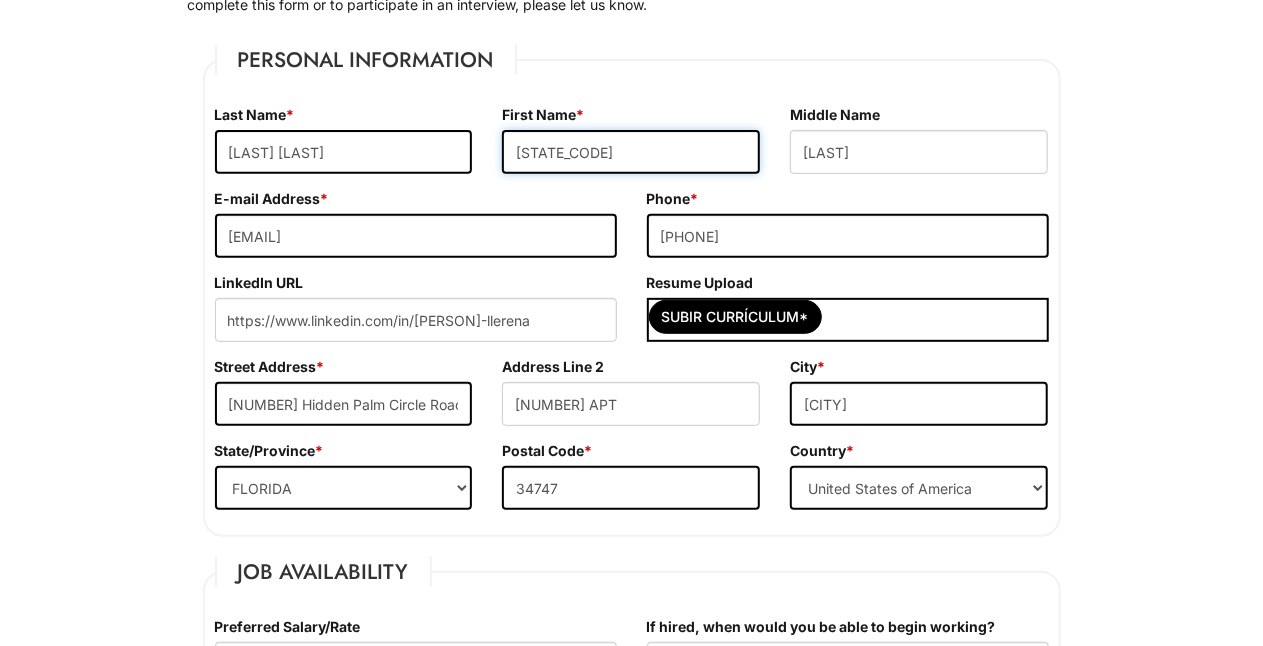 type on "V" 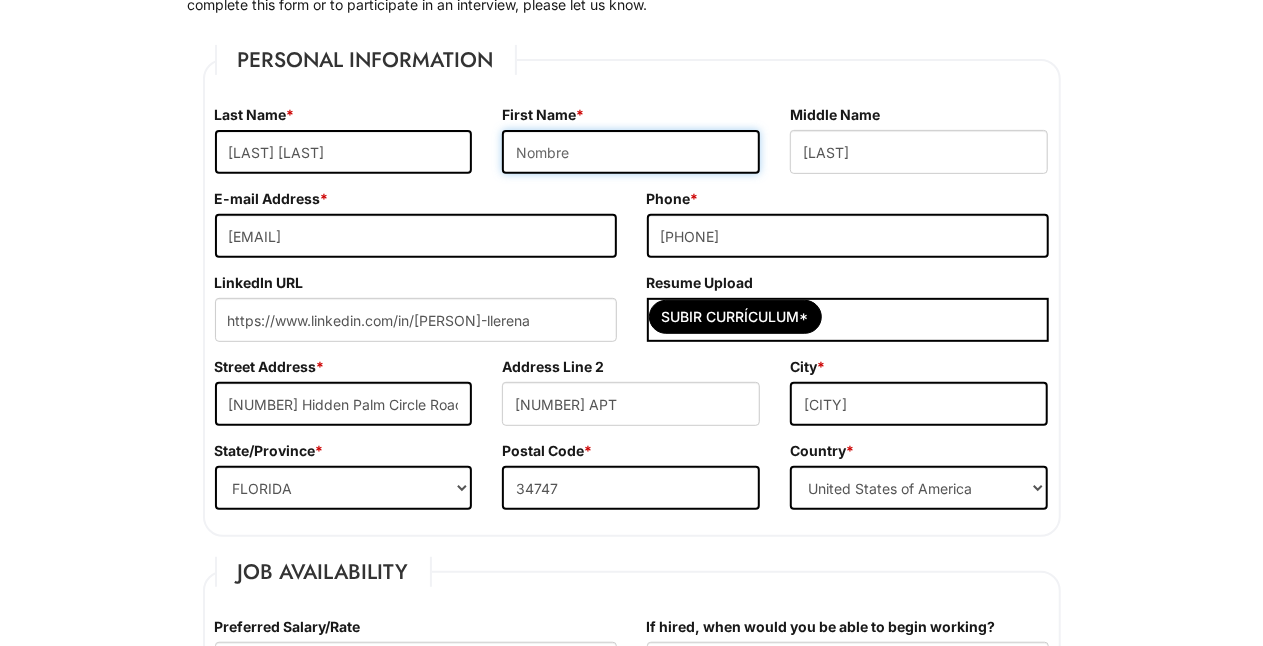 type 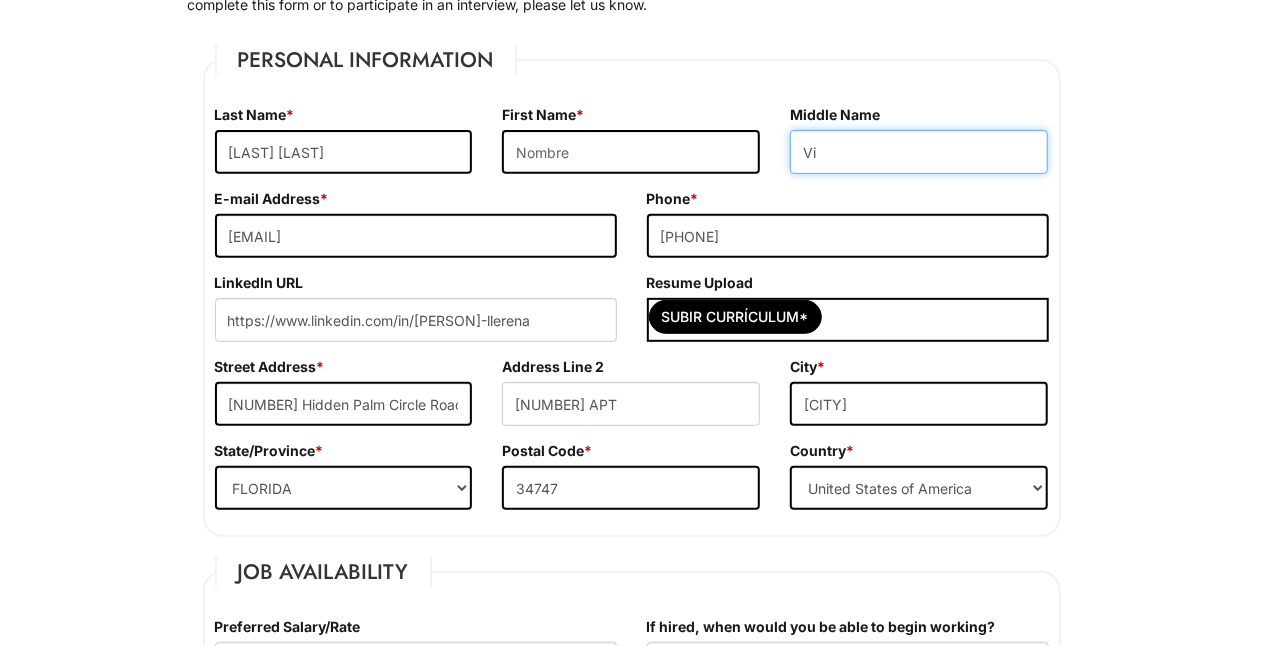 type on "V" 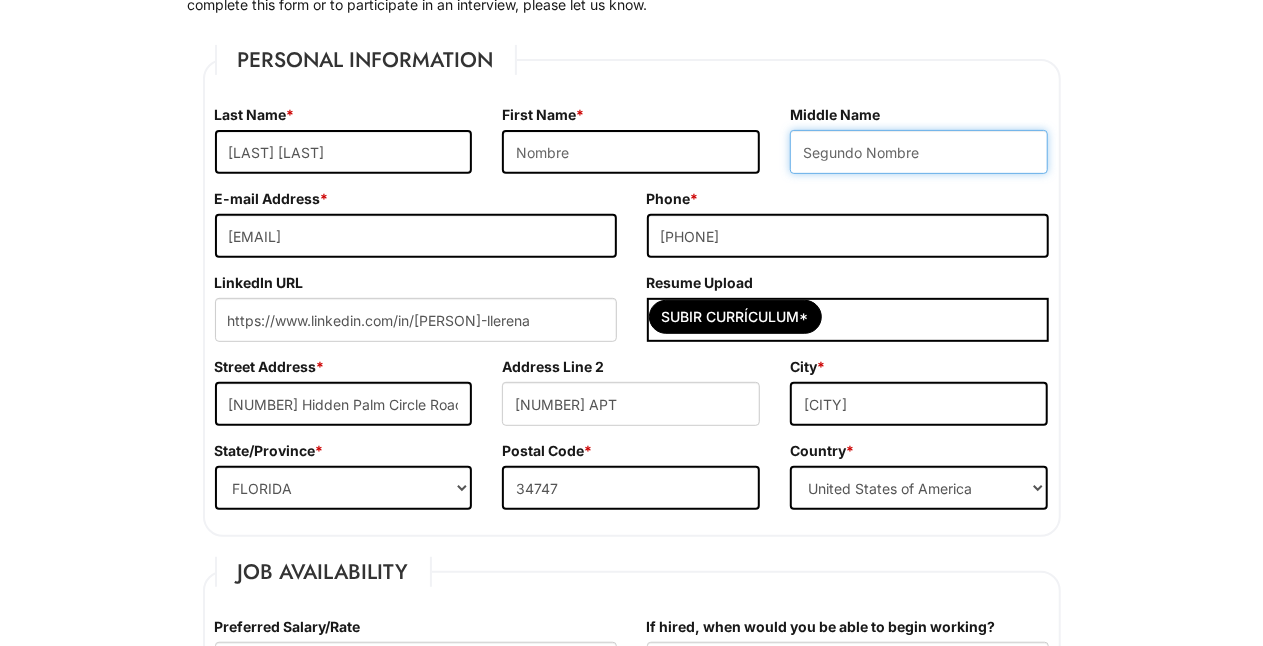 type 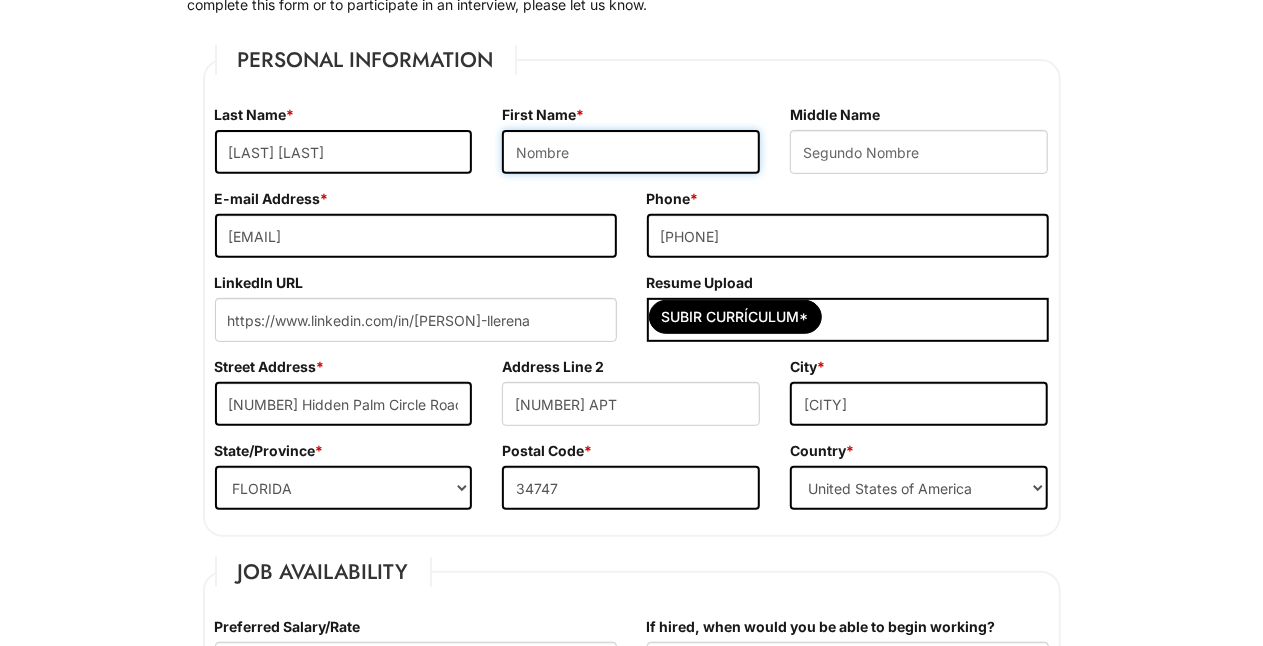 click at bounding box center (631, 152) 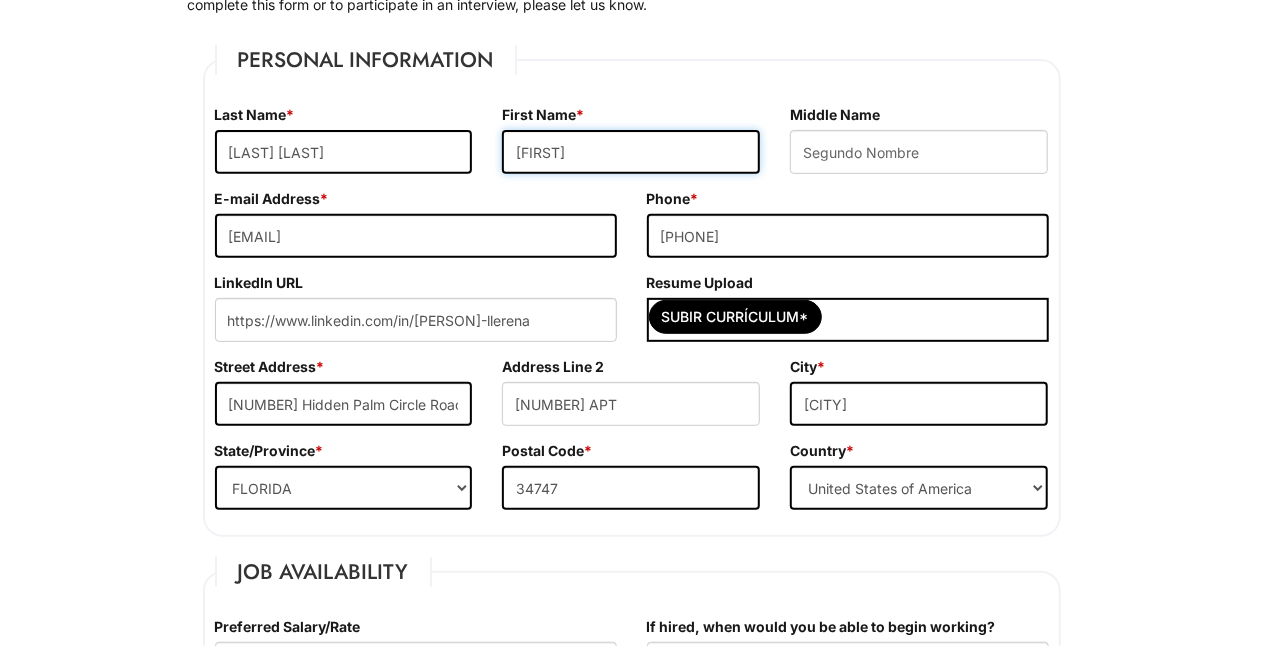 type on "[FIRST]" 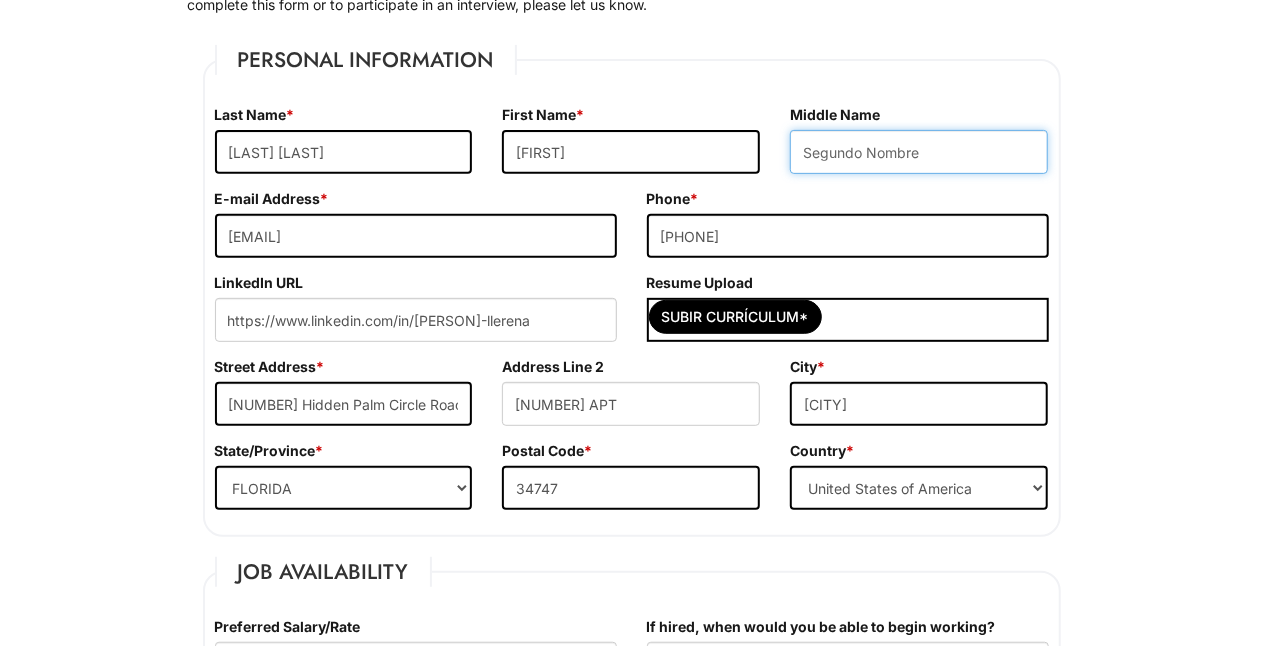 click at bounding box center (919, 152) 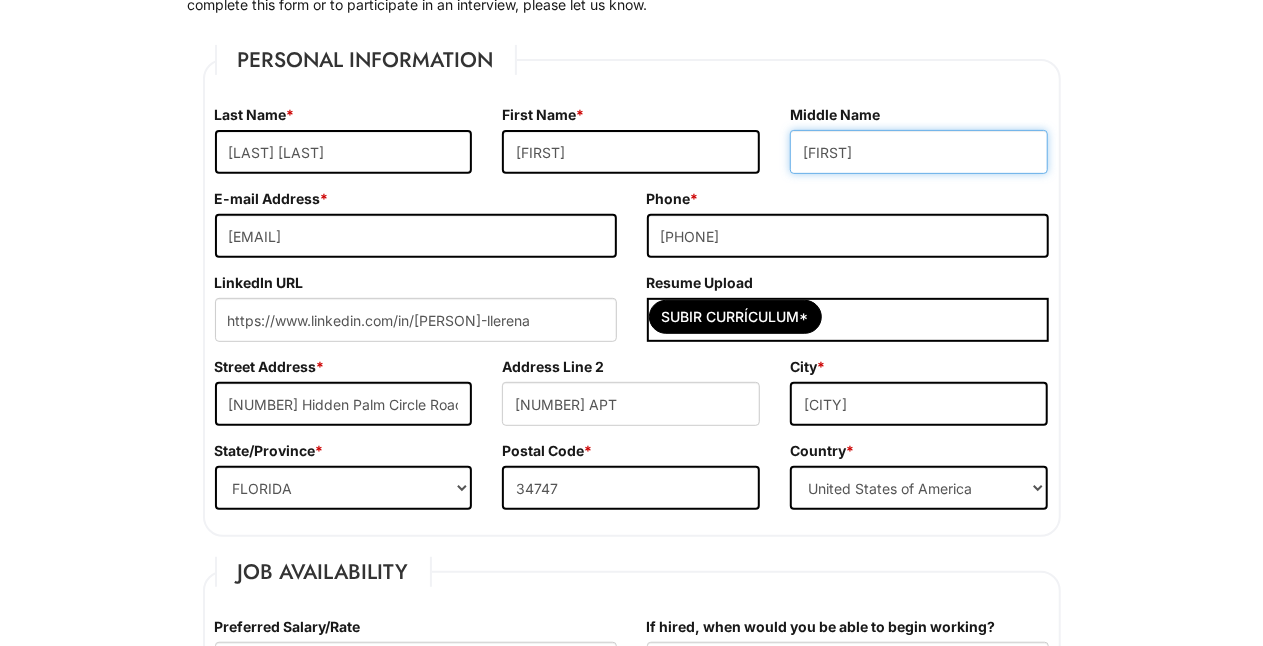 type on "[FIRST]" 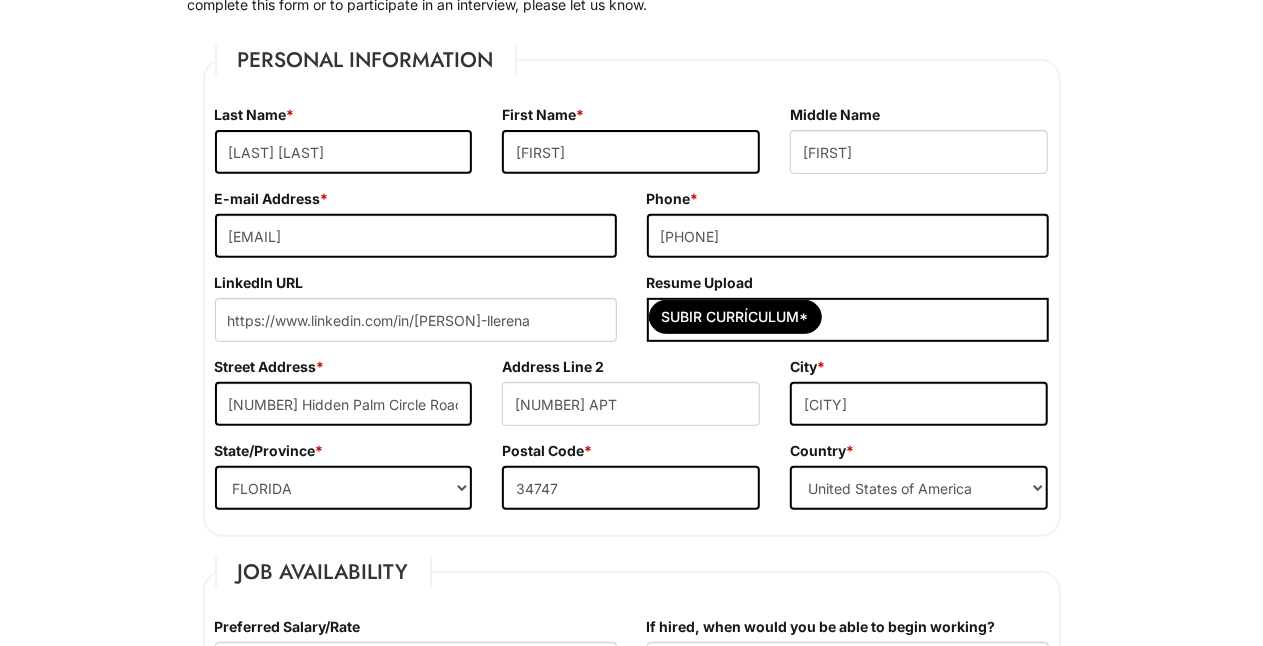 click on "Please Complete This Form 1 2 3 Stock Associate (Full-time), A|X Armani Exchange PLEASE COMPLETE ALL REQUIRED FIELDS
We are an Equal Opportunity Employer. All persons shall have the opportunity to be considered for employment without regard to their race, color, creed, religion, national origin, ancestry, citizenship status, age, disability, gender, sex, sexual orientation, veteran status, genetic information or any other characteristic protected by applicable federal, state or local laws. We will endeavor to make a reasonable accommodation to the known physical or mental limitations of a qualified applicant with a disability unless the accommodation would impose an undue hardship on the operation of our business. If you believe you require such assistance to complete this form or to participate in an interview, please let us know.
Personal Information
Last Name  *   [LAST] [LAST]
First Name  *   [FIRST]
Middle Name   [MIDDLE]
E-mail Address  *   [EMAIL]
Phone" at bounding box center (631, 1758) 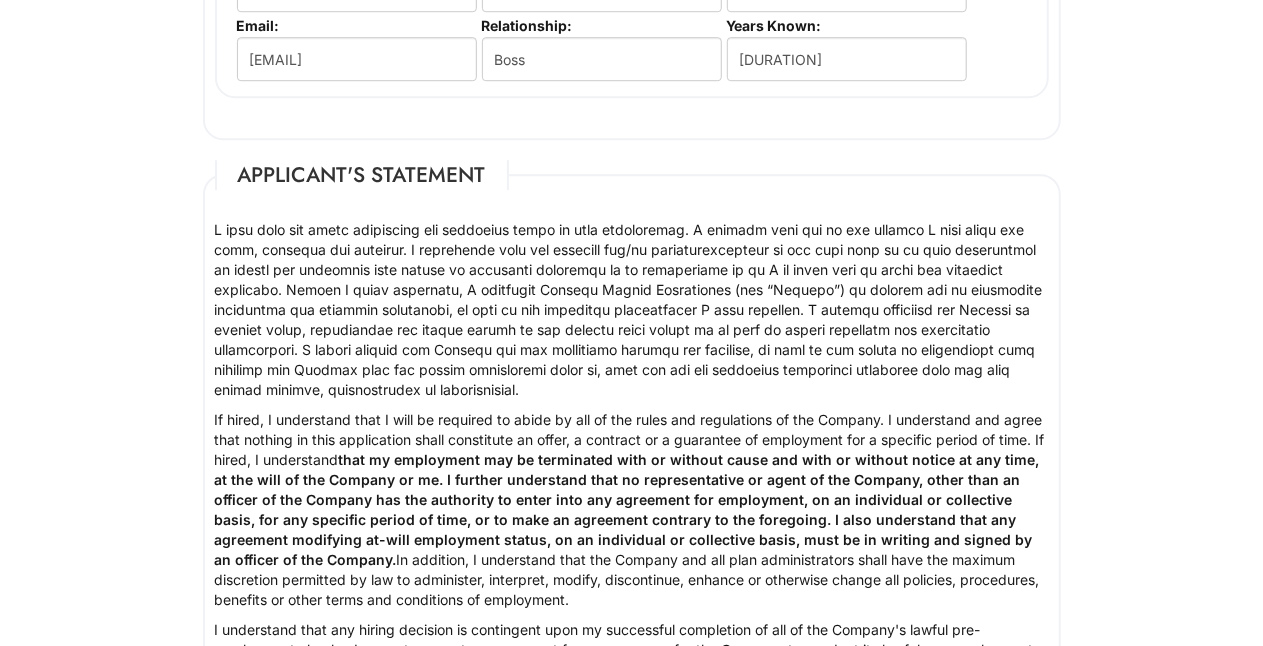 scroll, scrollTop: 3512, scrollLeft: 0, axis: vertical 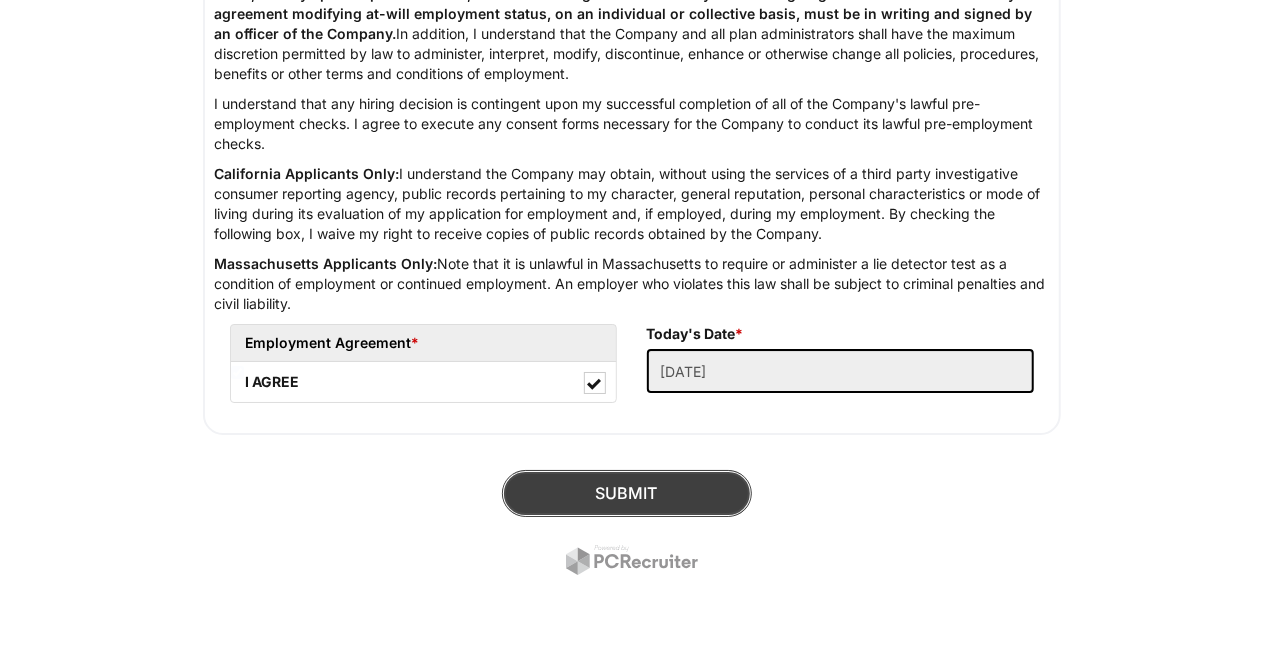 click on "SUBMIT" at bounding box center (627, 493) 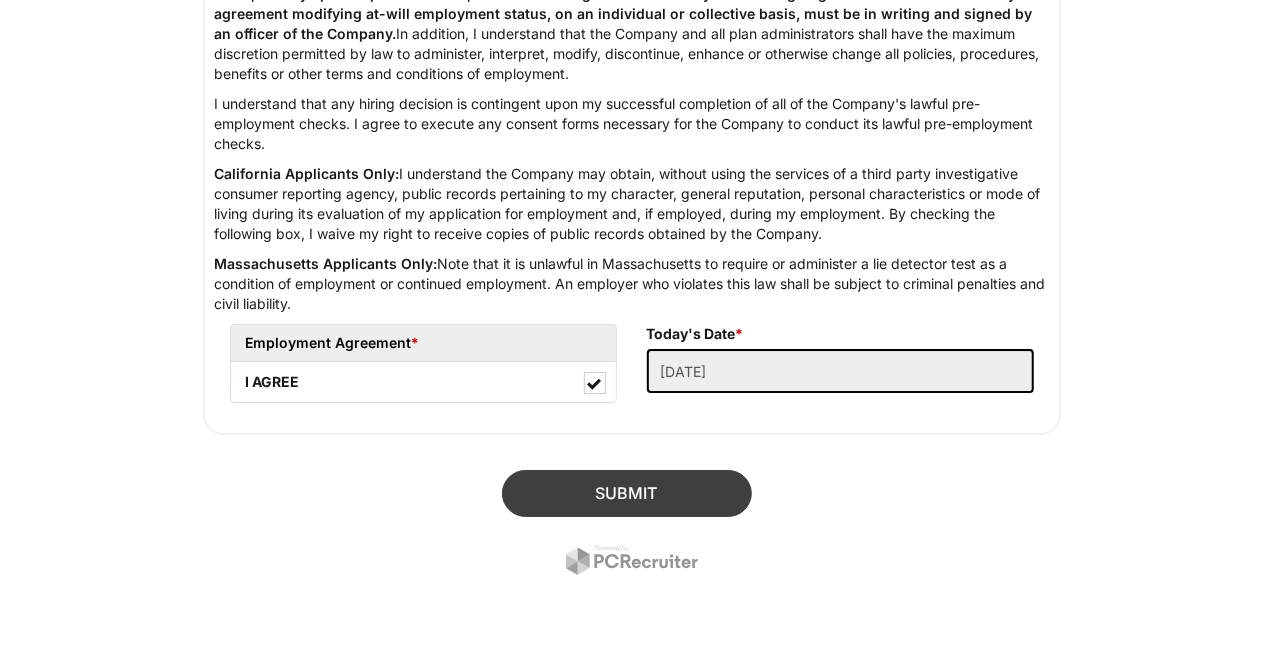 scroll, scrollTop: 122, scrollLeft: 0, axis: vertical 